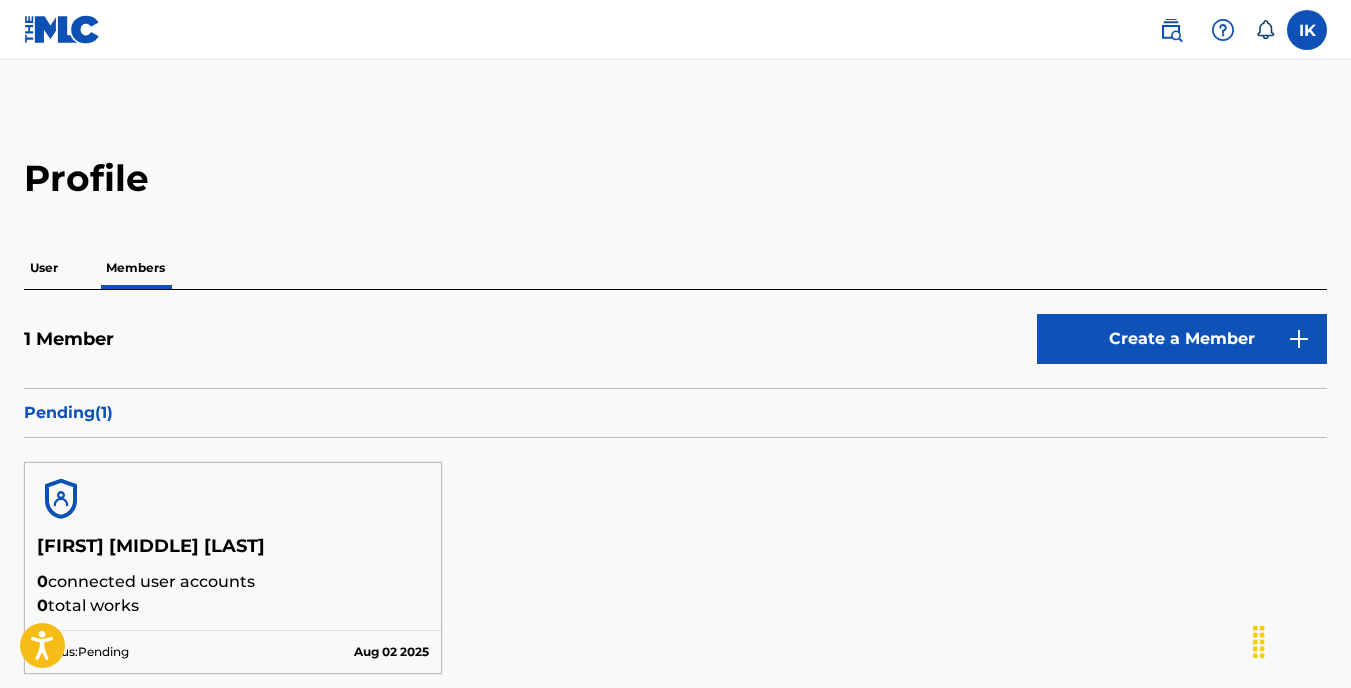scroll, scrollTop: 100, scrollLeft: 0, axis: vertical 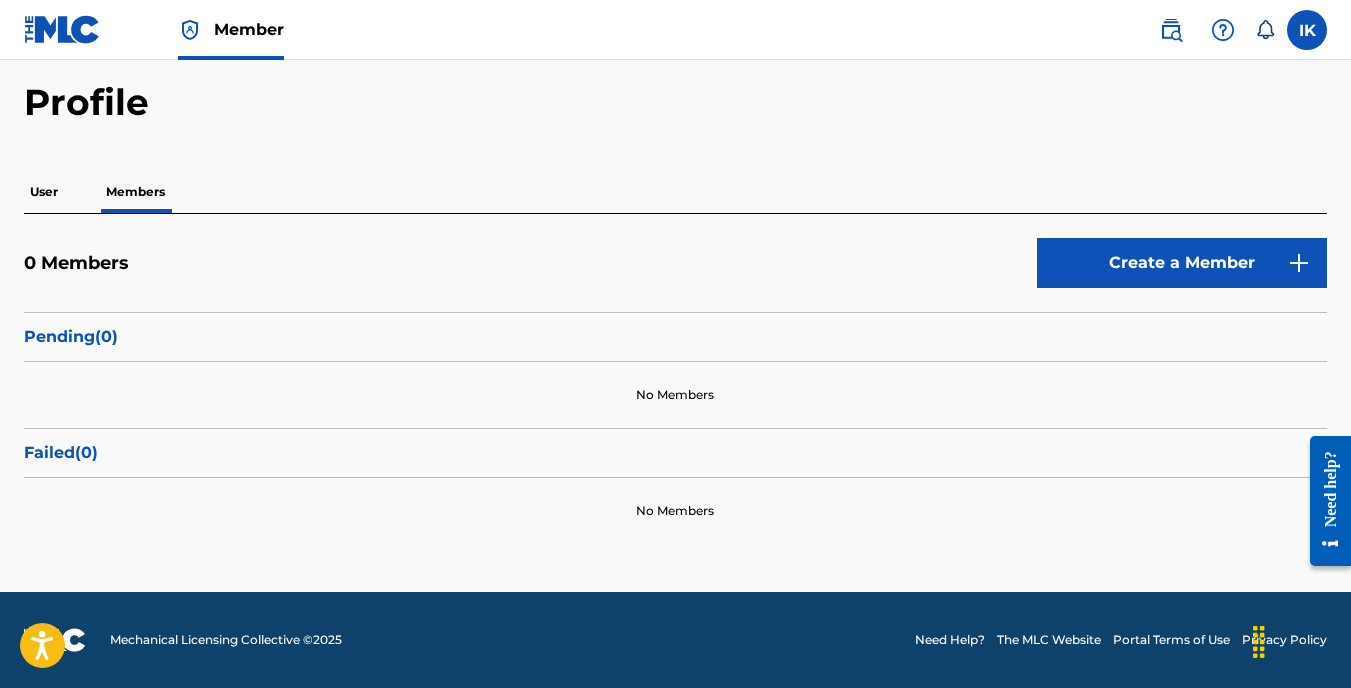 click on "User" at bounding box center [44, 192] 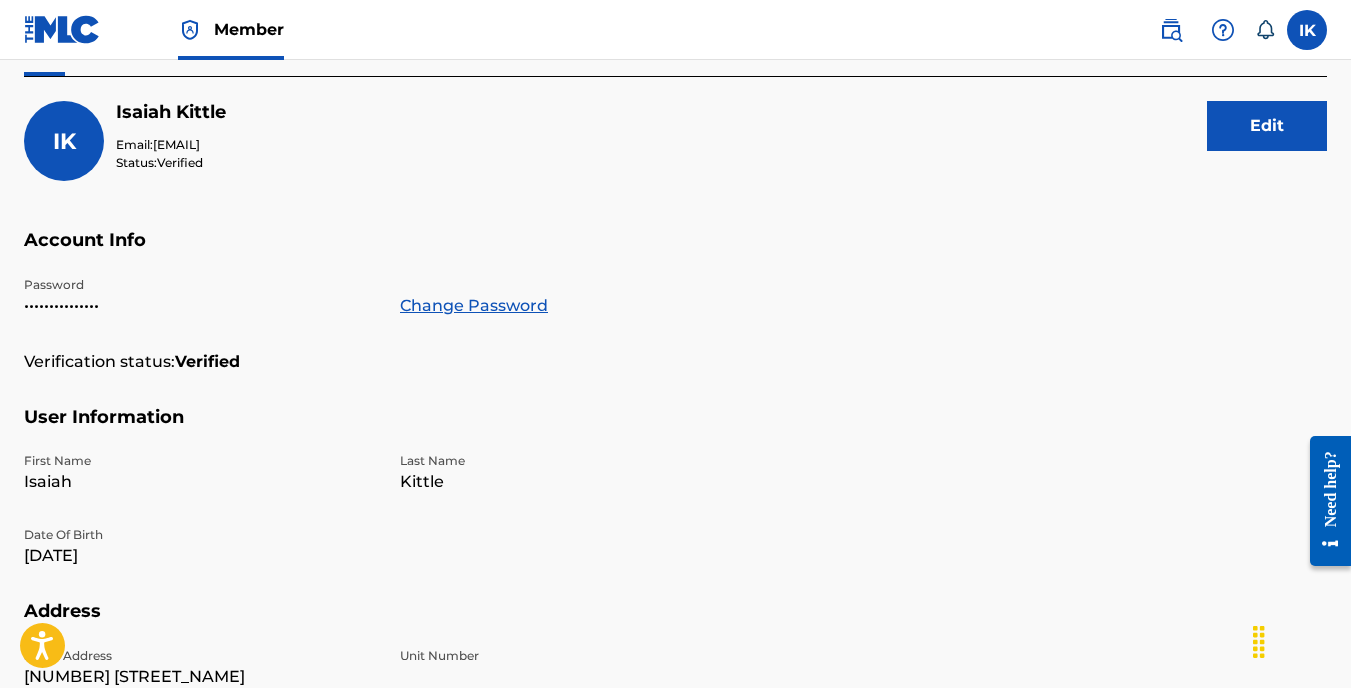 scroll, scrollTop: 200, scrollLeft: 0, axis: vertical 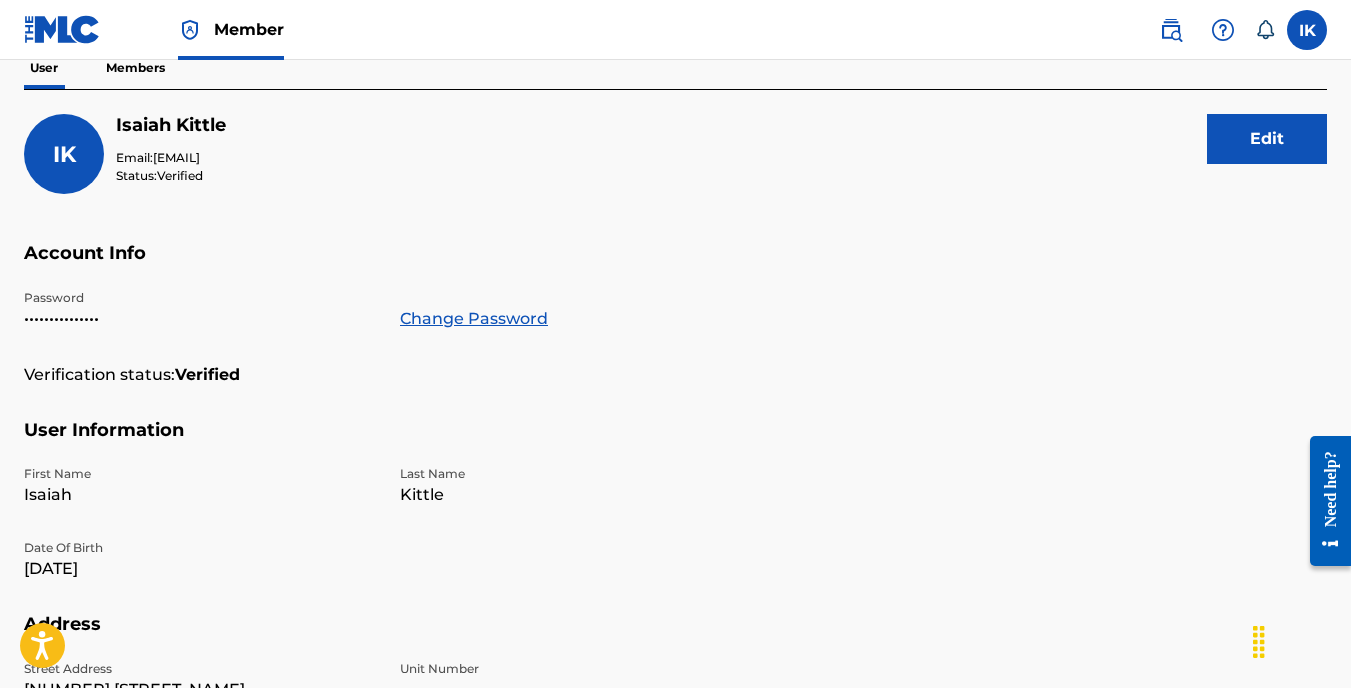 click on "Members" at bounding box center [135, 68] 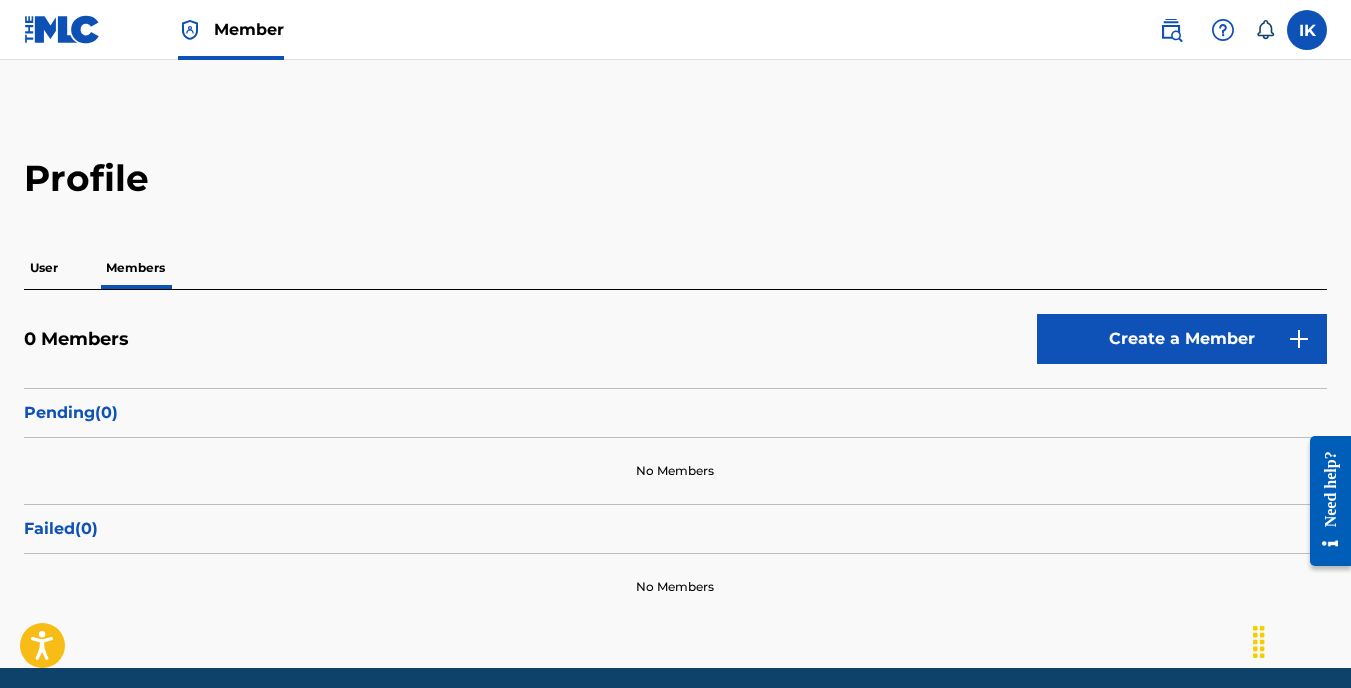 click on "Member [FIRST] [LAST] [EMAIL] Notification Preferences Profile Log out" at bounding box center [675, 30] 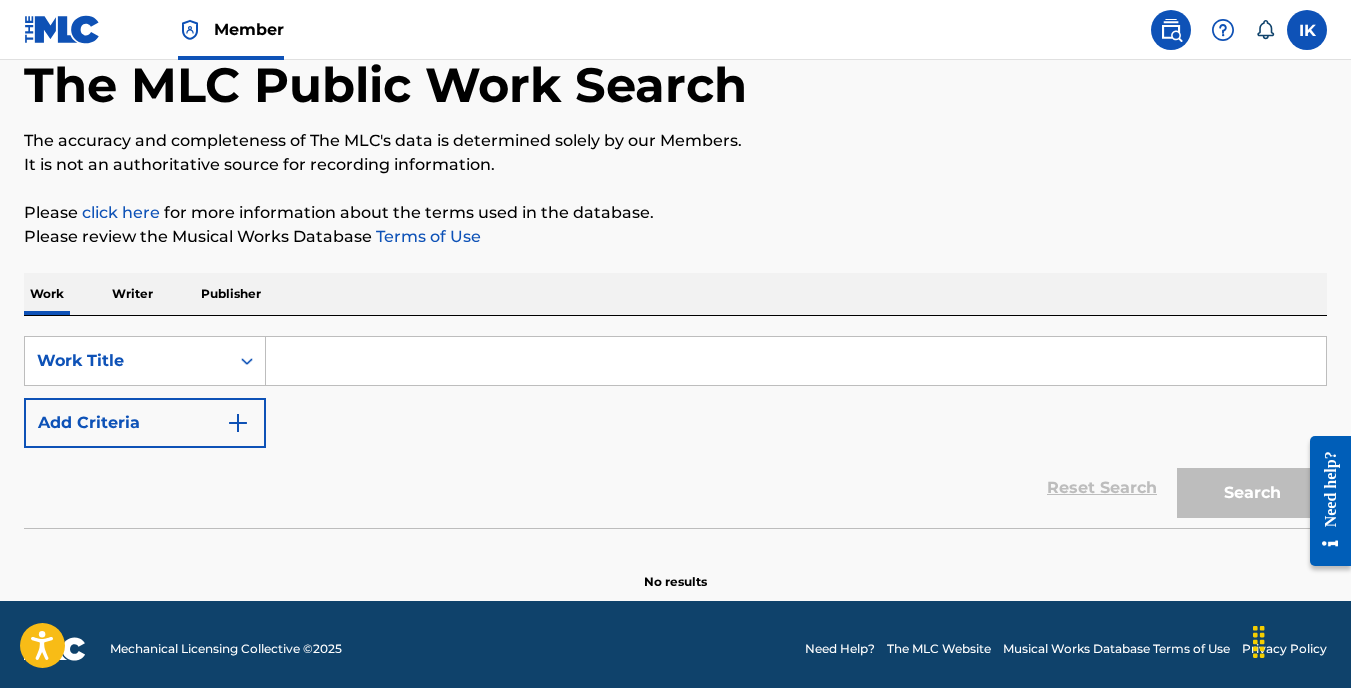 scroll, scrollTop: 118, scrollLeft: 0, axis: vertical 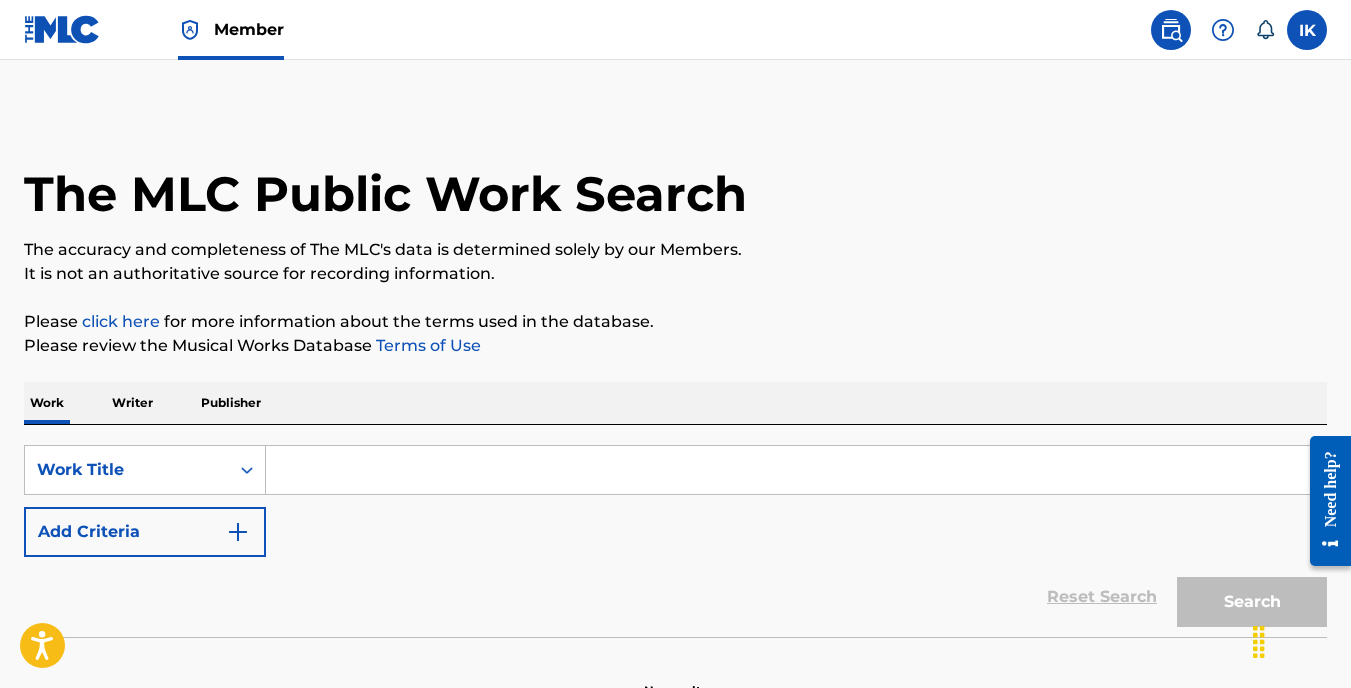 click on "Member [FIRST] [LAST] [EMAIL] Notification Preferences Profile Log out" at bounding box center [675, 30] 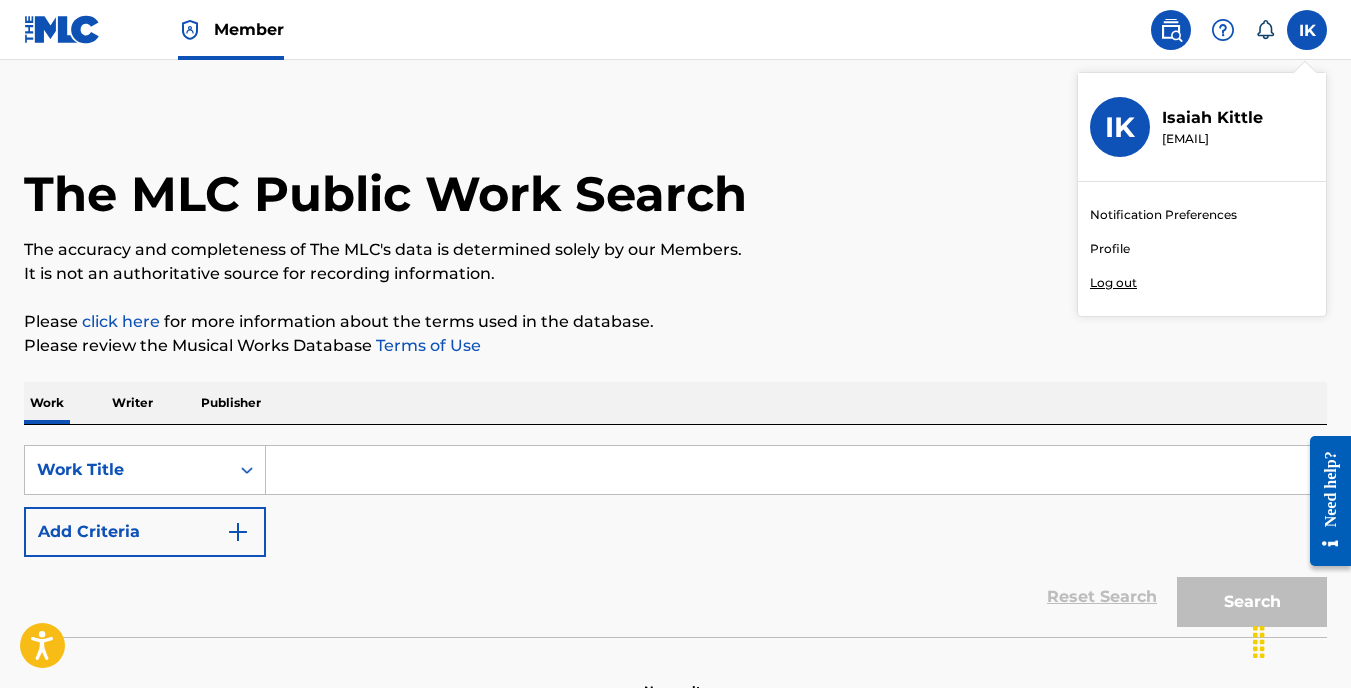 click on "Profile" at bounding box center [1110, 249] 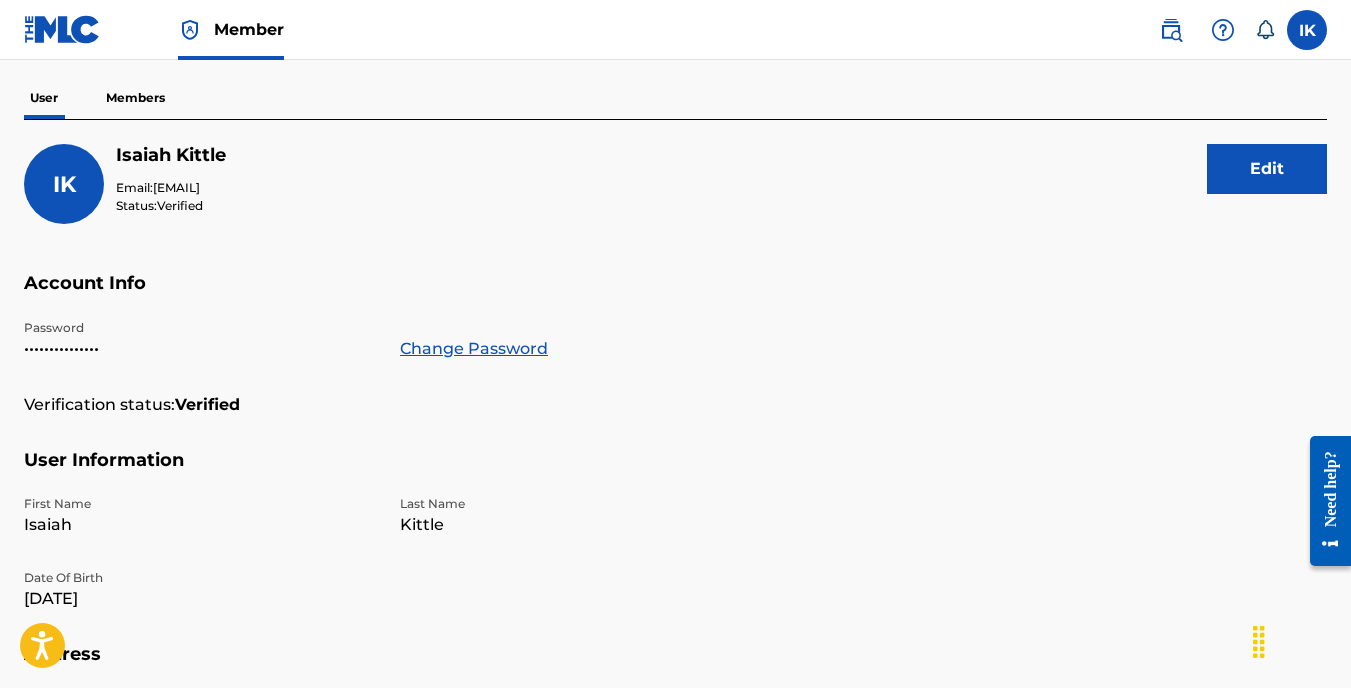 scroll, scrollTop: 0, scrollLeft: 0, axis: both 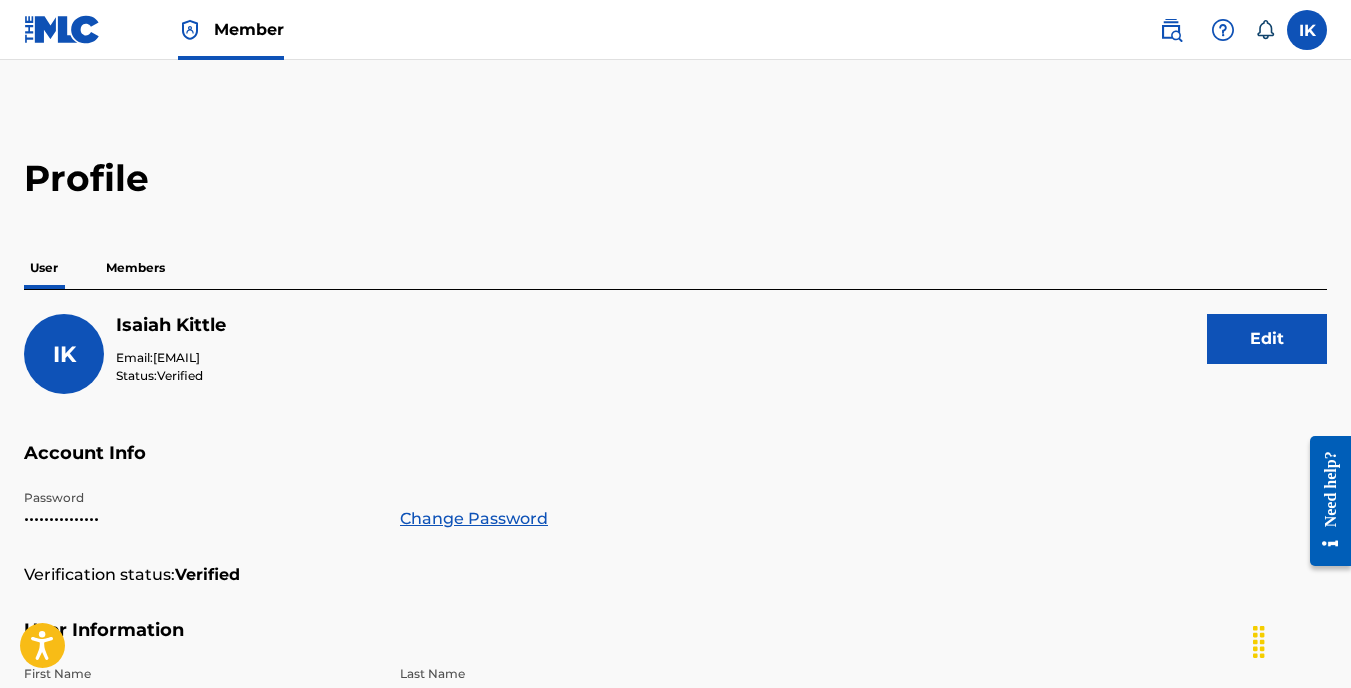 click on "Members" at bounding box center [135, 268] 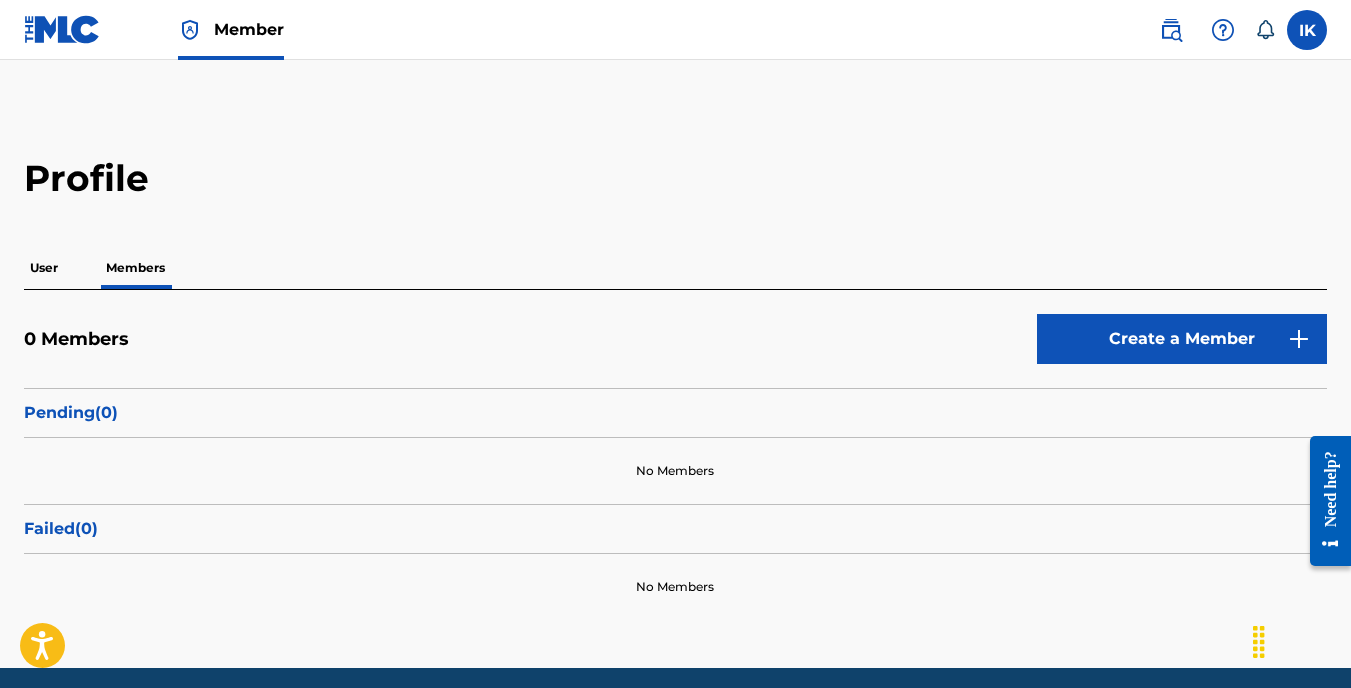 scroll, scrollTop: 76, scrollLeft: 0, axis: vertical 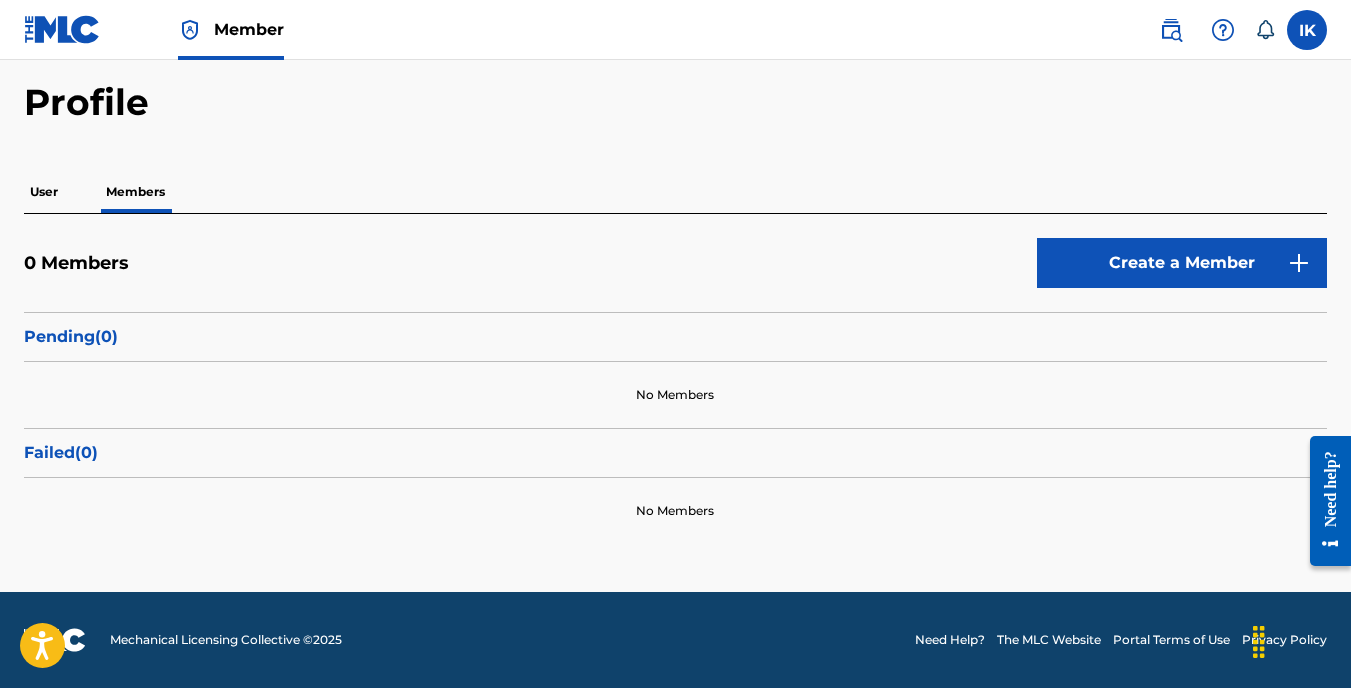click on "User" at bounding box center (44, 192) 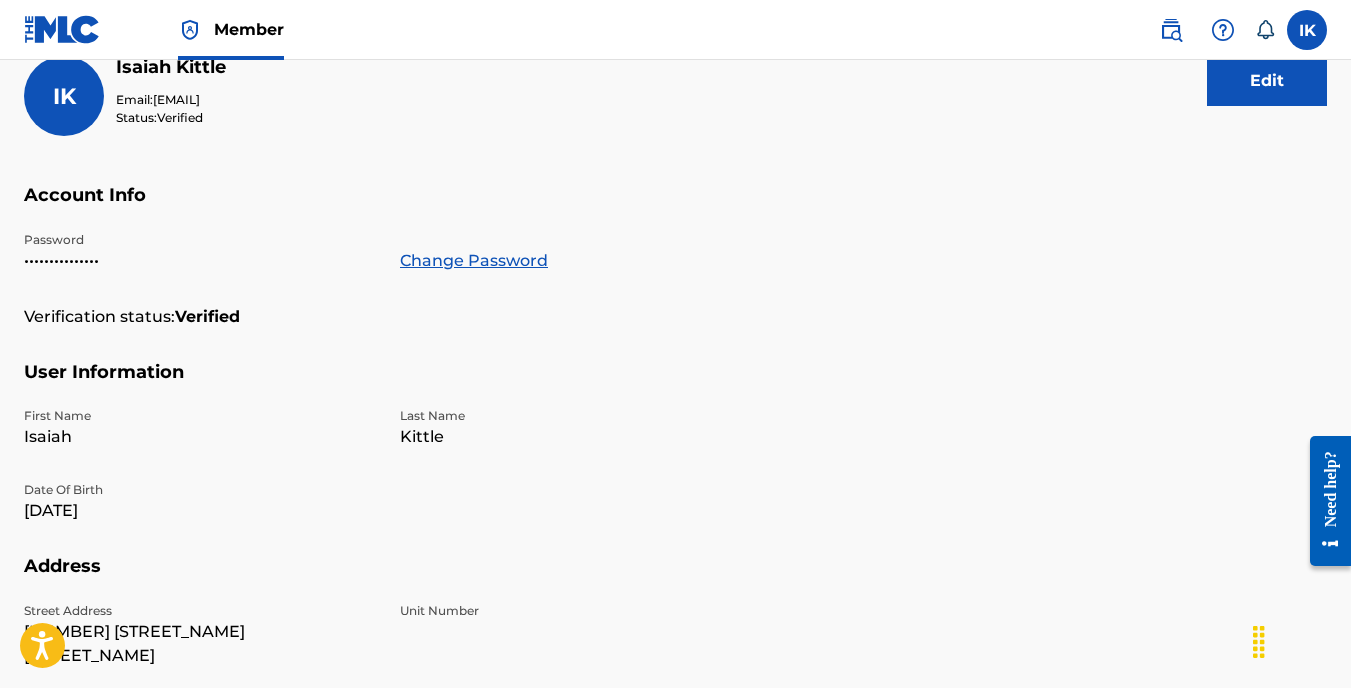 scroll, scrollTop: 0, scrollLeft: 0, axis: both 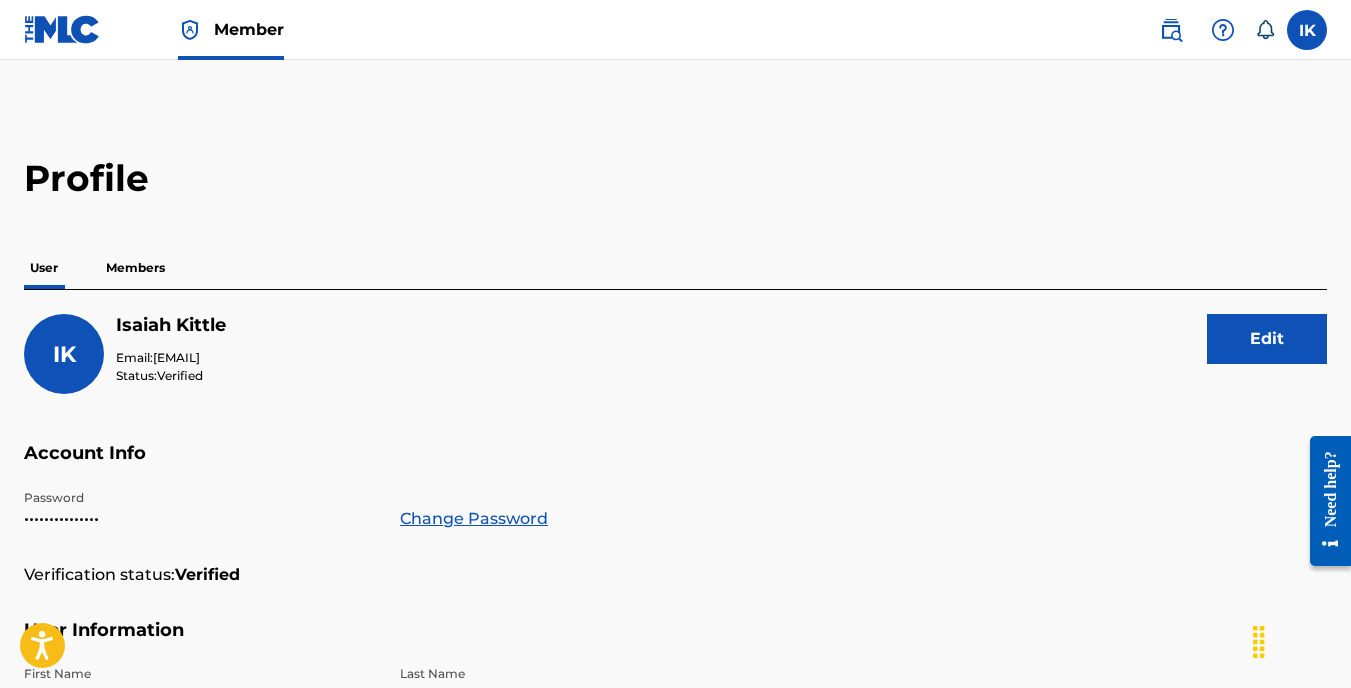 click at bounding box center (1171, 30) 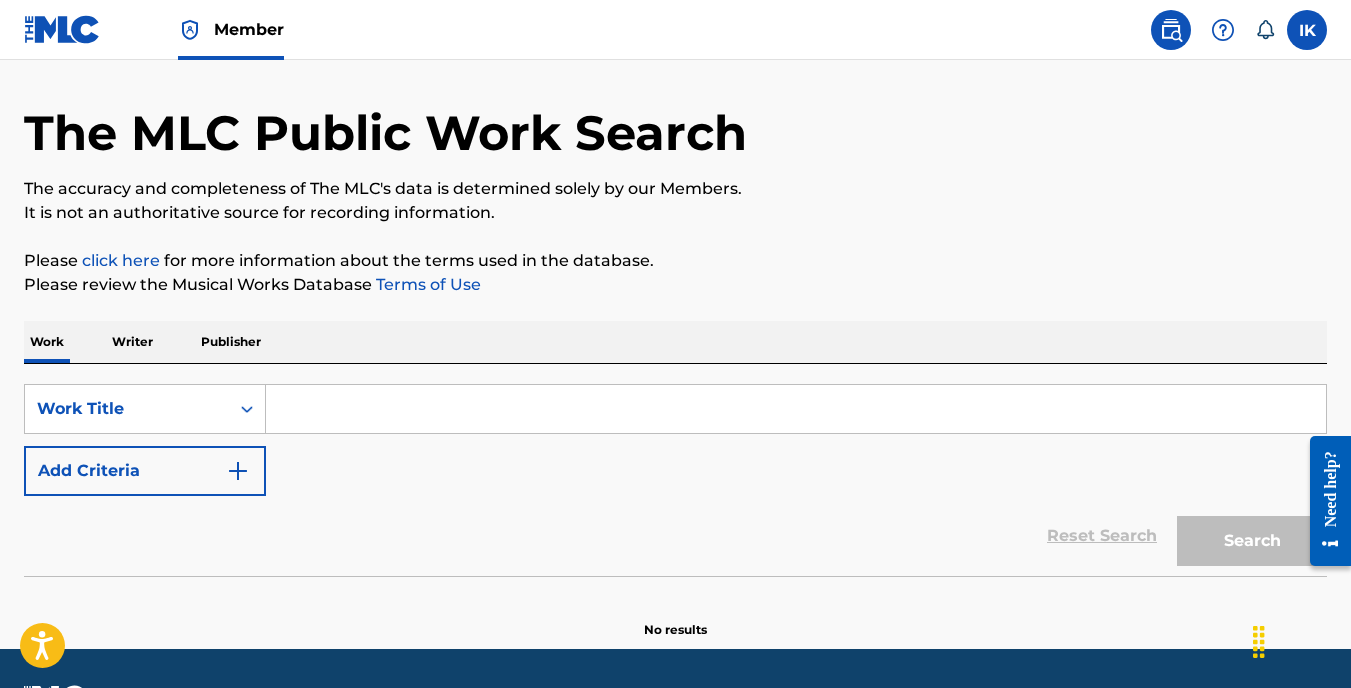 scroll, scrollTop: 118, scrollLeft: 0, axis: vertical 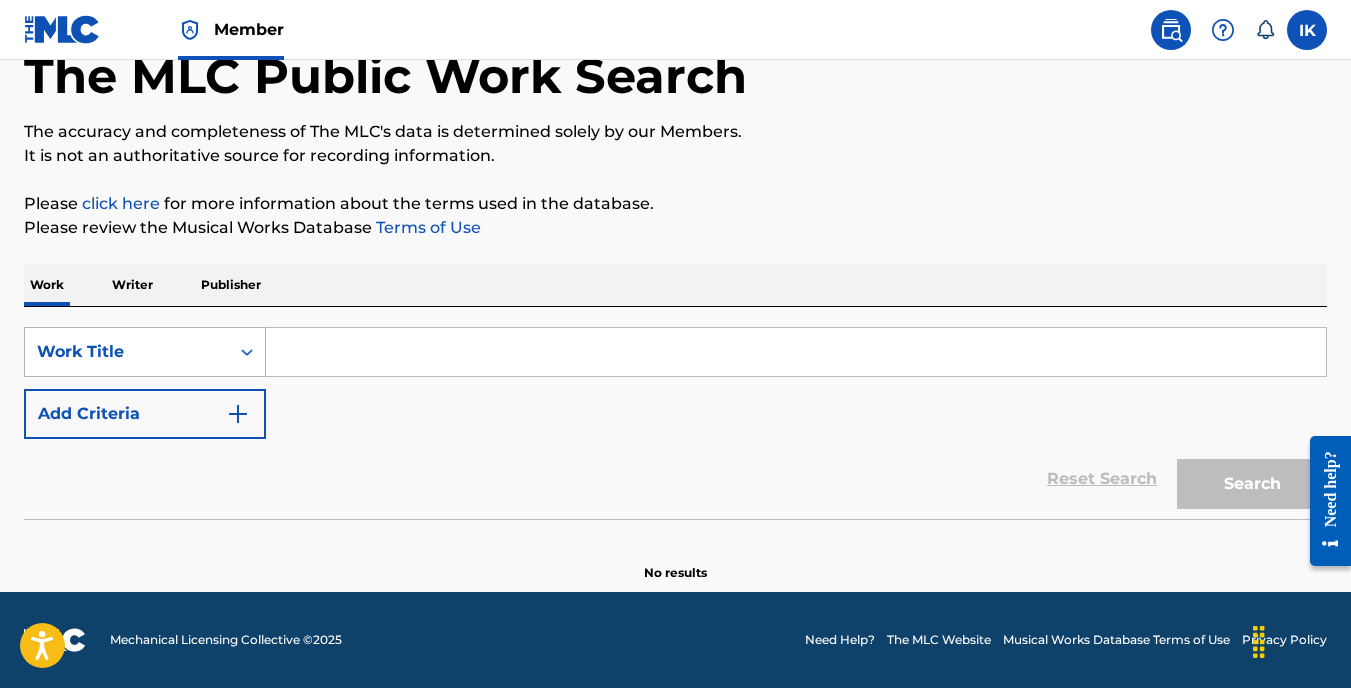 click 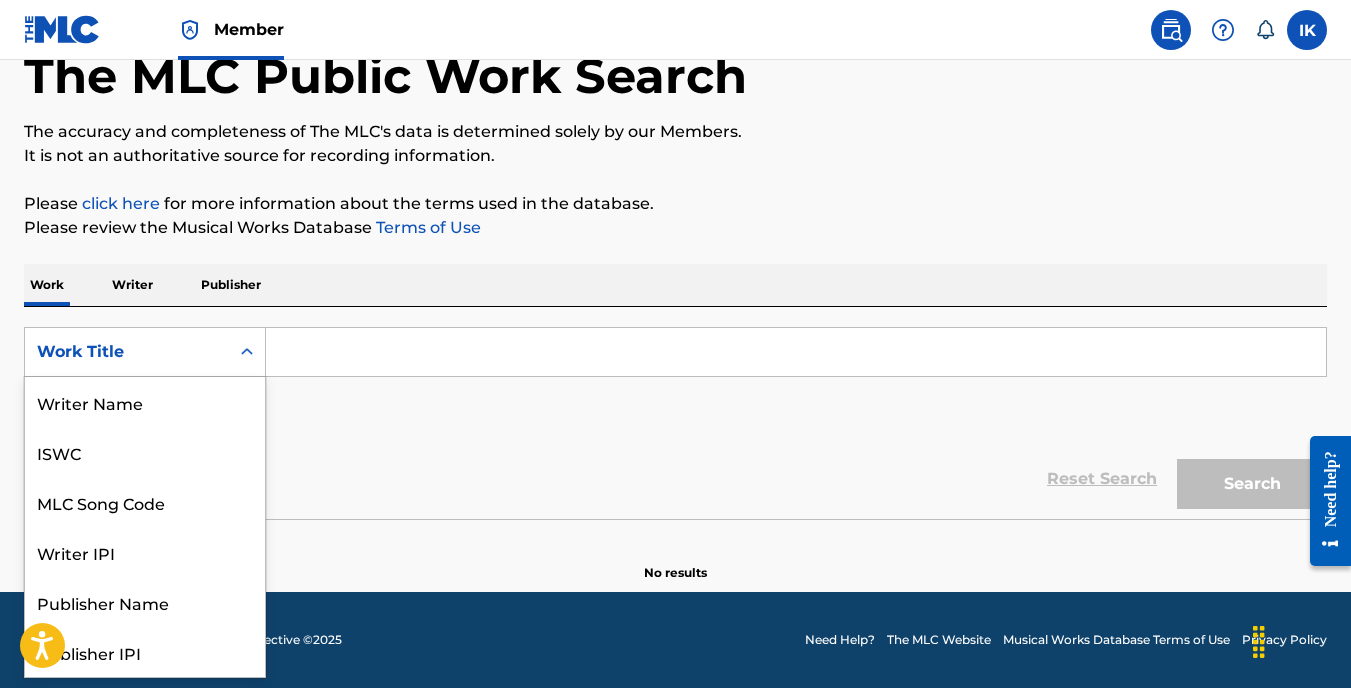 scroll, scrollTop: 100, scrollLeft: 0, axis: vertical 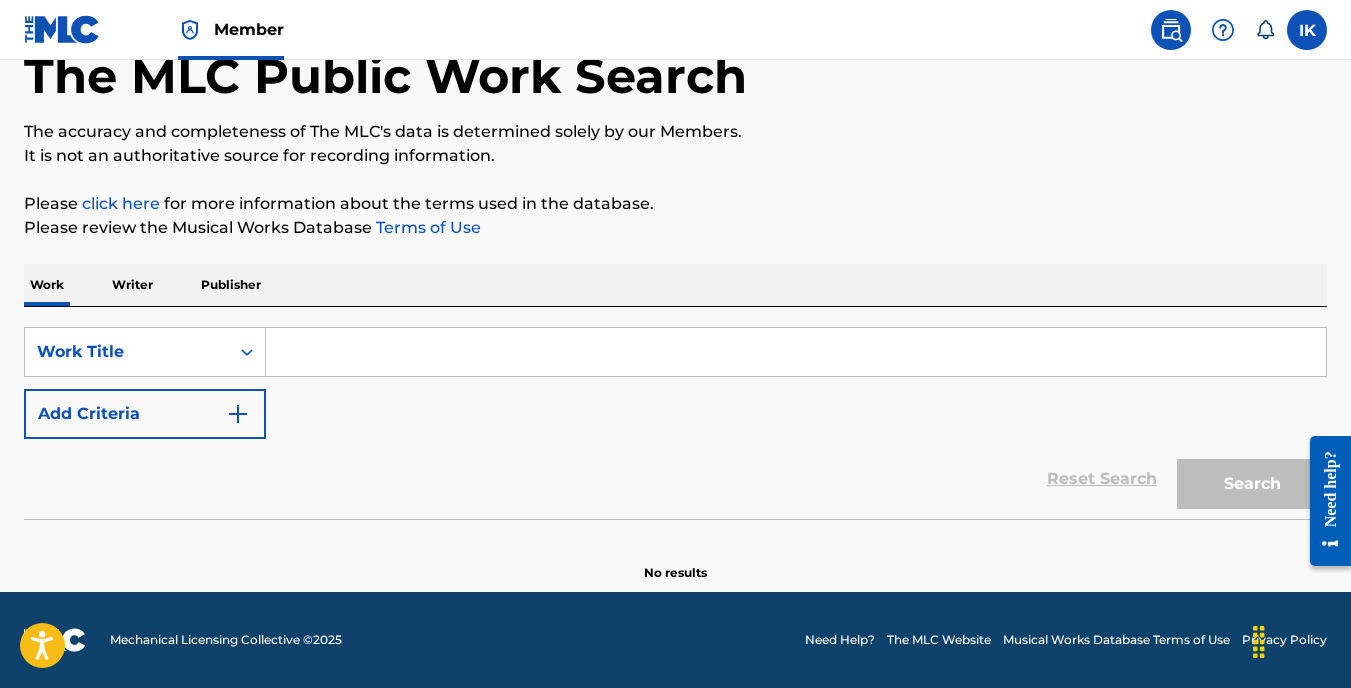 click 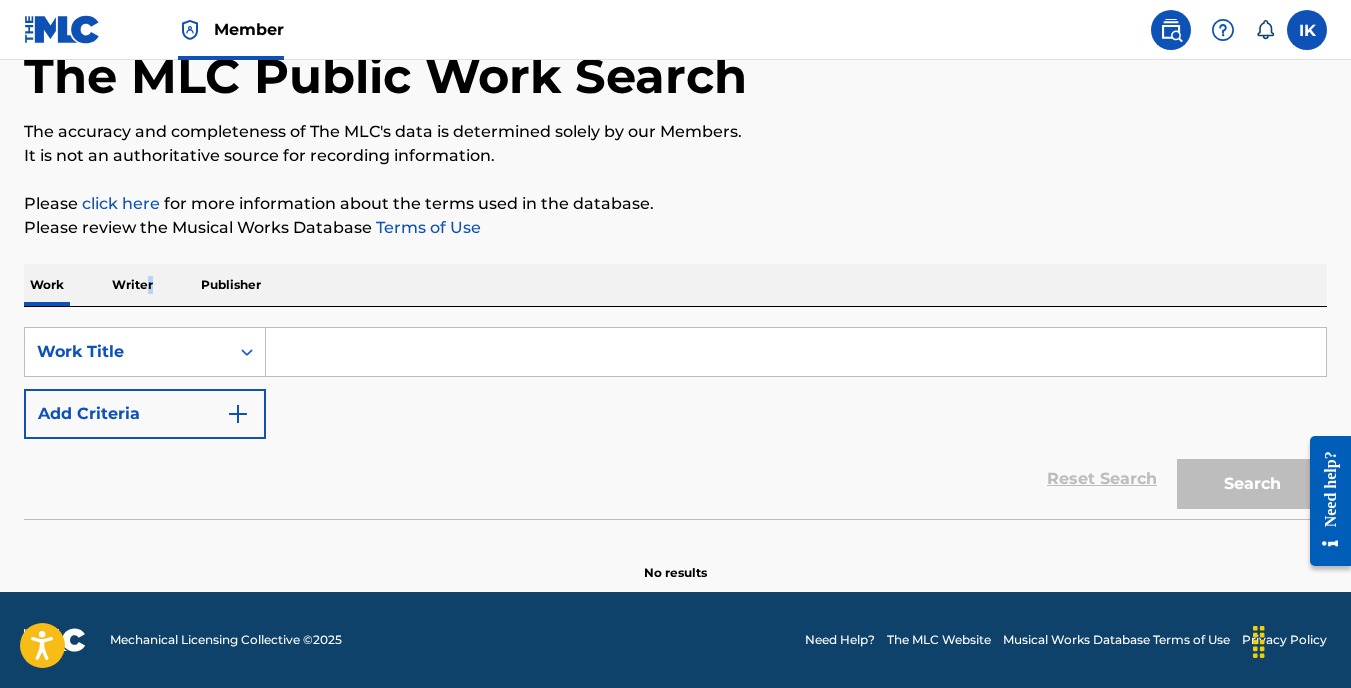 scroll, scrollTop: 0, scrollLeft: 0, axis: both 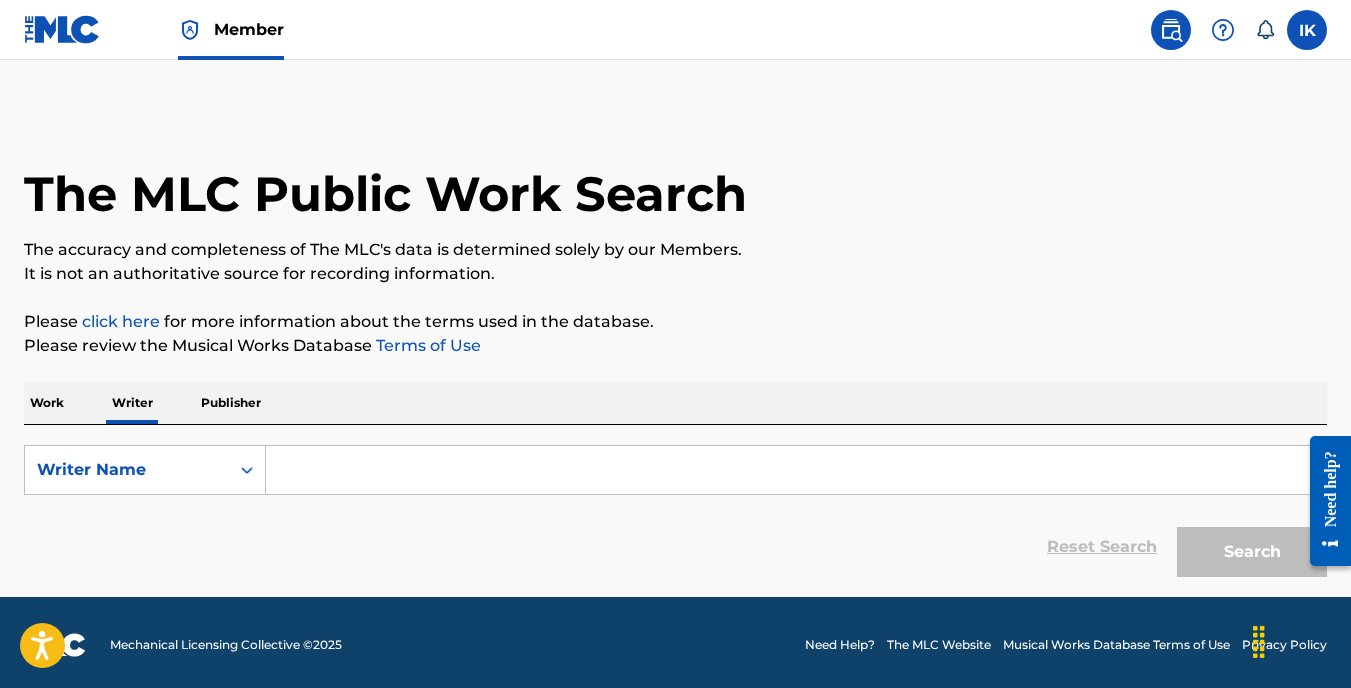 drag, startPoint x: 147, startPoint y: 282, endPoint x: 240, endPoint y: 399, distance: 149.45903 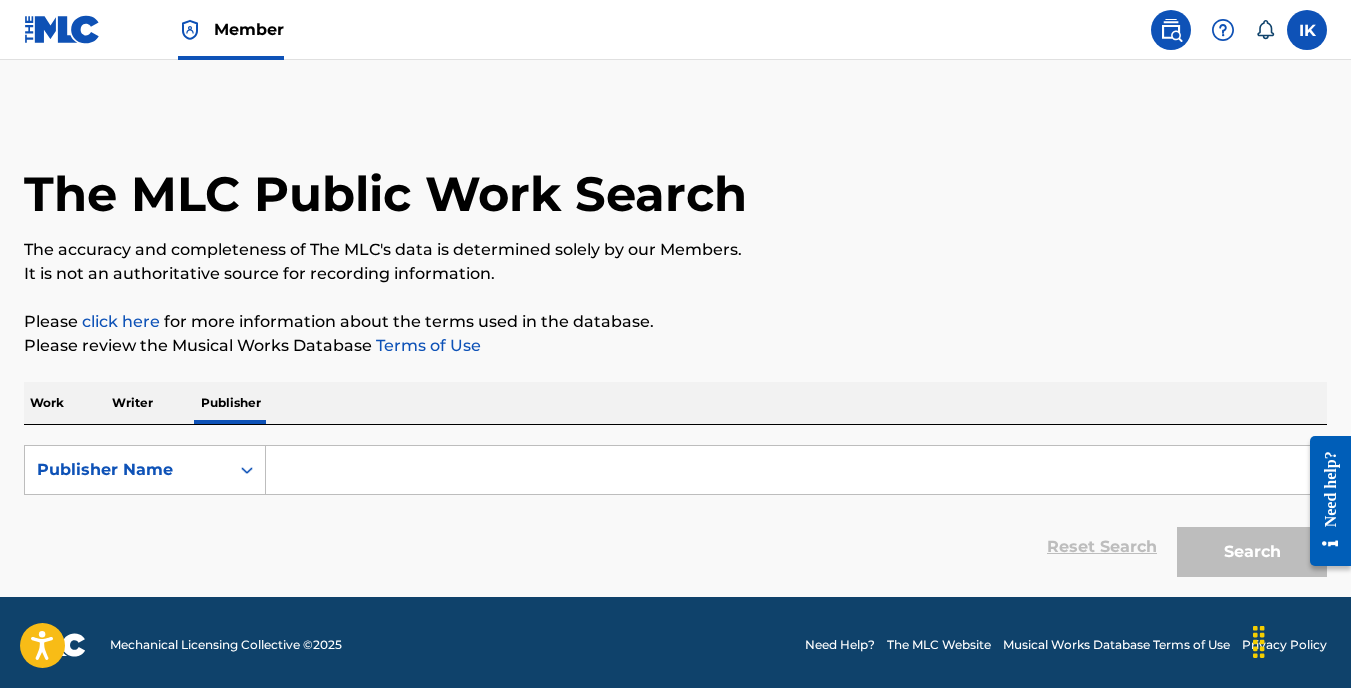 click at bounding box center (796, 470) 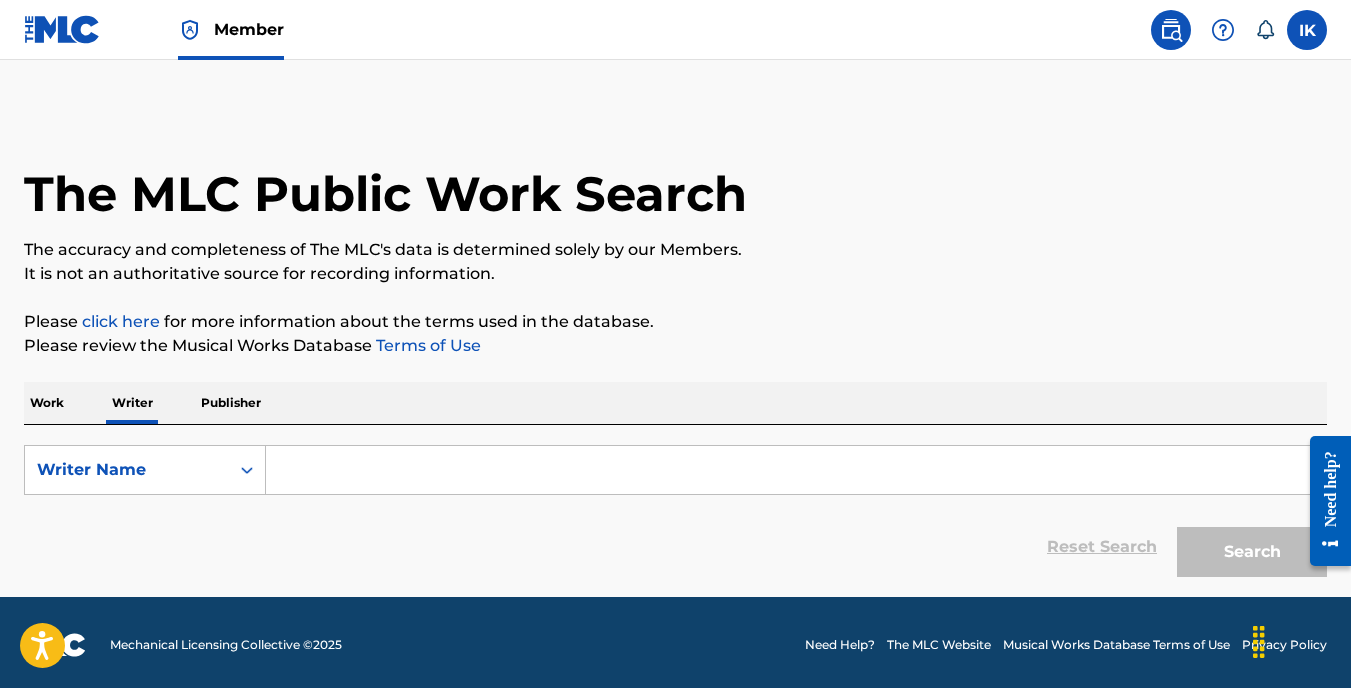 click on "Member [FIRST] [LAST] [EMAIL] Notification Preferences Profile Log out" at bounding box center [675, 30] 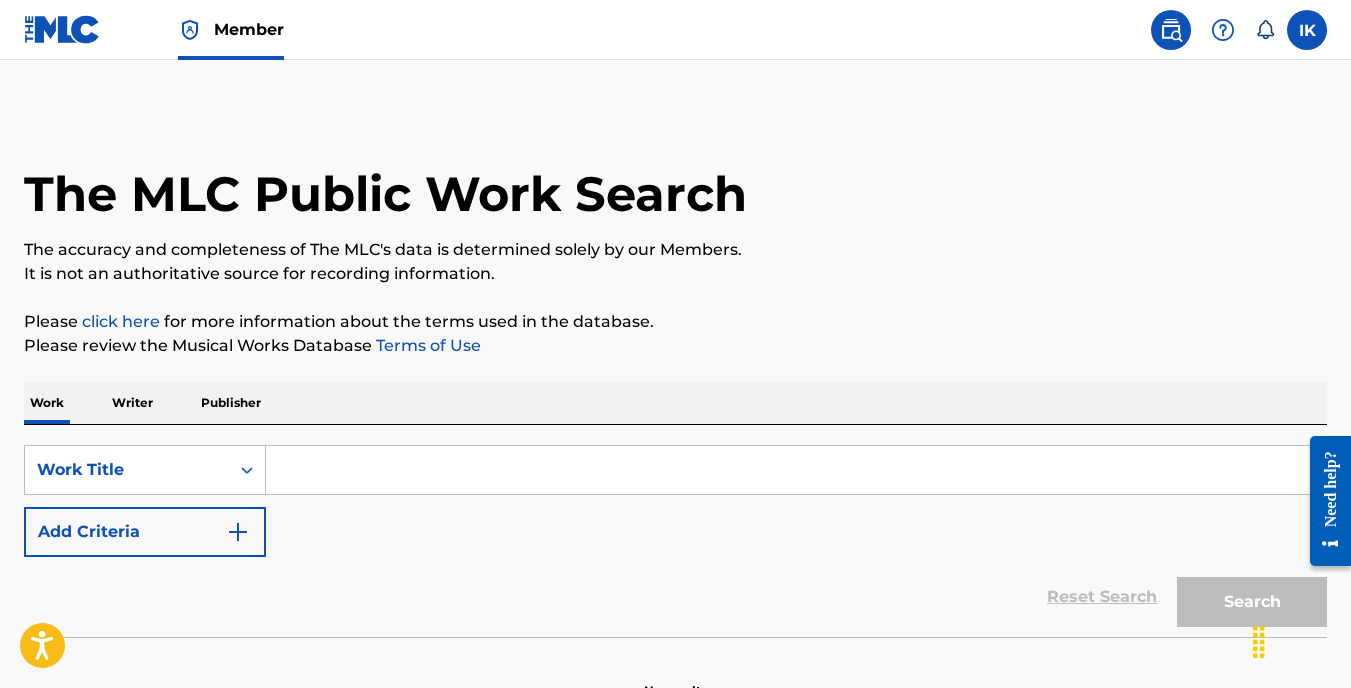click at bounding box center [1307, 30] 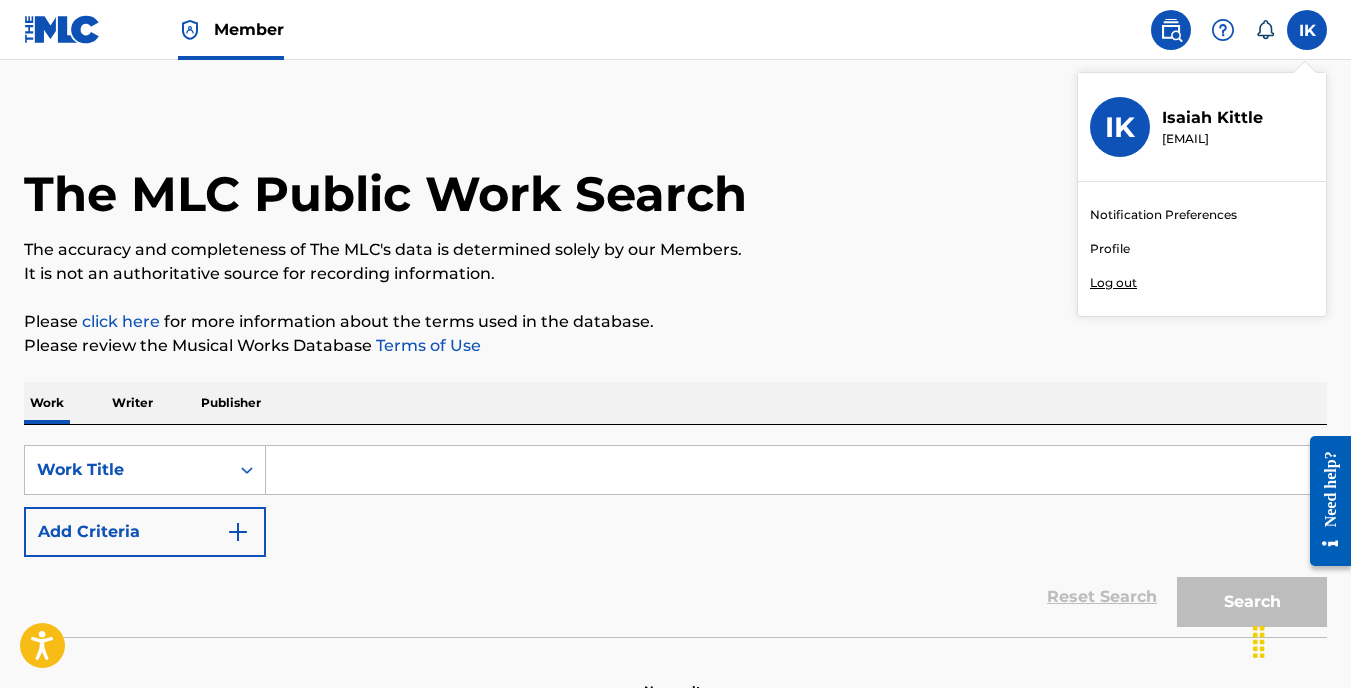 click on "Profile" at bounding box center [1110, 249] 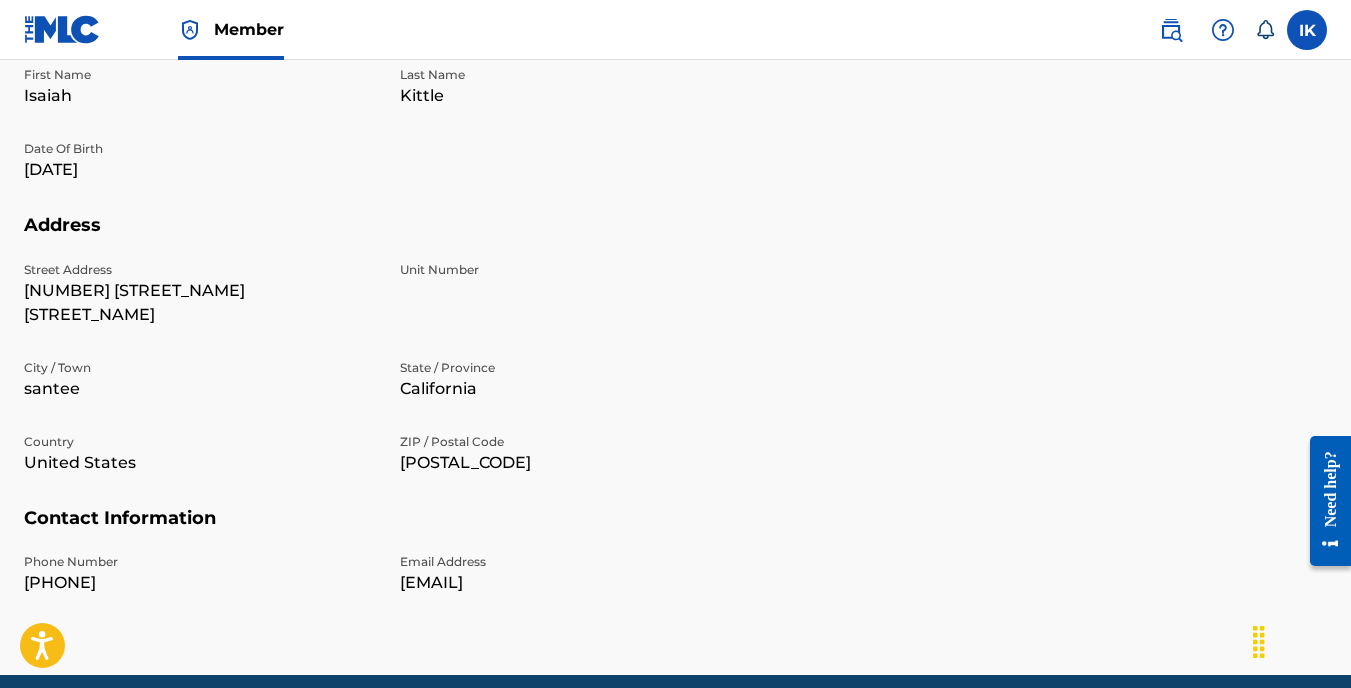 scroll, scrollTop: 600, scrollLeft: 0, axis: vertical 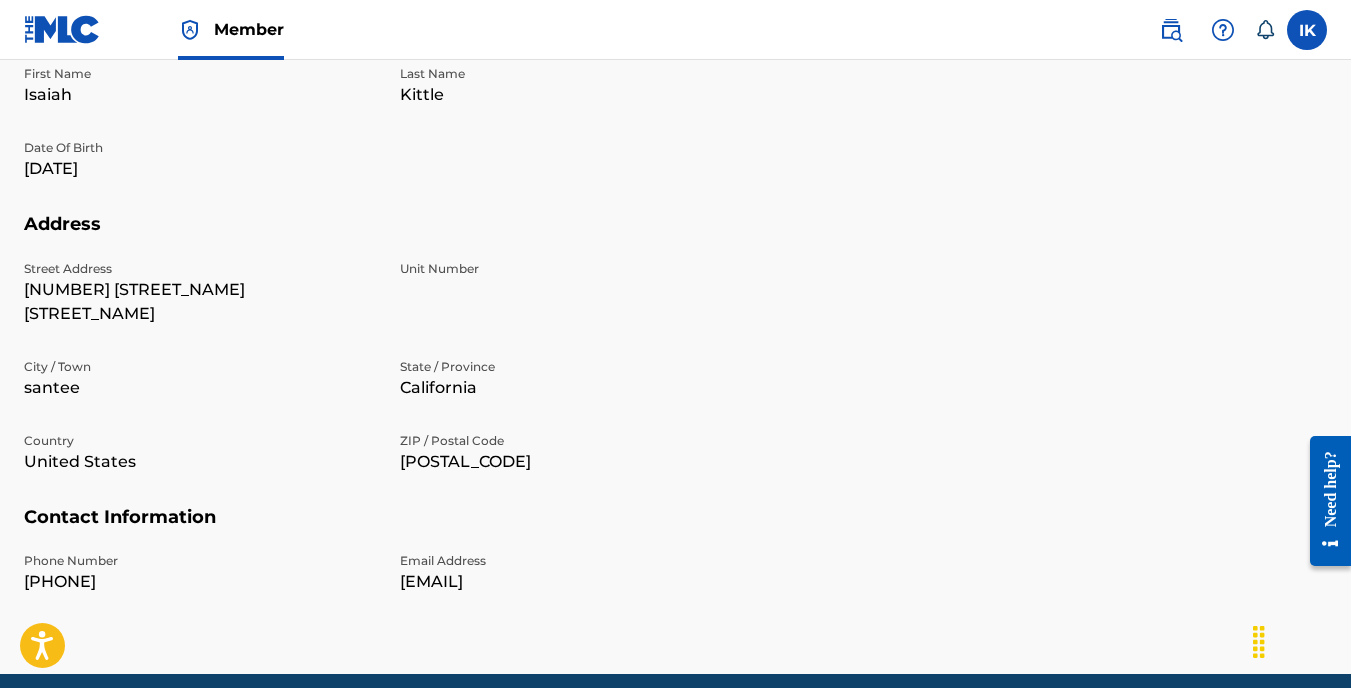 click on "Member" at bounding box center (249, 29) 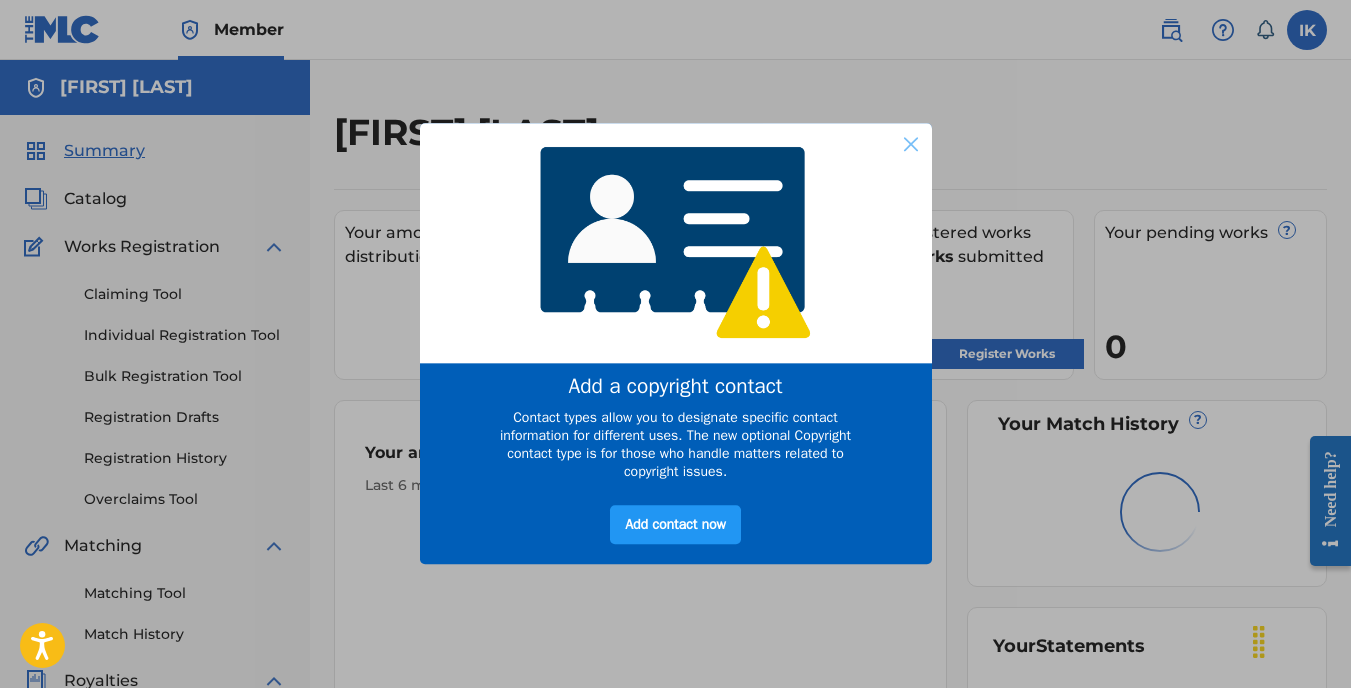 scroll, scrollTop: 0, scrollLeft: 0, axis: both 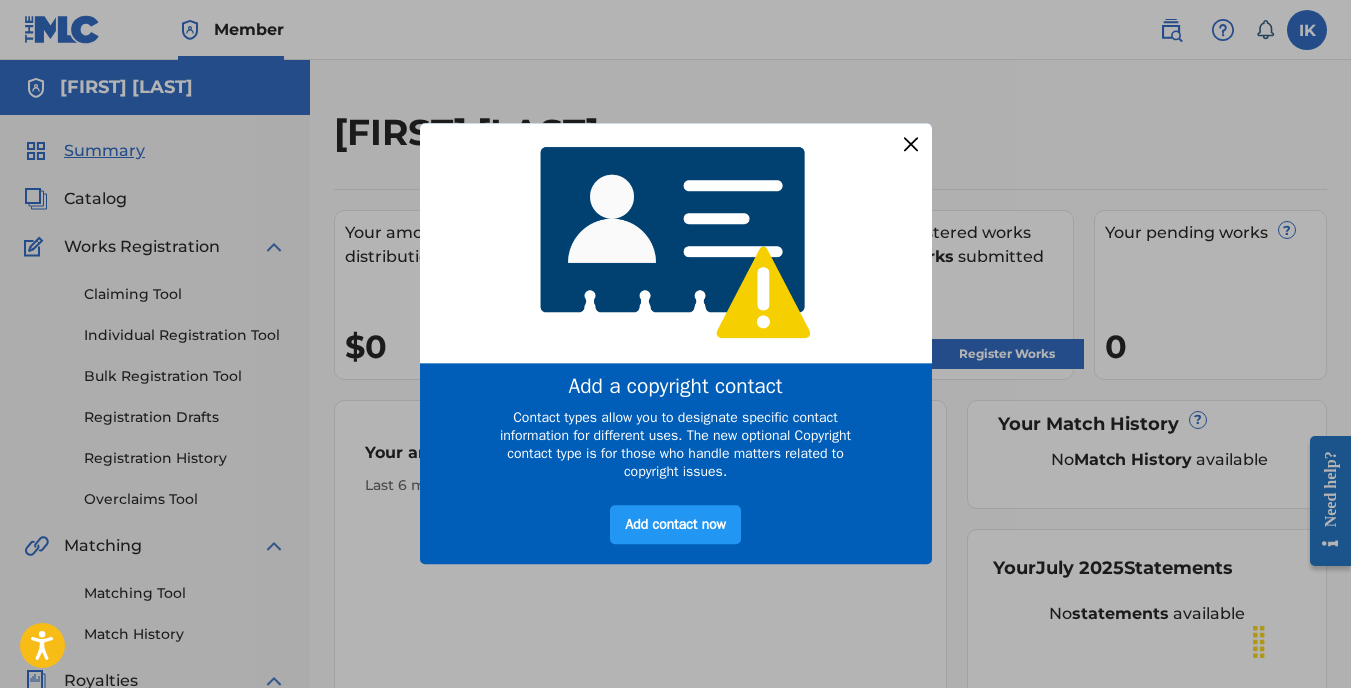 click at bounding box center [910, 144] 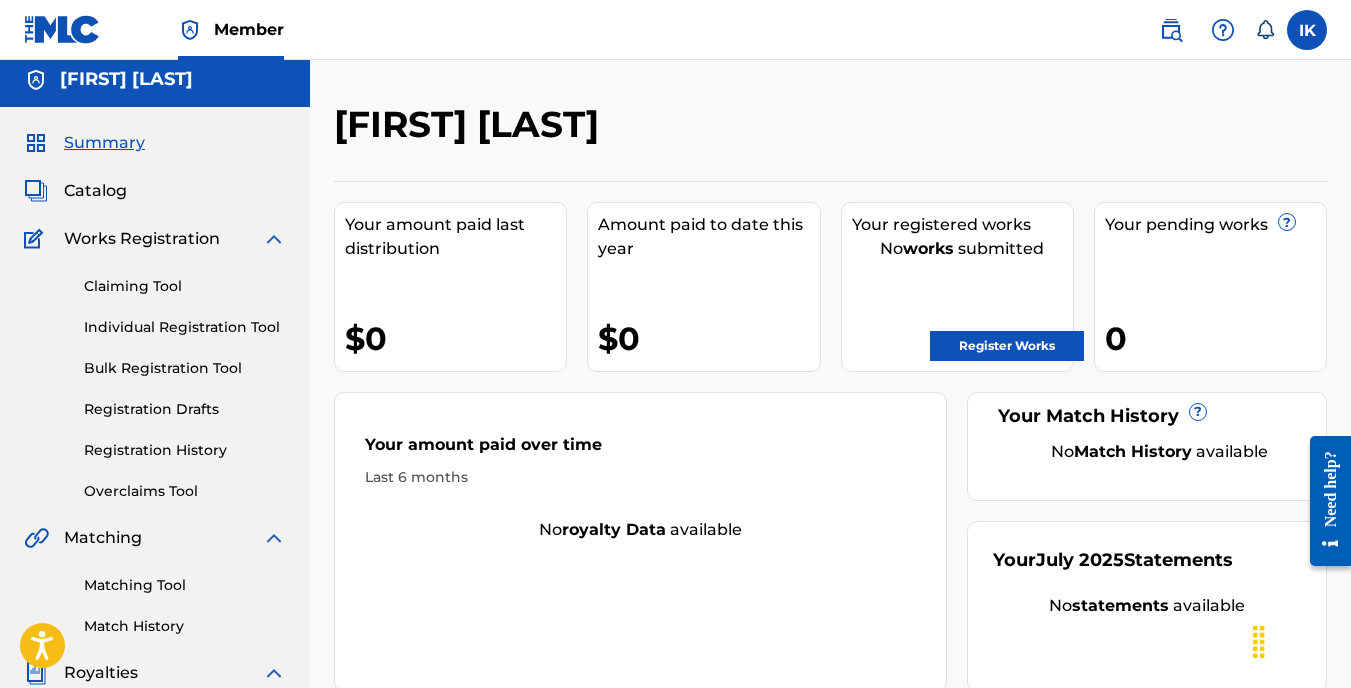 scroll, scrollTop: 0, scrollLeft: 0, axis: both 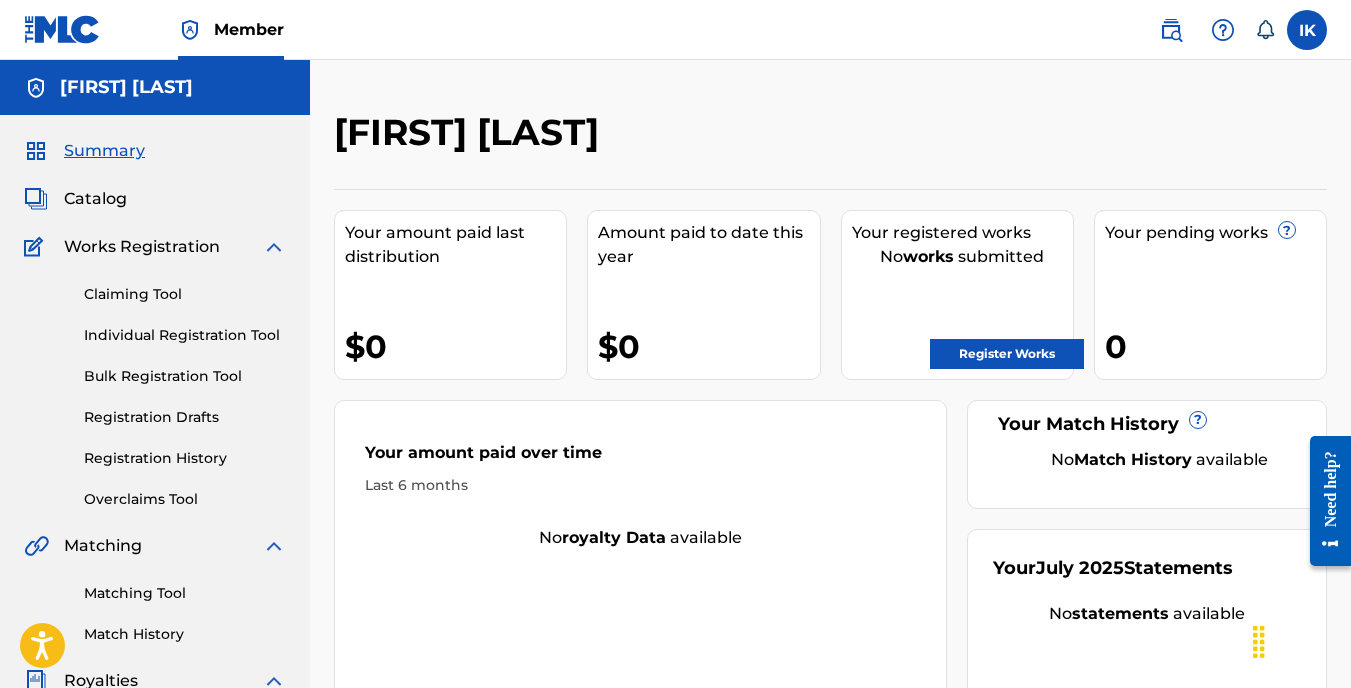 click at bounding box center [274, 247] 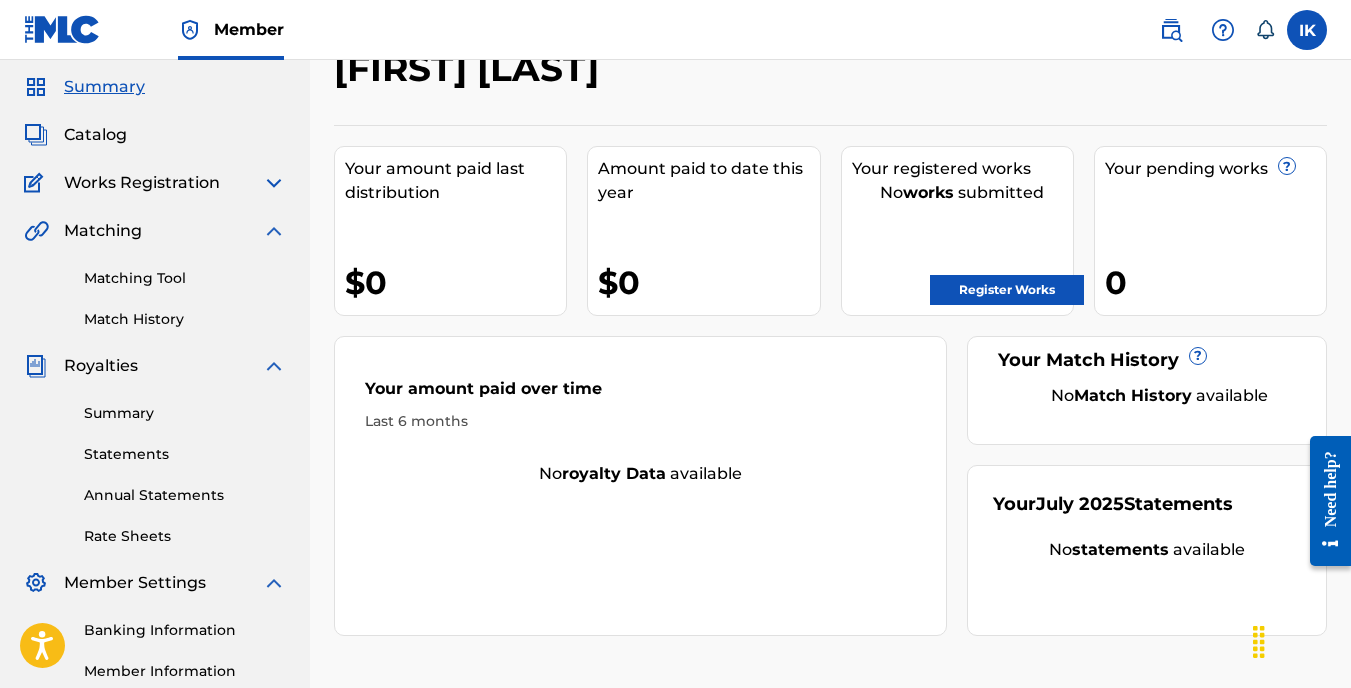 scroll, scrollTop: 100, scrollLeft: 0, axis: vertical 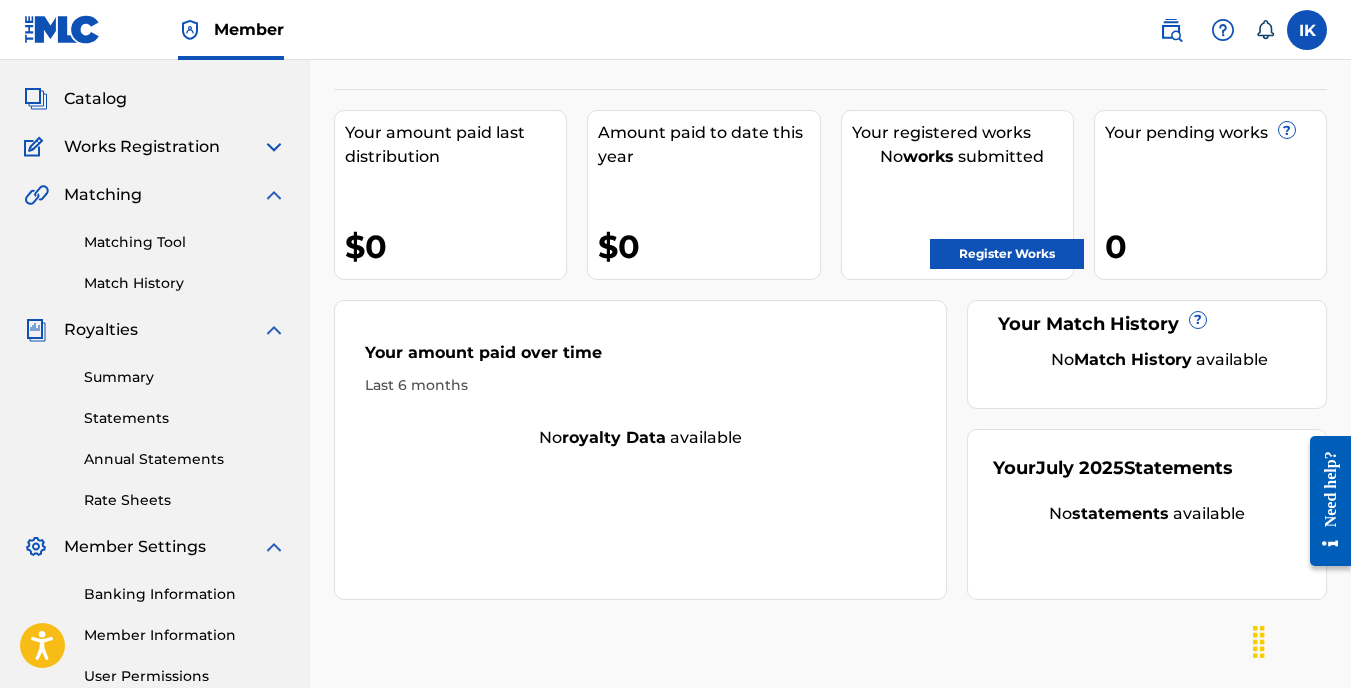 click at bounding box center (274, 330) 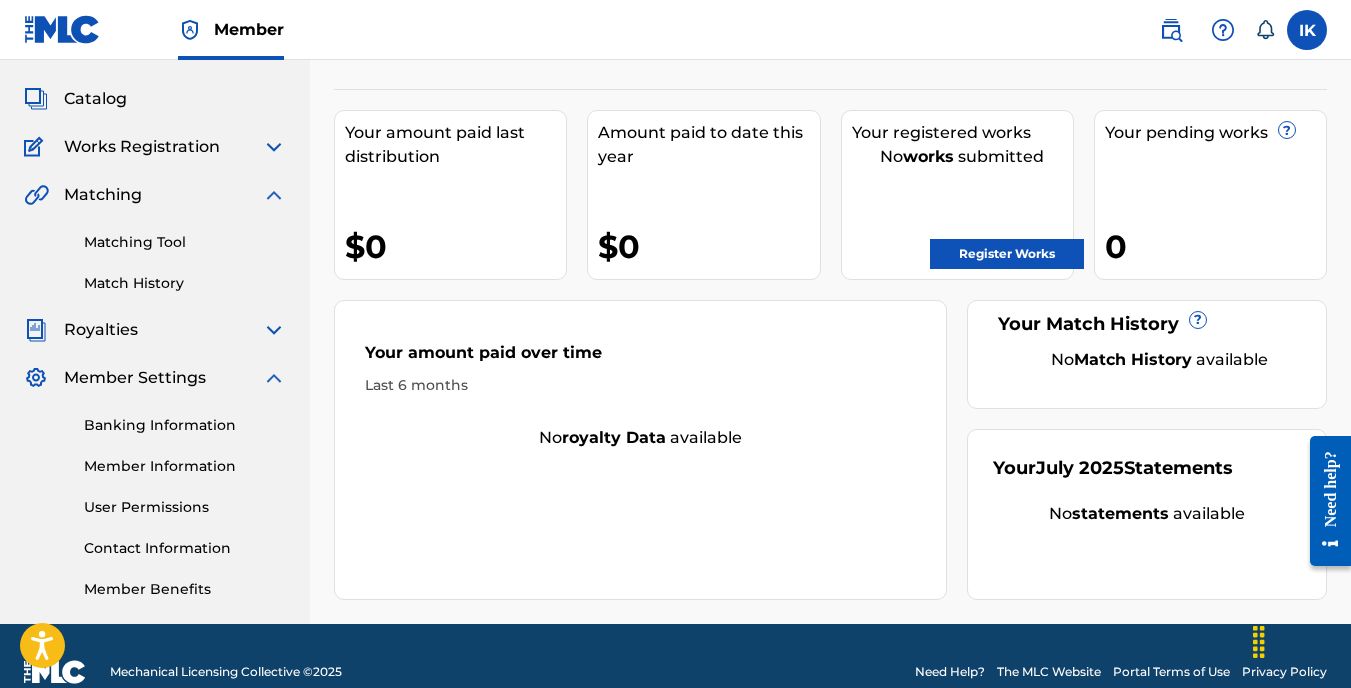 click at bounding box center (274, 330) 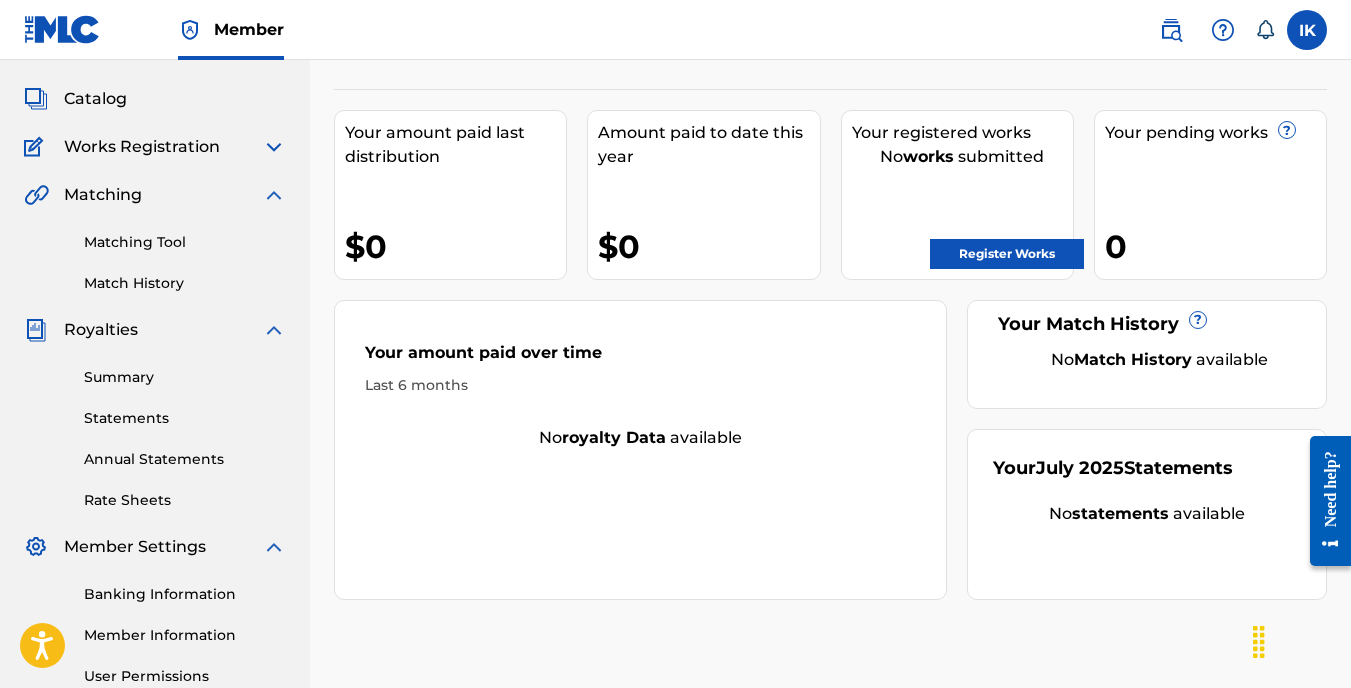 click on "Statements" at bounding box center (185, 418) 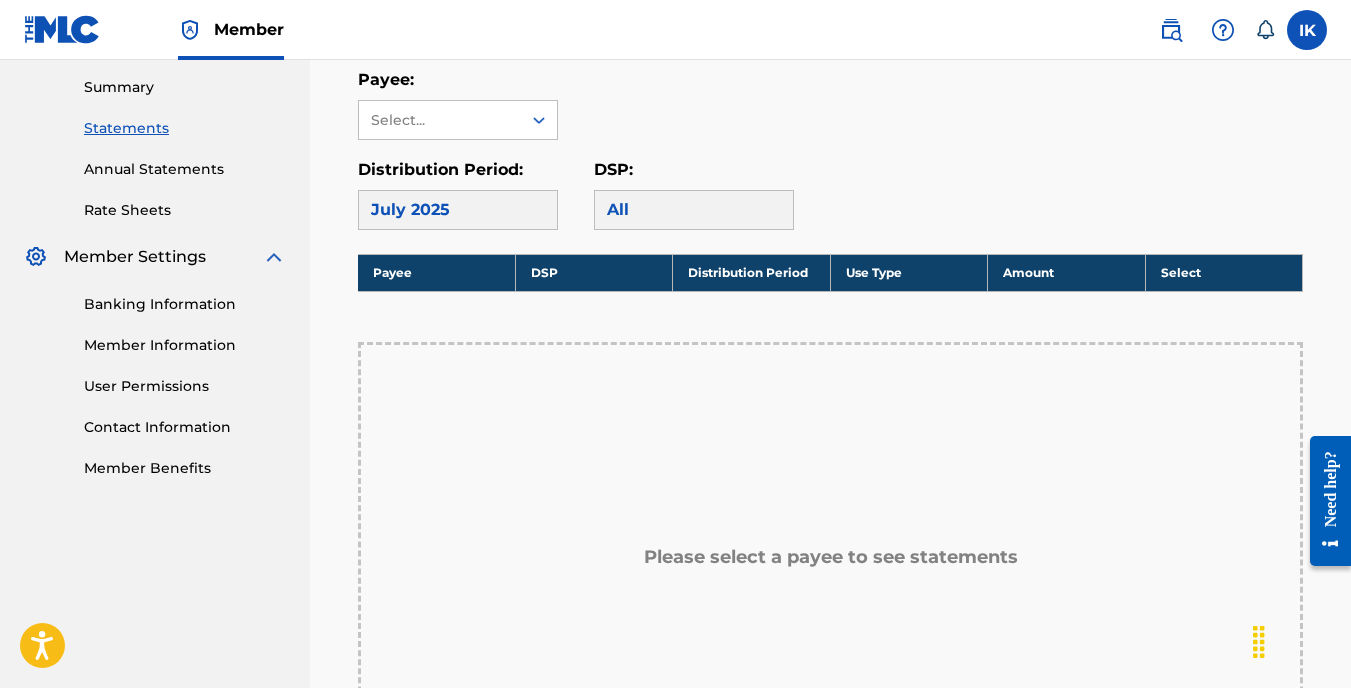 scroll, scrollTop: 382, scrollLeft: 0, axis: vertical 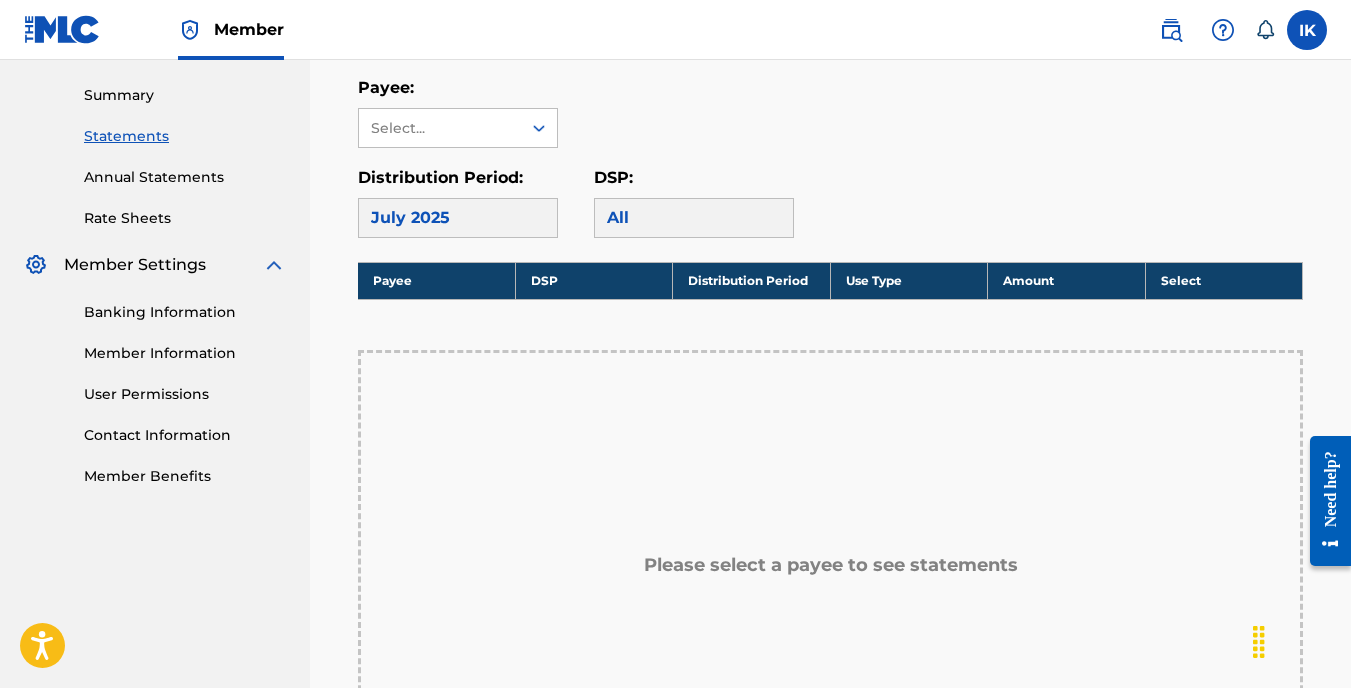 click at bounding box center [1307, 30] 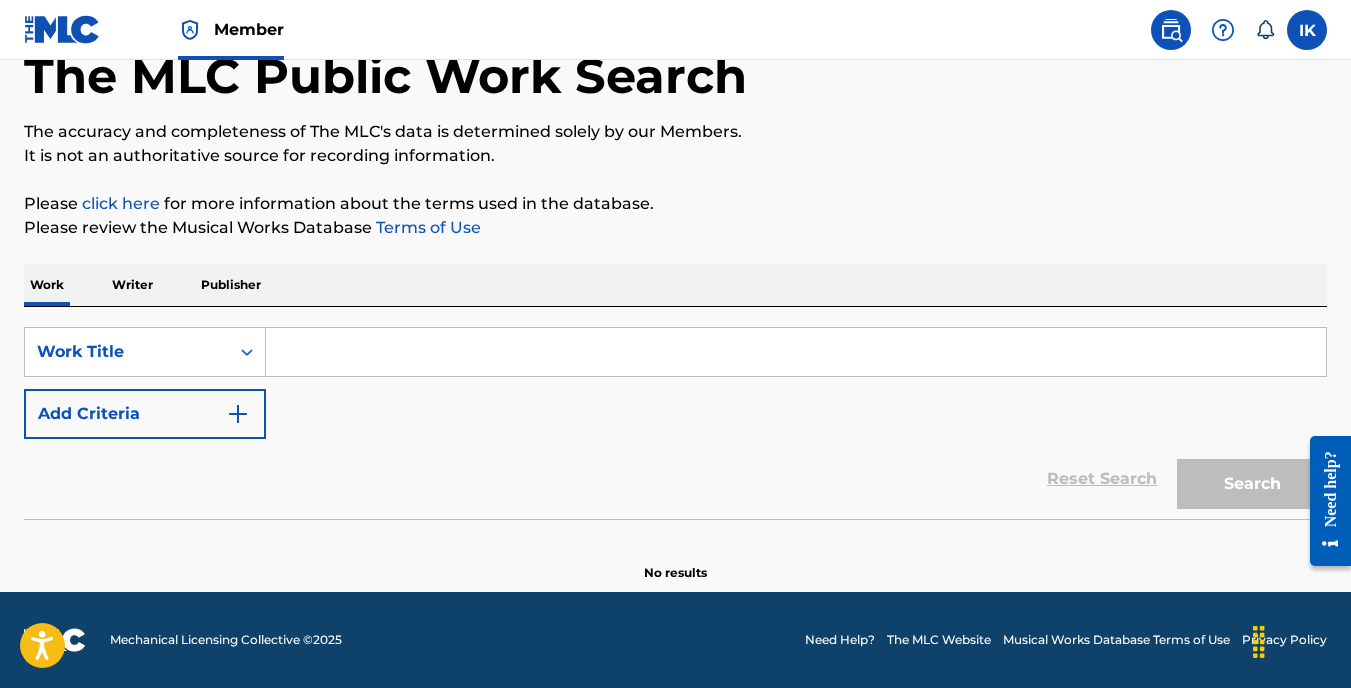 scroll, scrollTop: 0, scrollLeft: 0, axis: both 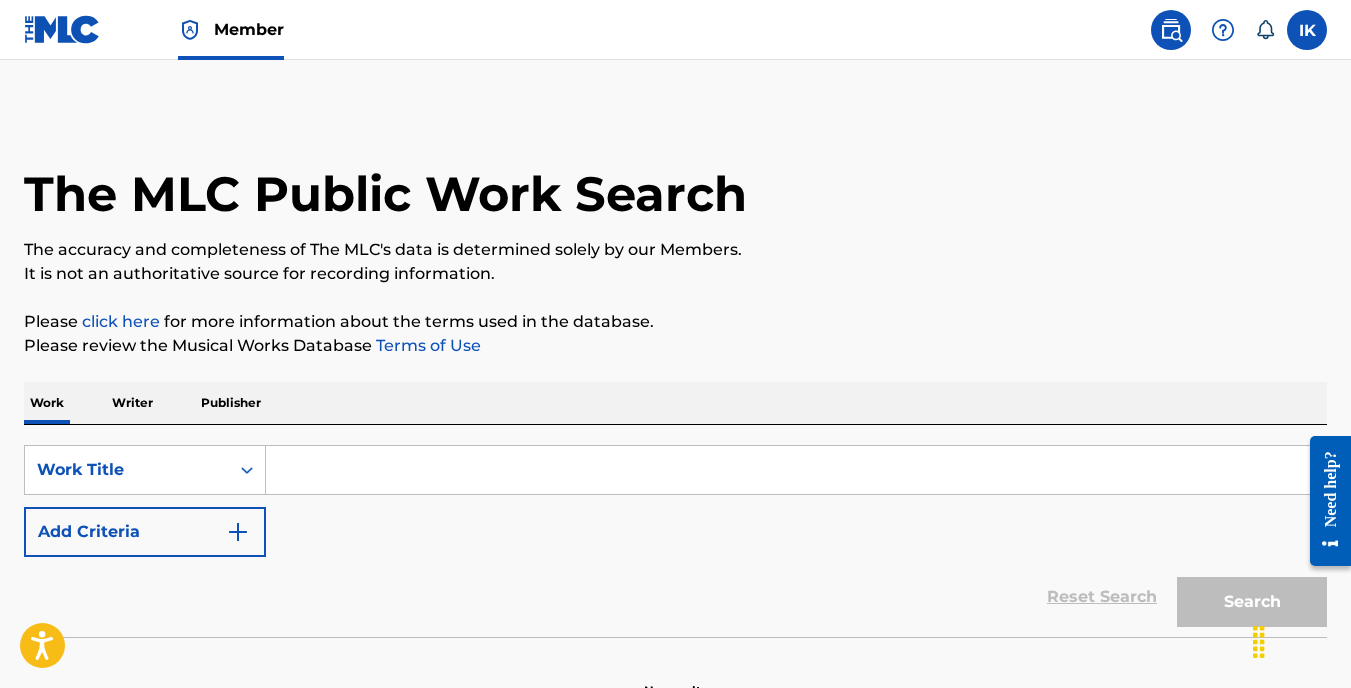 click at bounding box center (1307, 30) 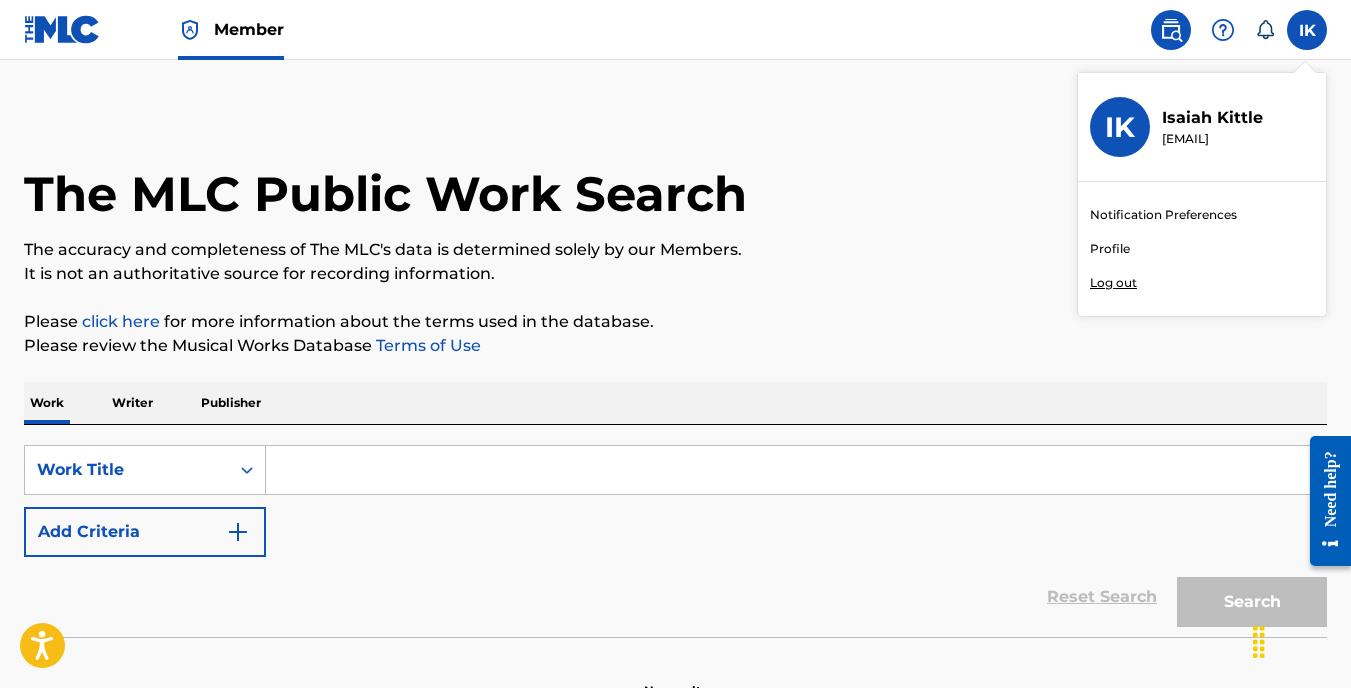 click on "IK" at bounding box center [1120, 127] 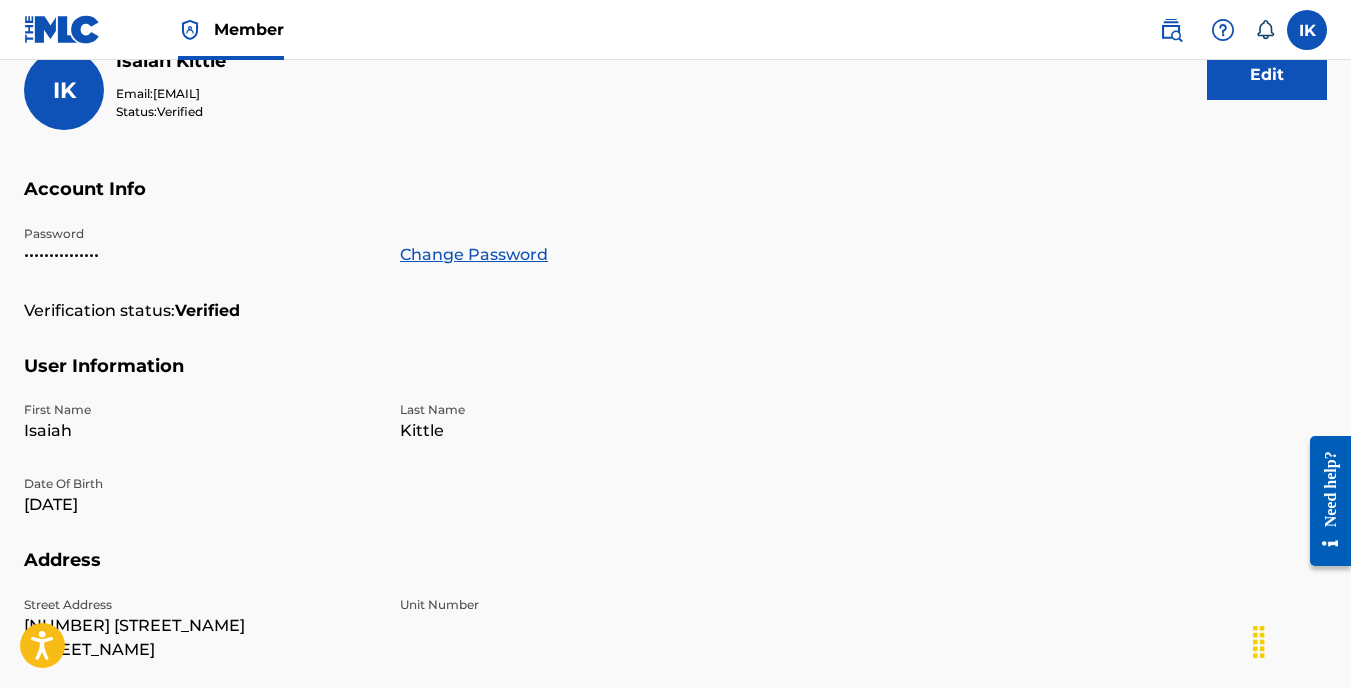 scroll, scrollTop: 0, scrollLeft: 0, axis: both 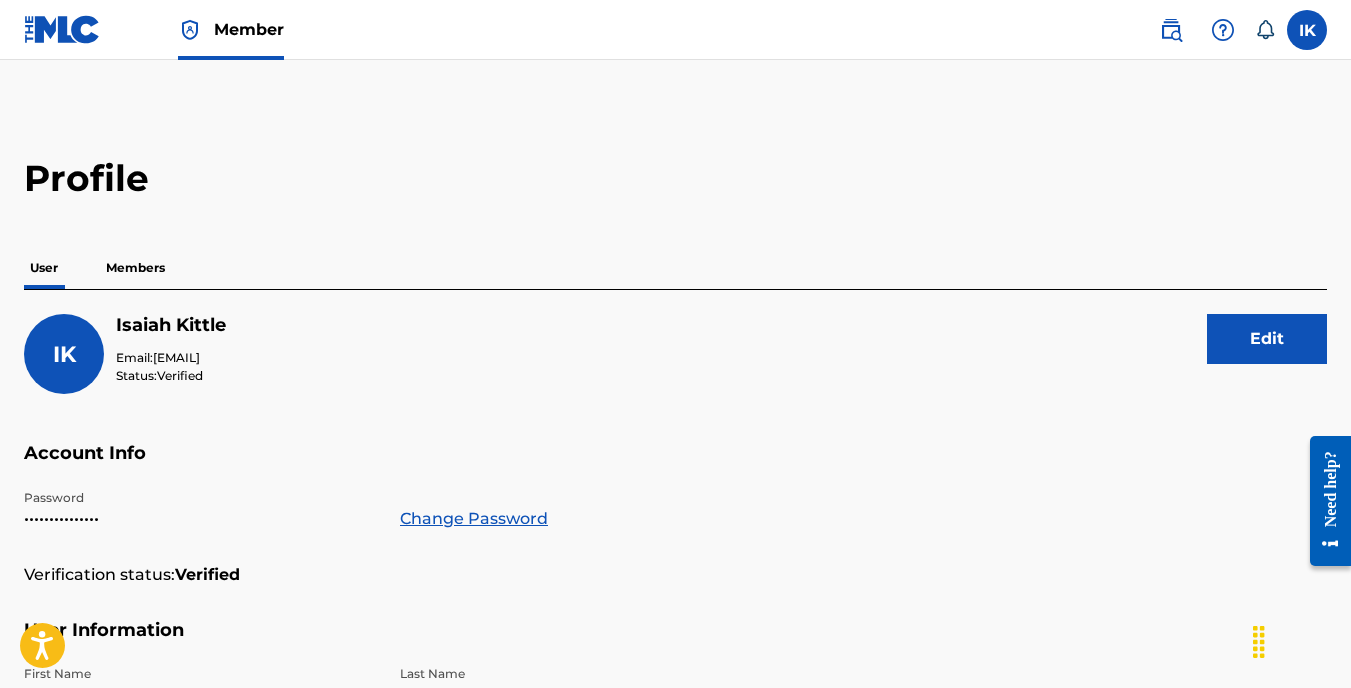 click at bounding box center [62, 29] 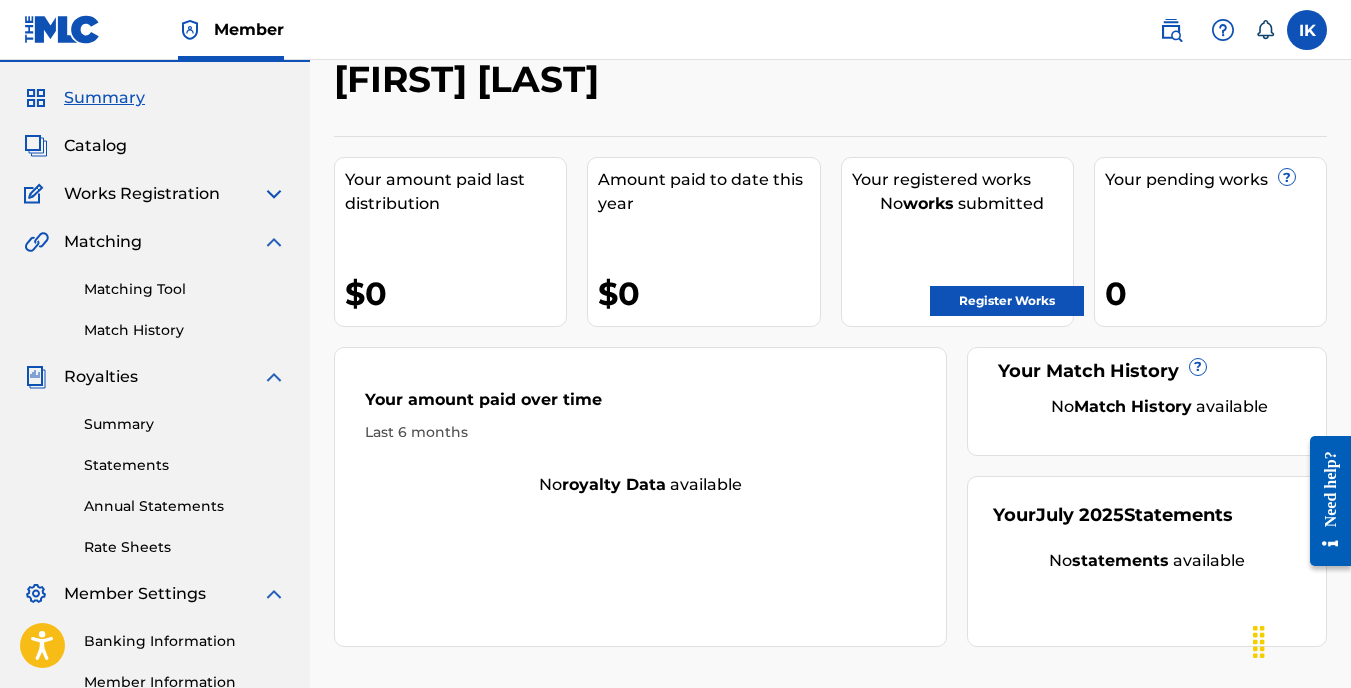 scroll, scrollTop: 100, scrollLeft: 0, axis: vertical 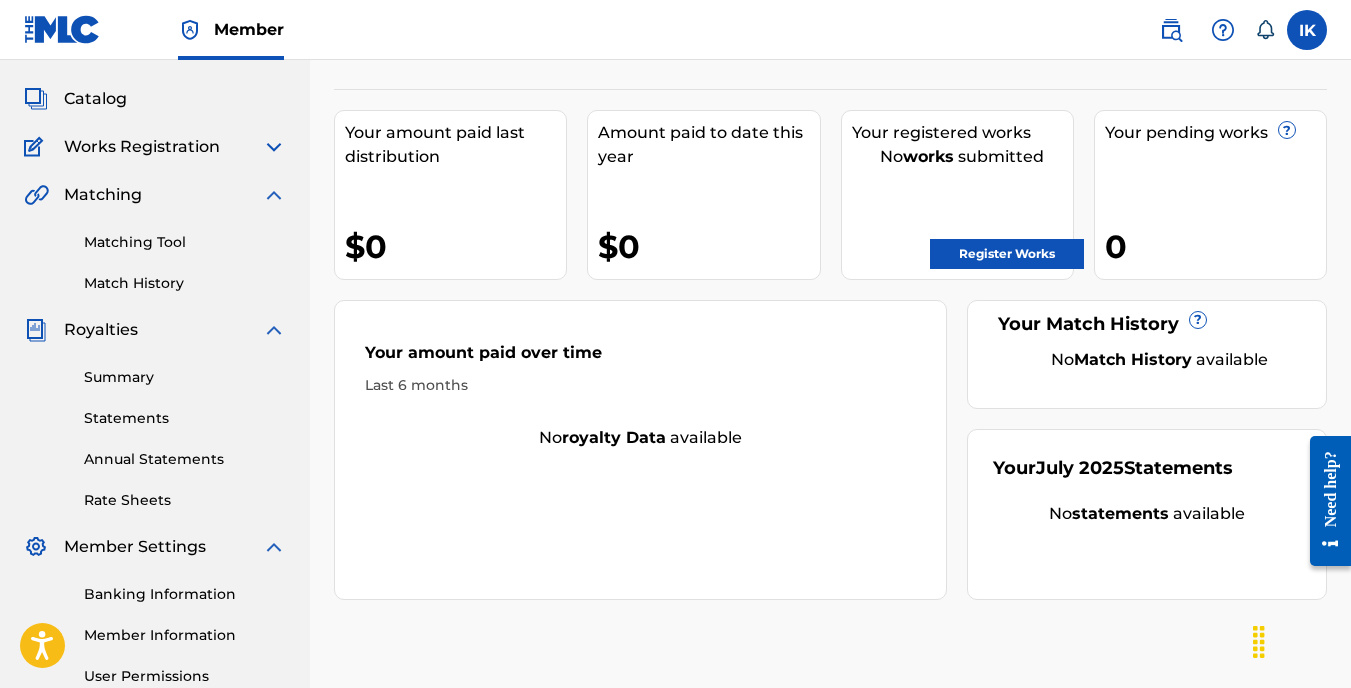 click at bounding box center [274, 147] 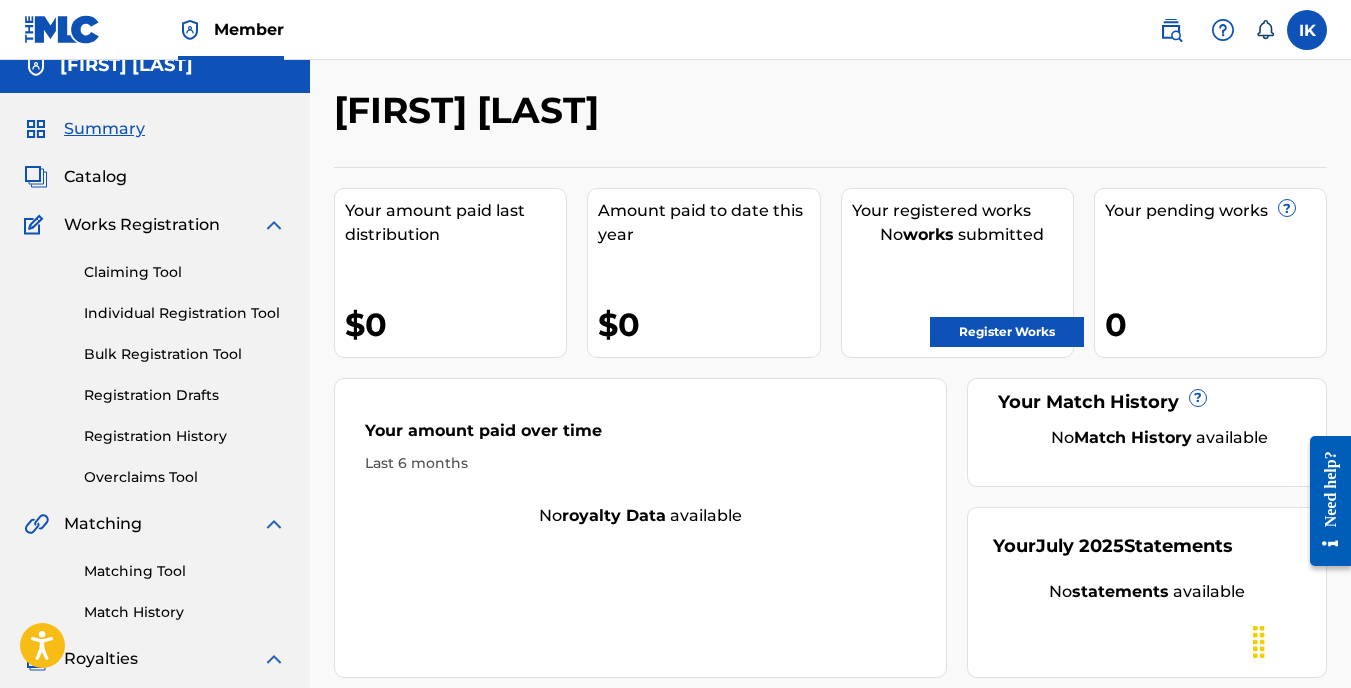 scroll, scrollTop: 0, scrollLeft: 0, axis: both 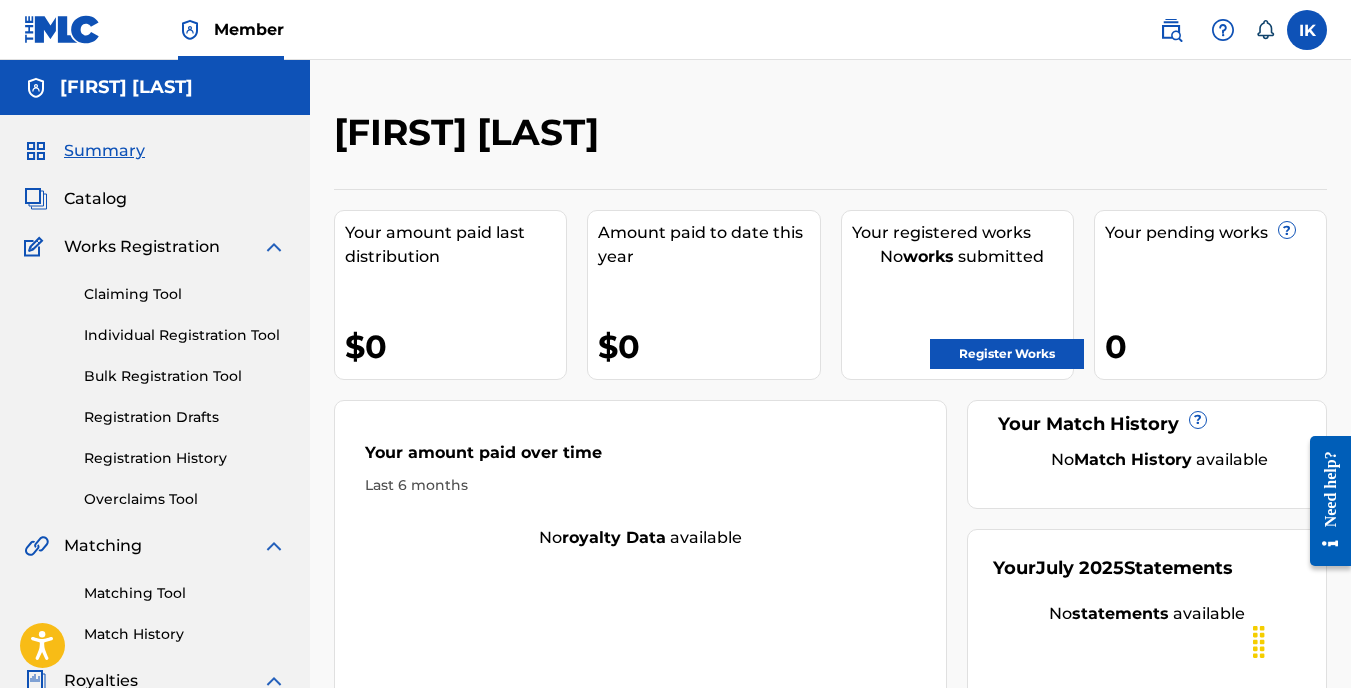 click on "Catalog" at bounding box center (75, 199) 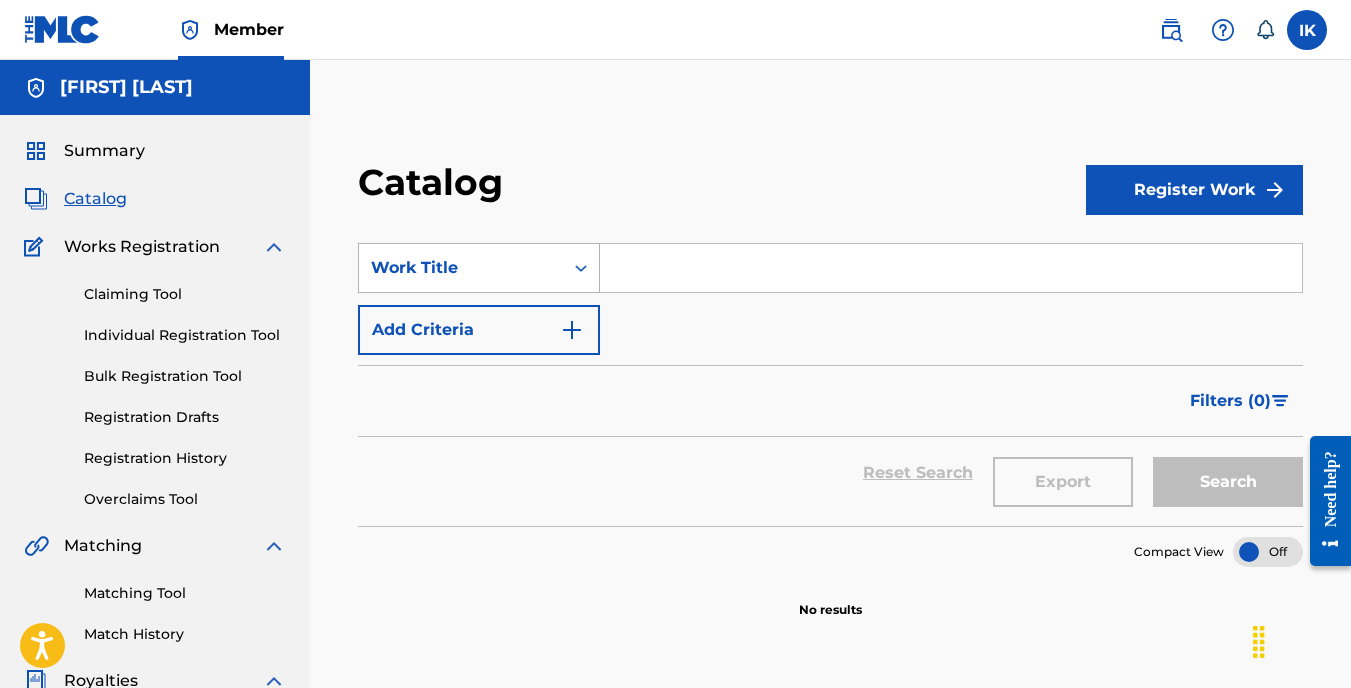 click at bounding box center (581, 268) 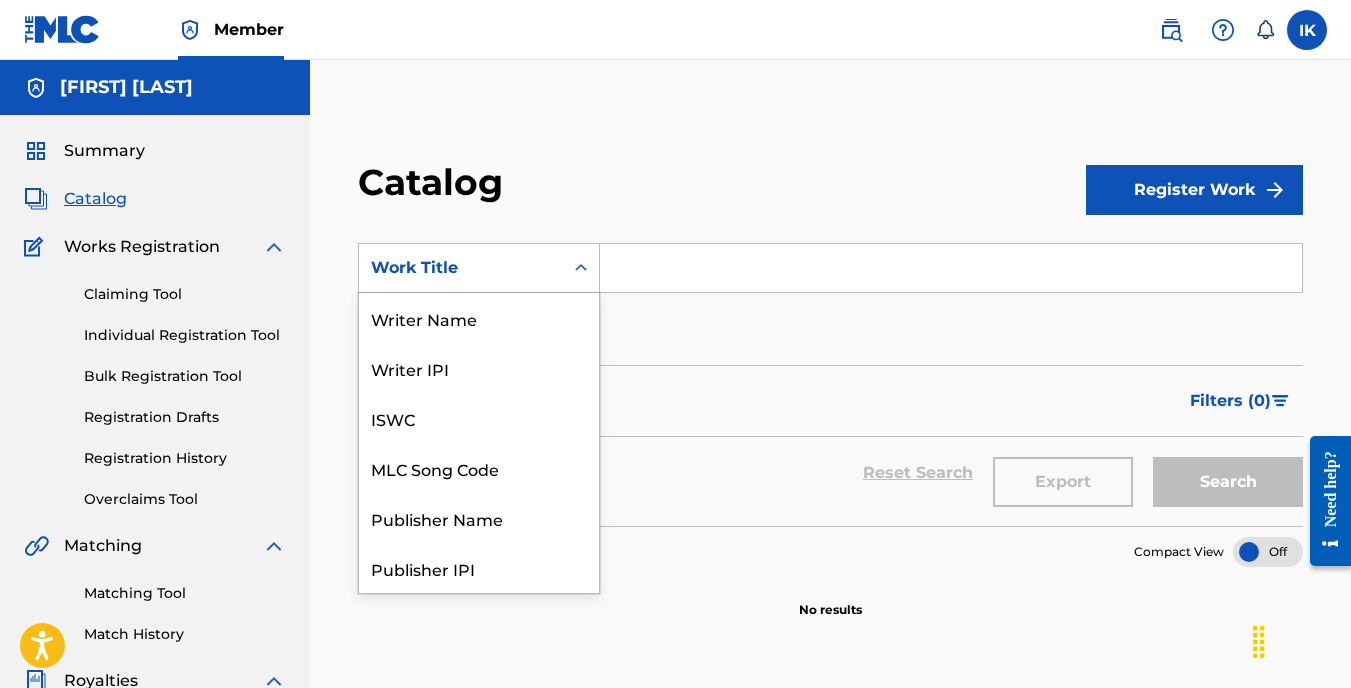 scroll, scrollTop: 300, scrollLeft: 0, axis: vertical 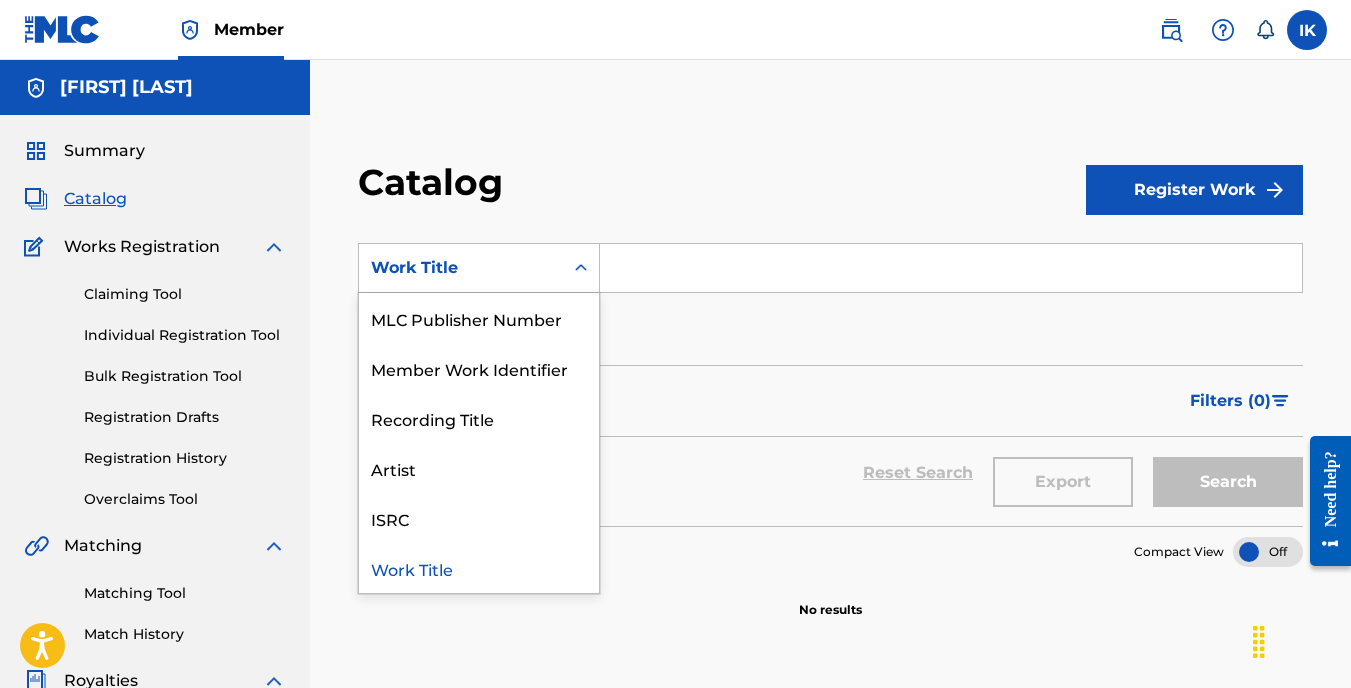 click at bounding box center (581, 268) 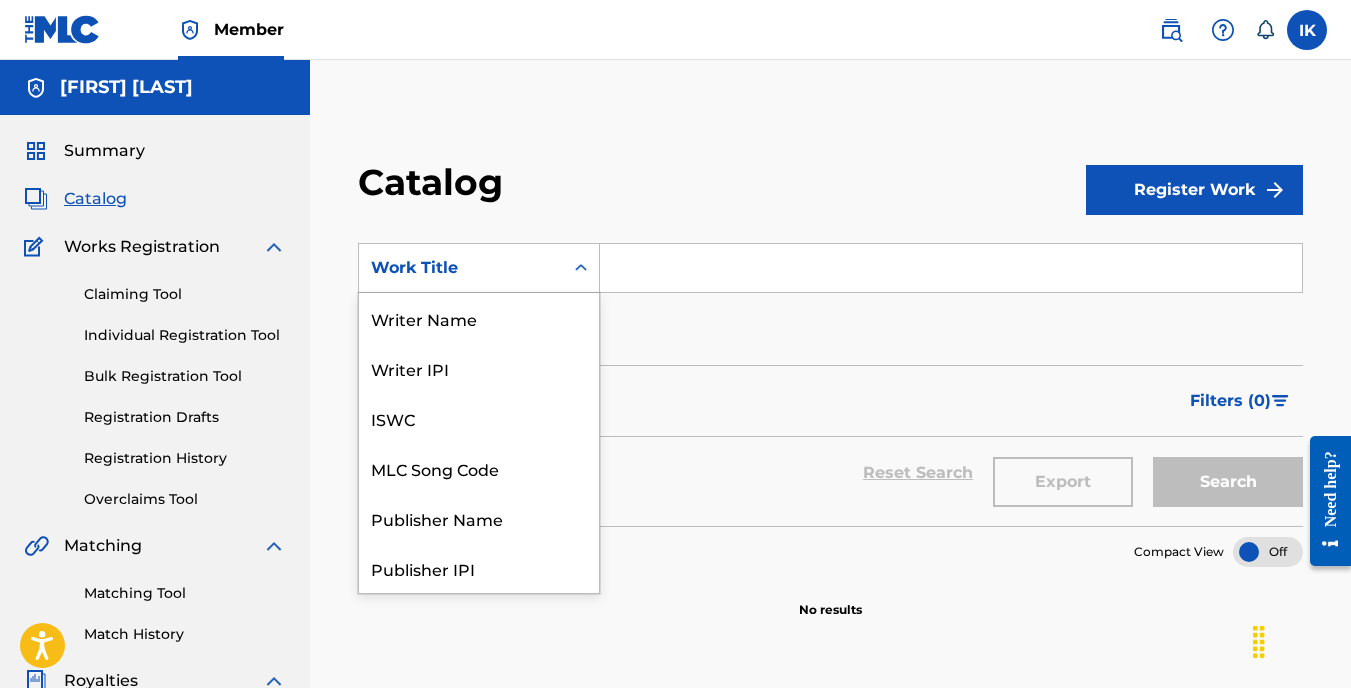 click at bounding box center (581, 268) 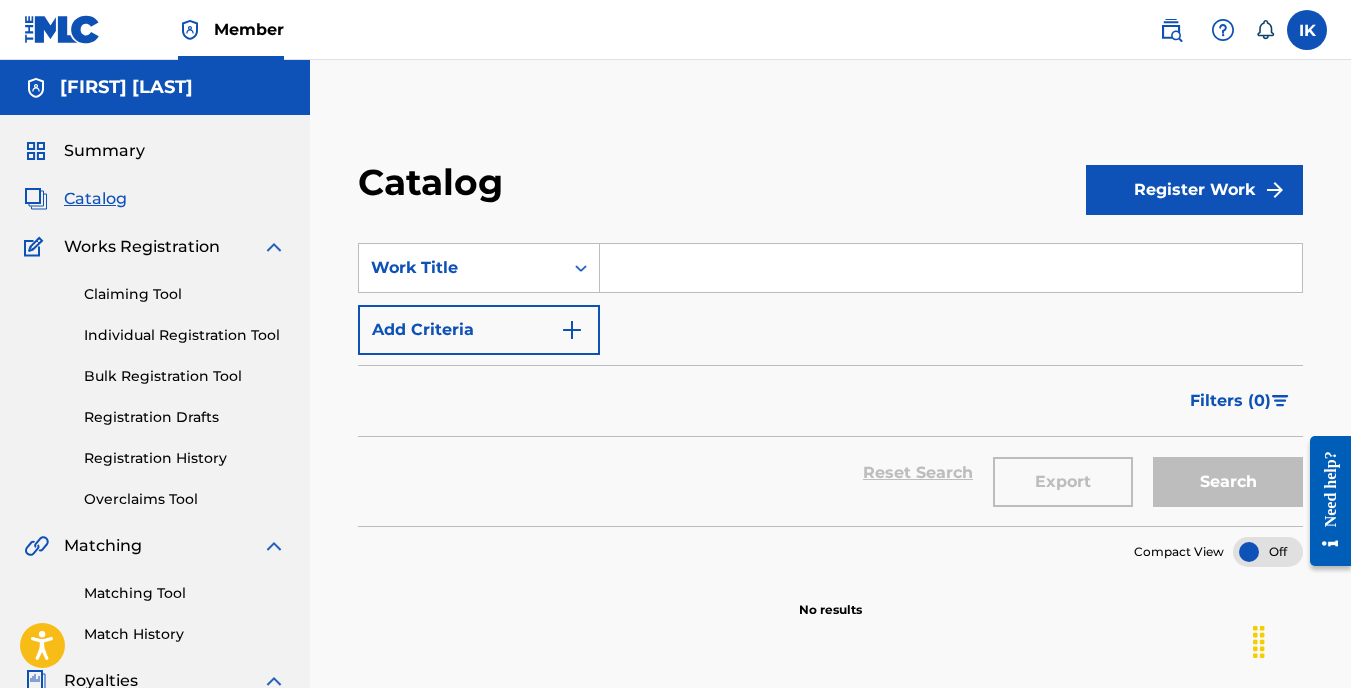 click at bounding box center (581, 268) 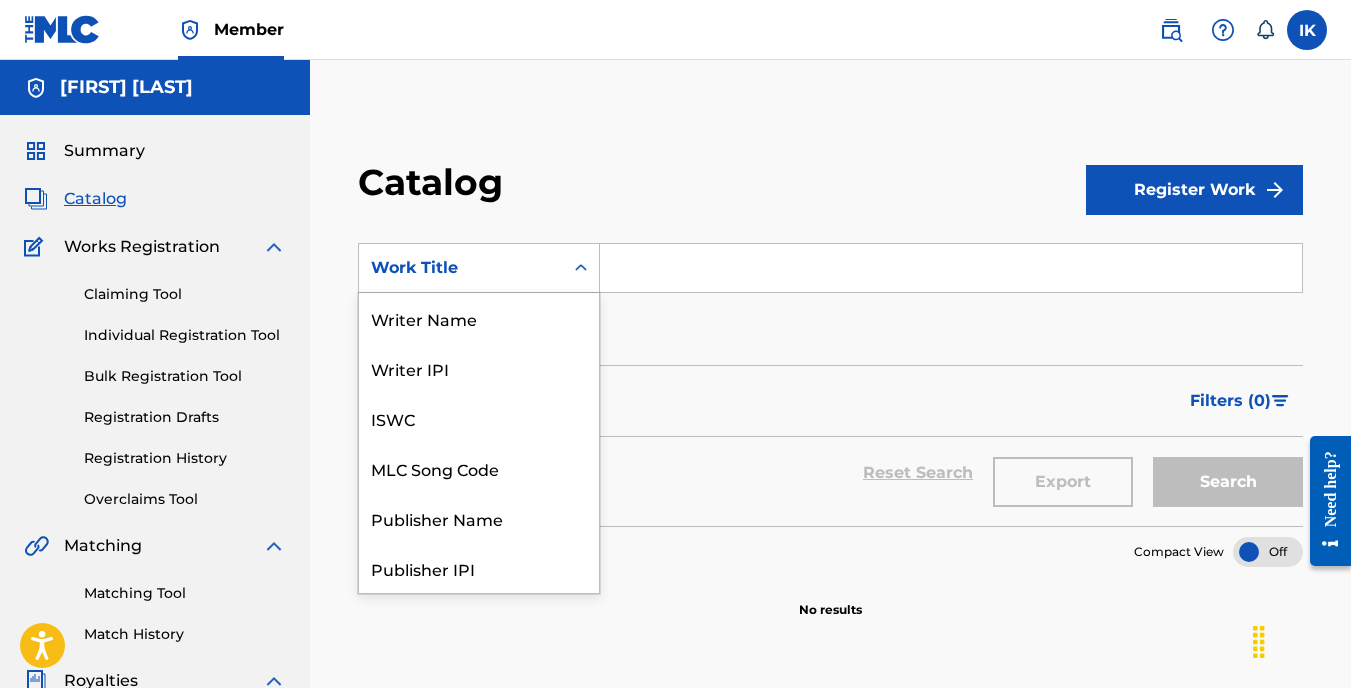 click at bounding box center [581, 268] 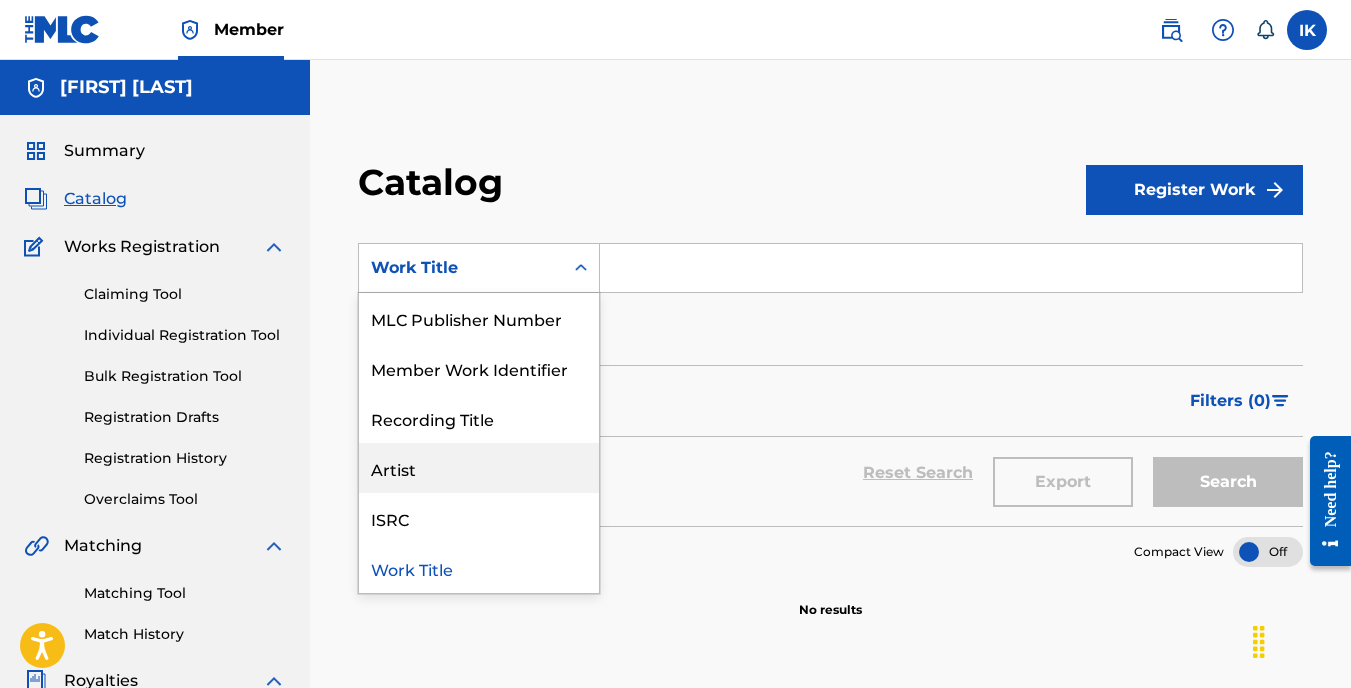 click on "Artist" at bounding box center [479, 468] 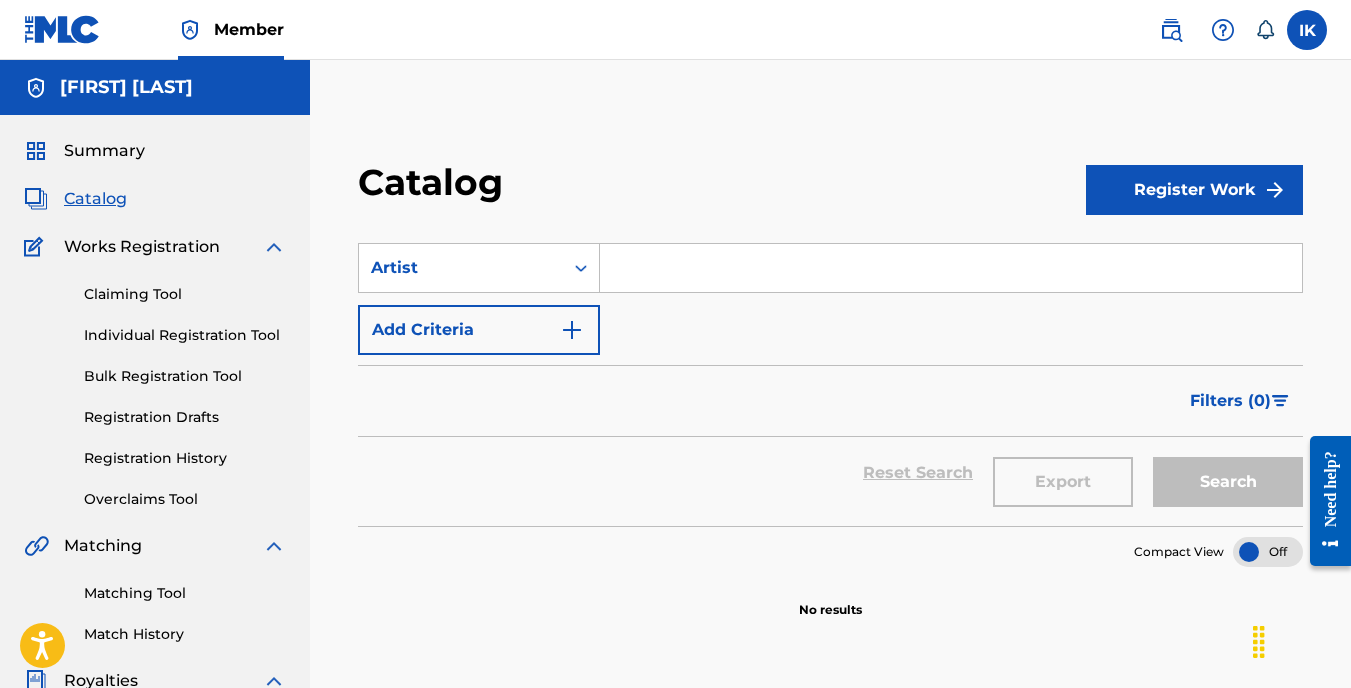 click at bounding box center (951, 268) 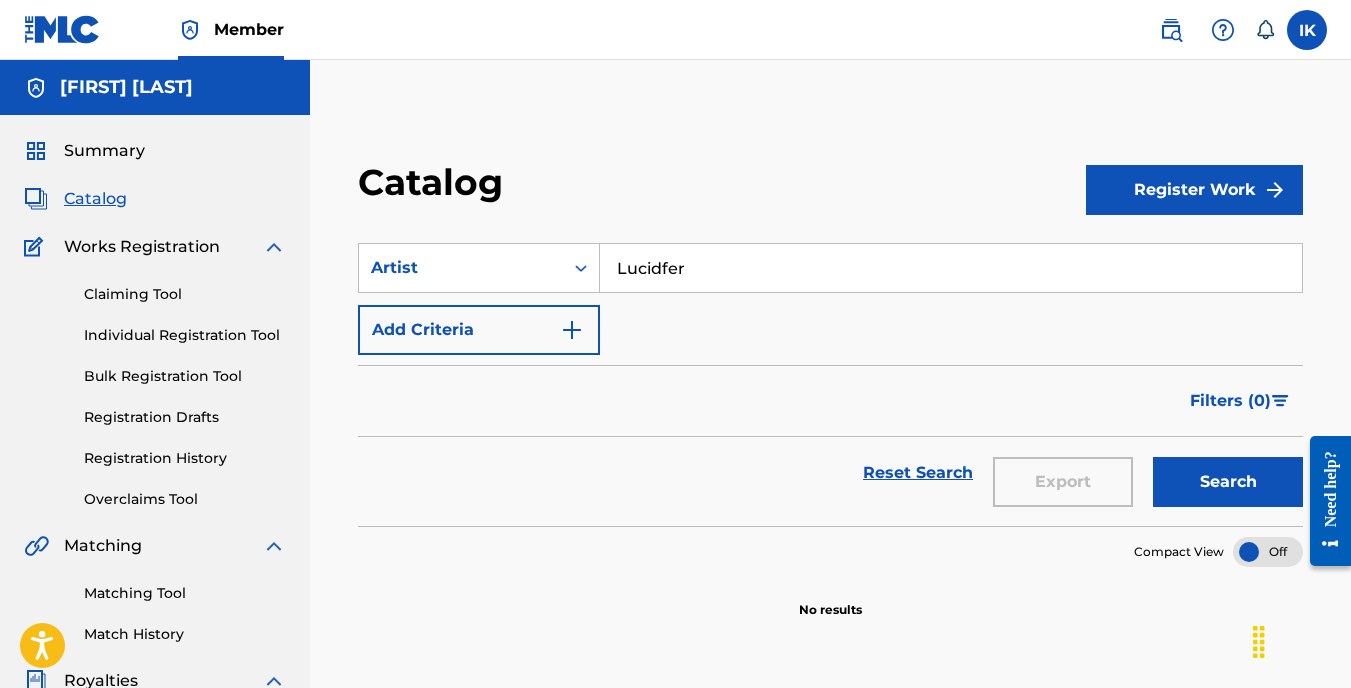type on "Lucidfer" 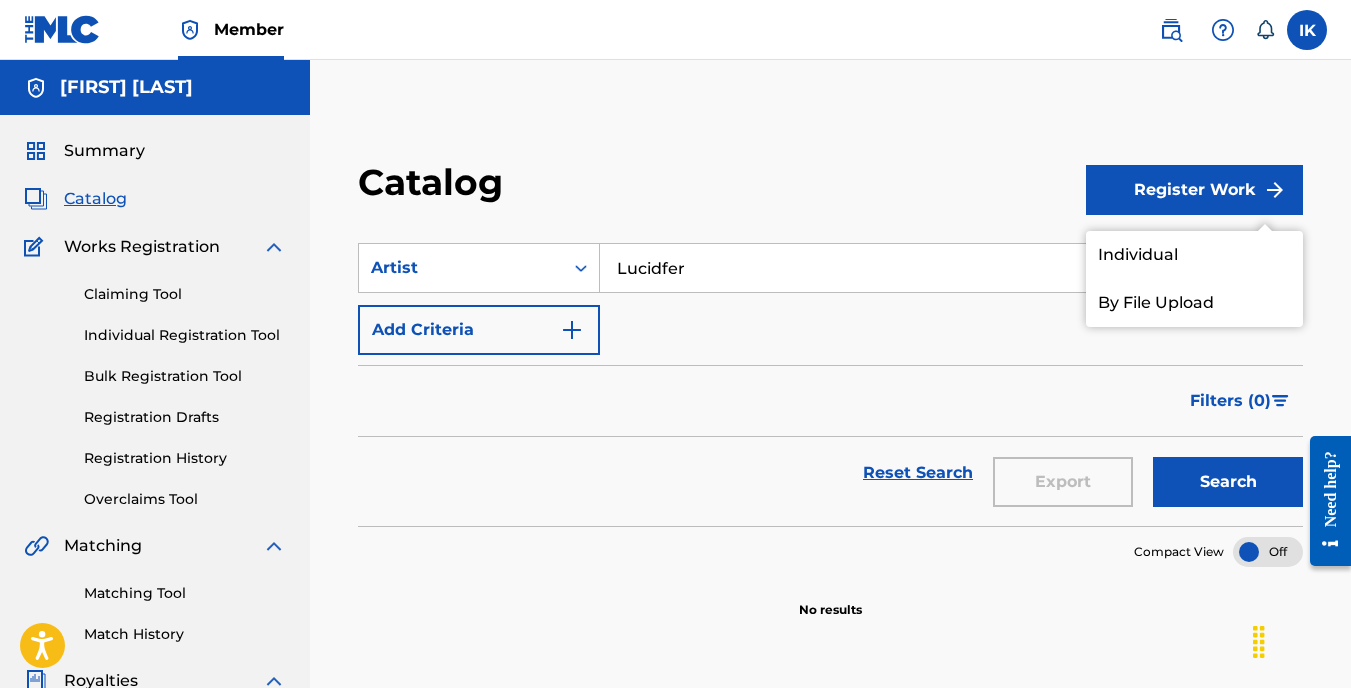 click on "Individual" at bounding box center [1194, 255] 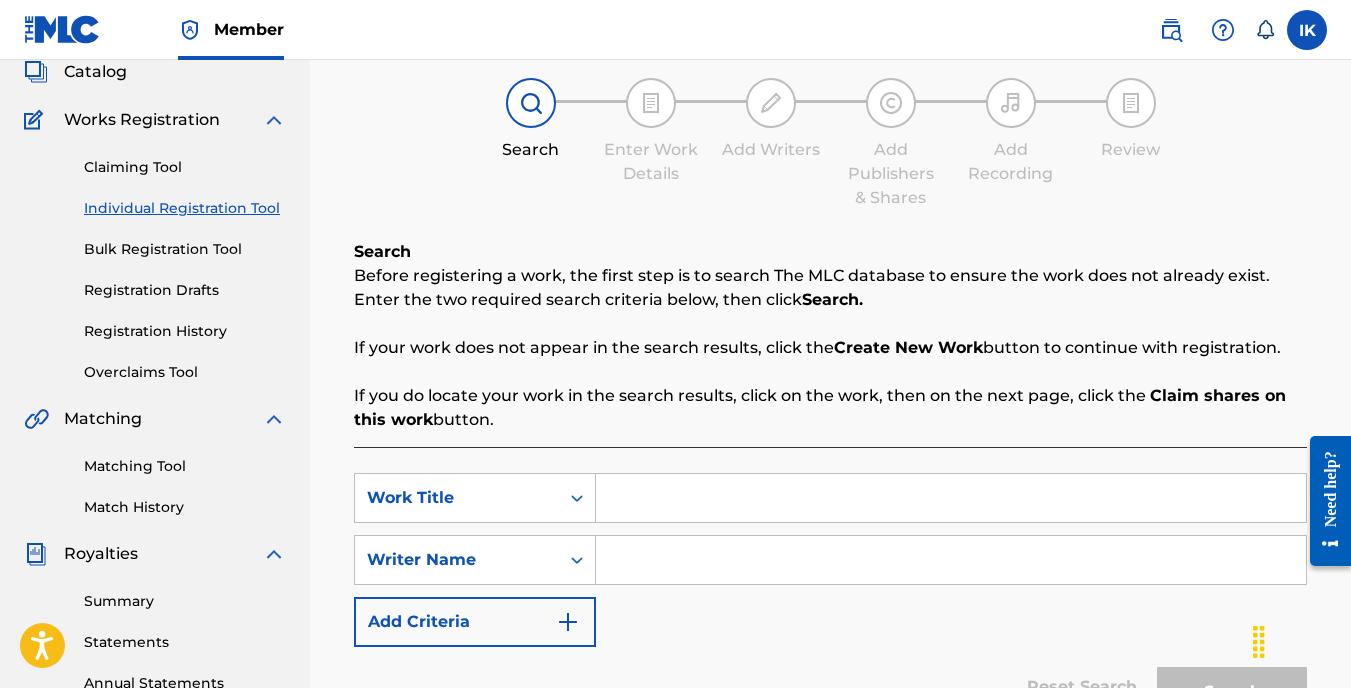 scroll, scrollTop: 100, scrollLeft: 0, axis: vertical 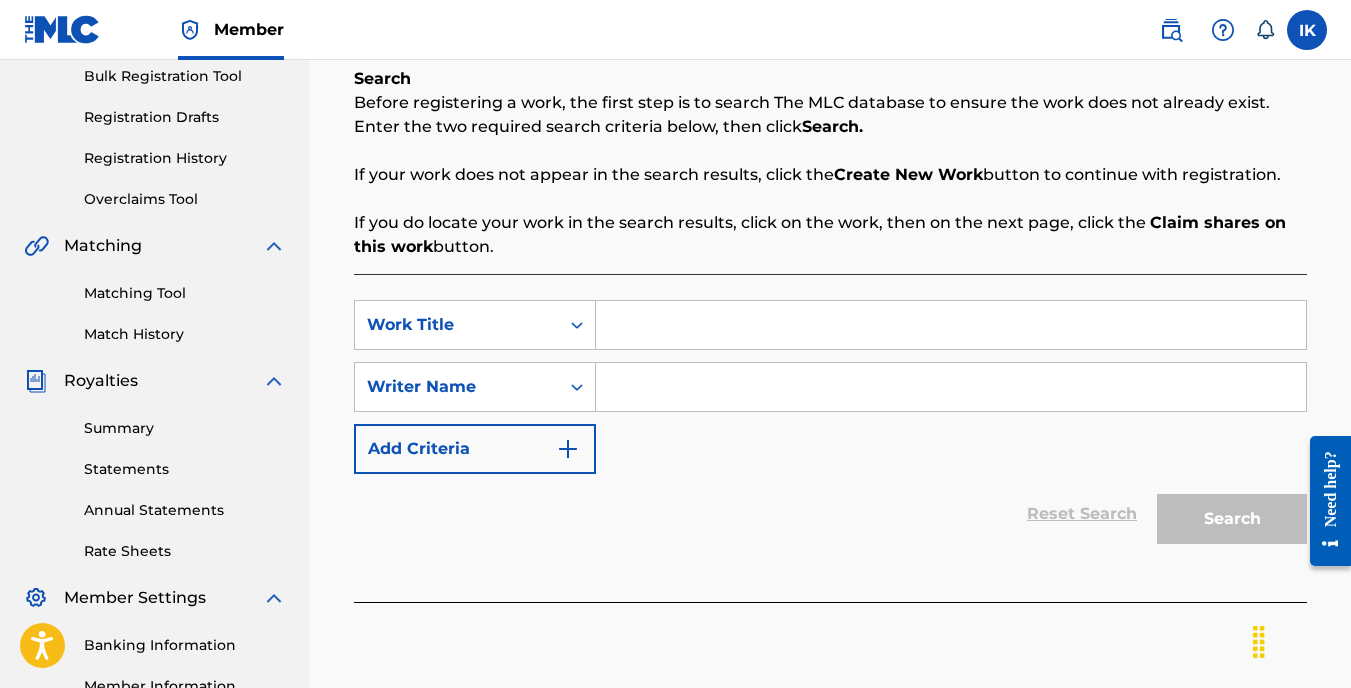 click at bounding box center [951, 325] 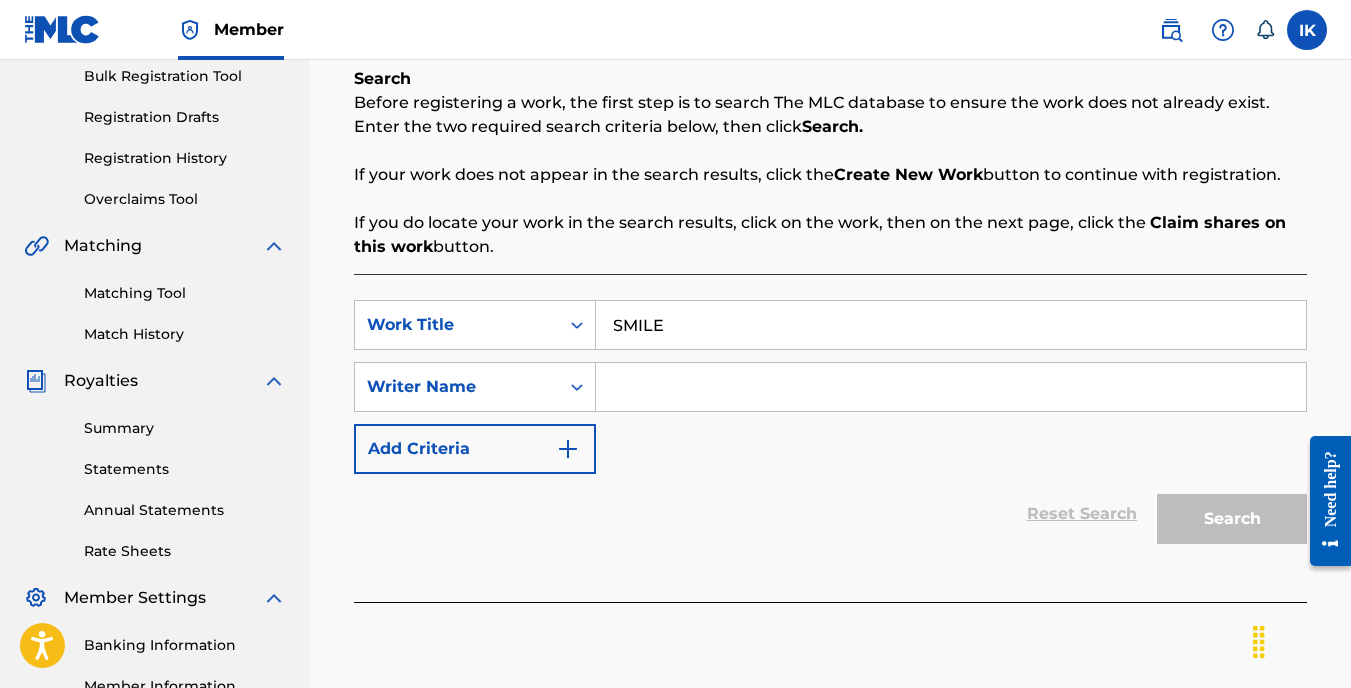 type on "SMILE" 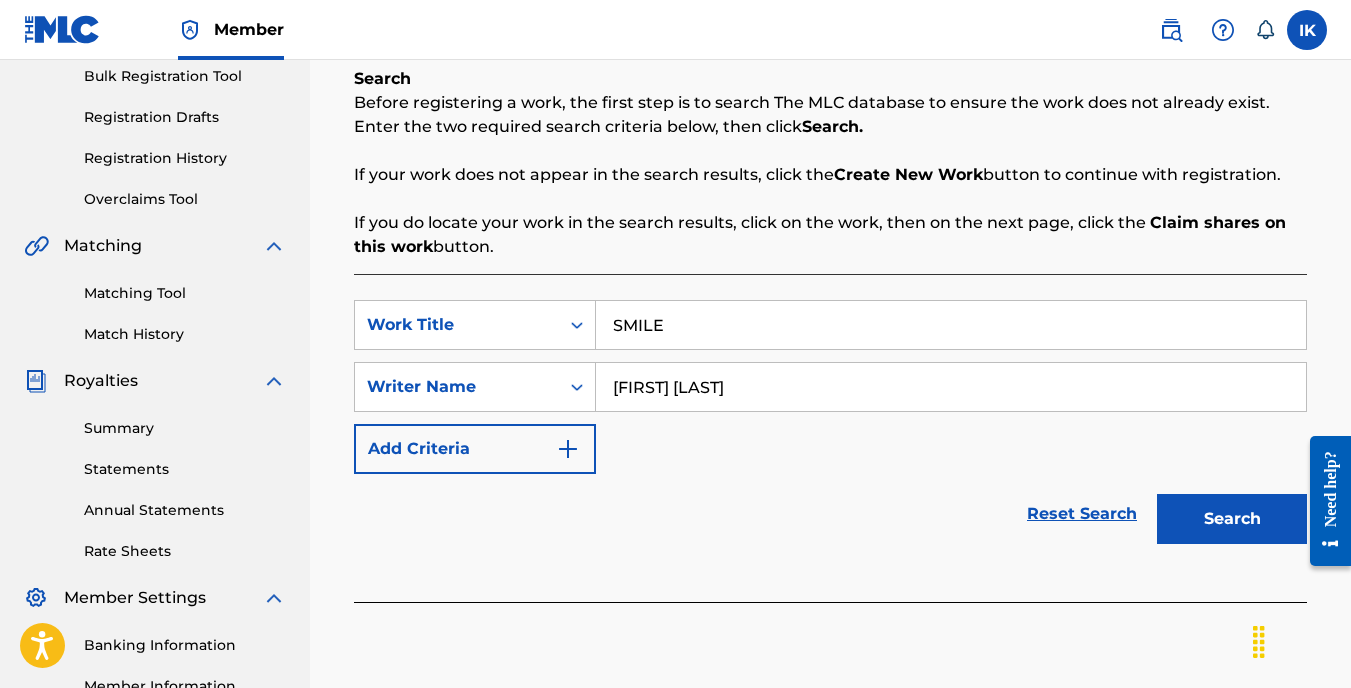 type on "[FIRST] [LAST]" 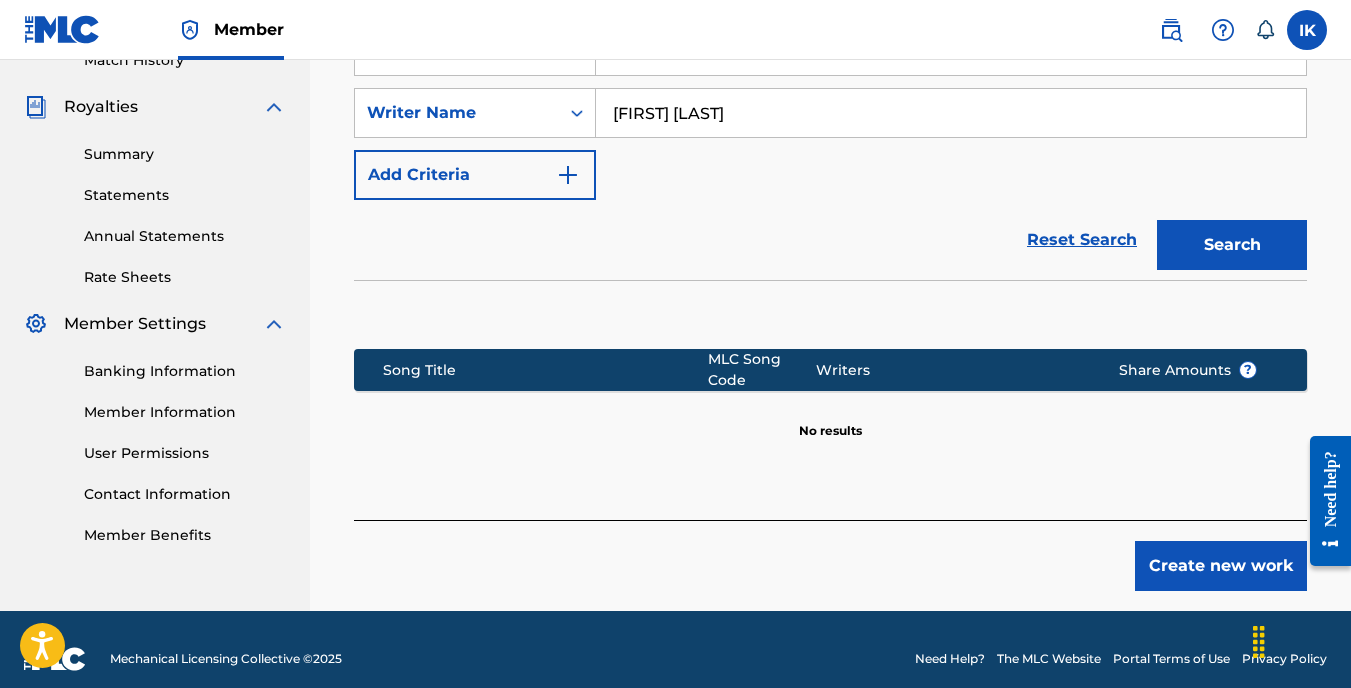 scroll, scrollTop: 593, scrollLeft: 0, axis: vertical 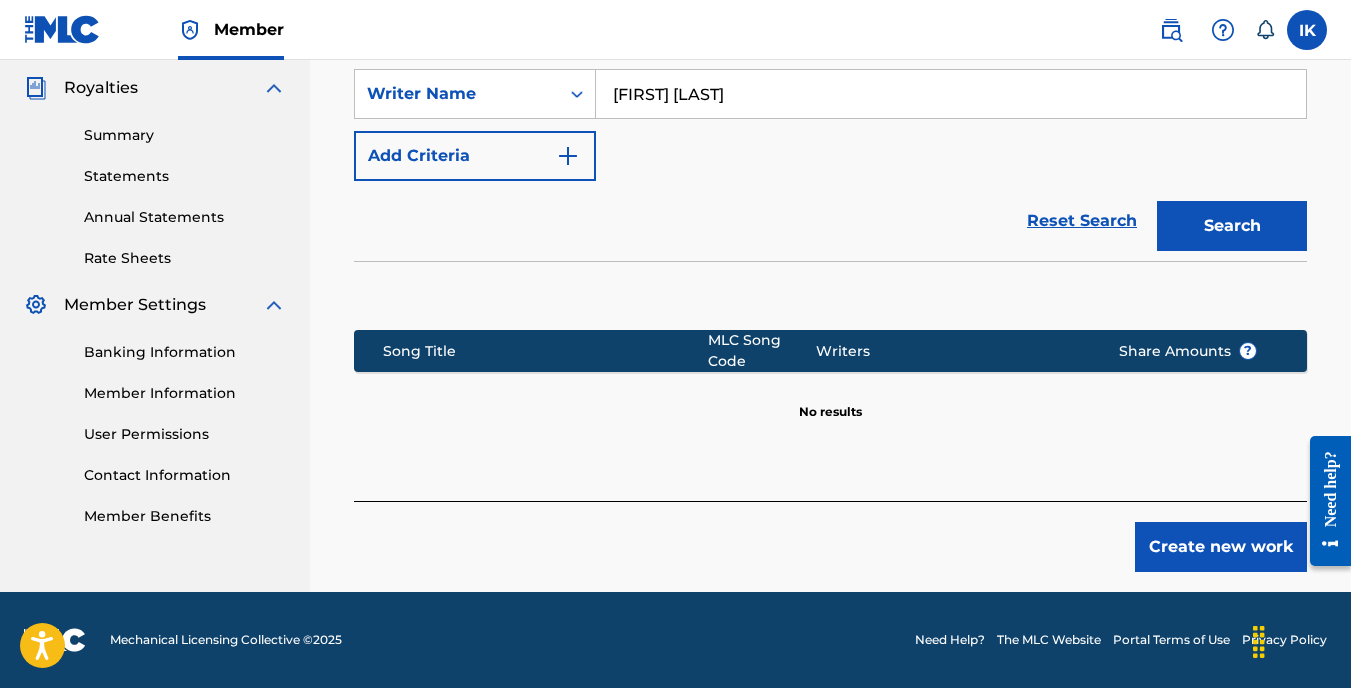 click on "Create new work" at bounding box center [1221, 547] 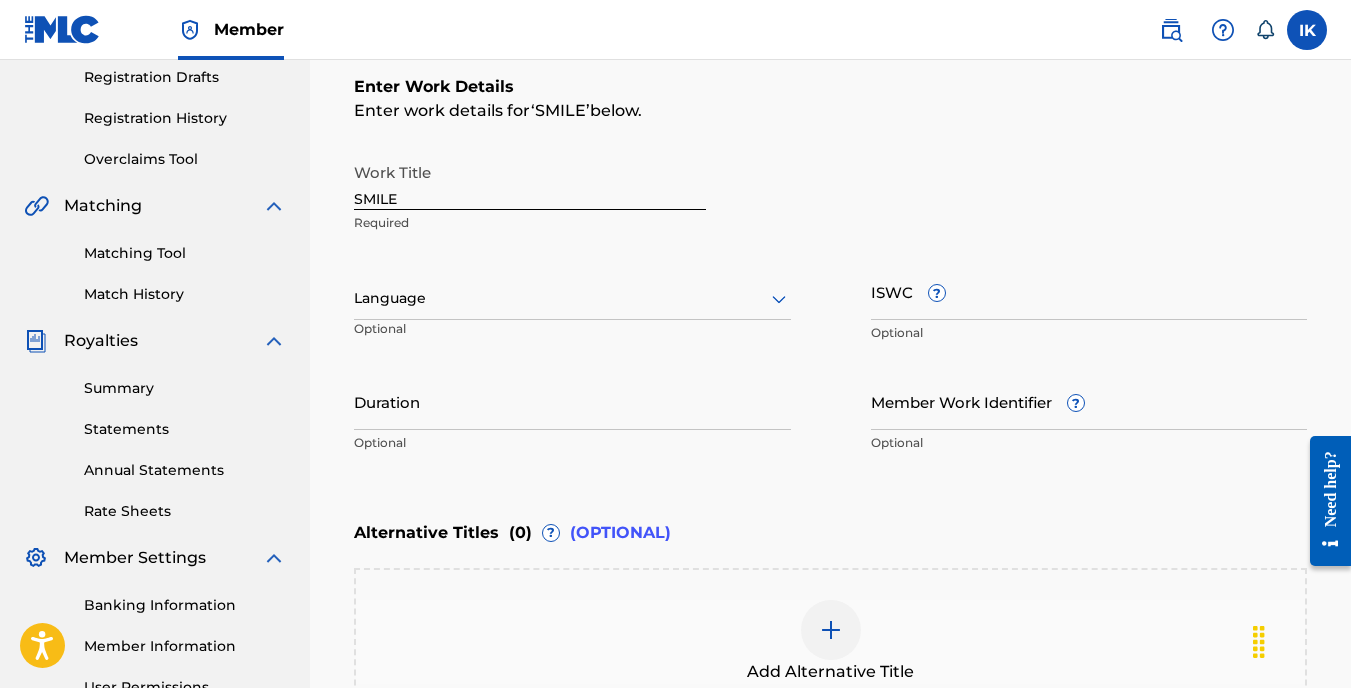 scroll, scrollTop: 293, scrollLeft: 0, axis: vertical 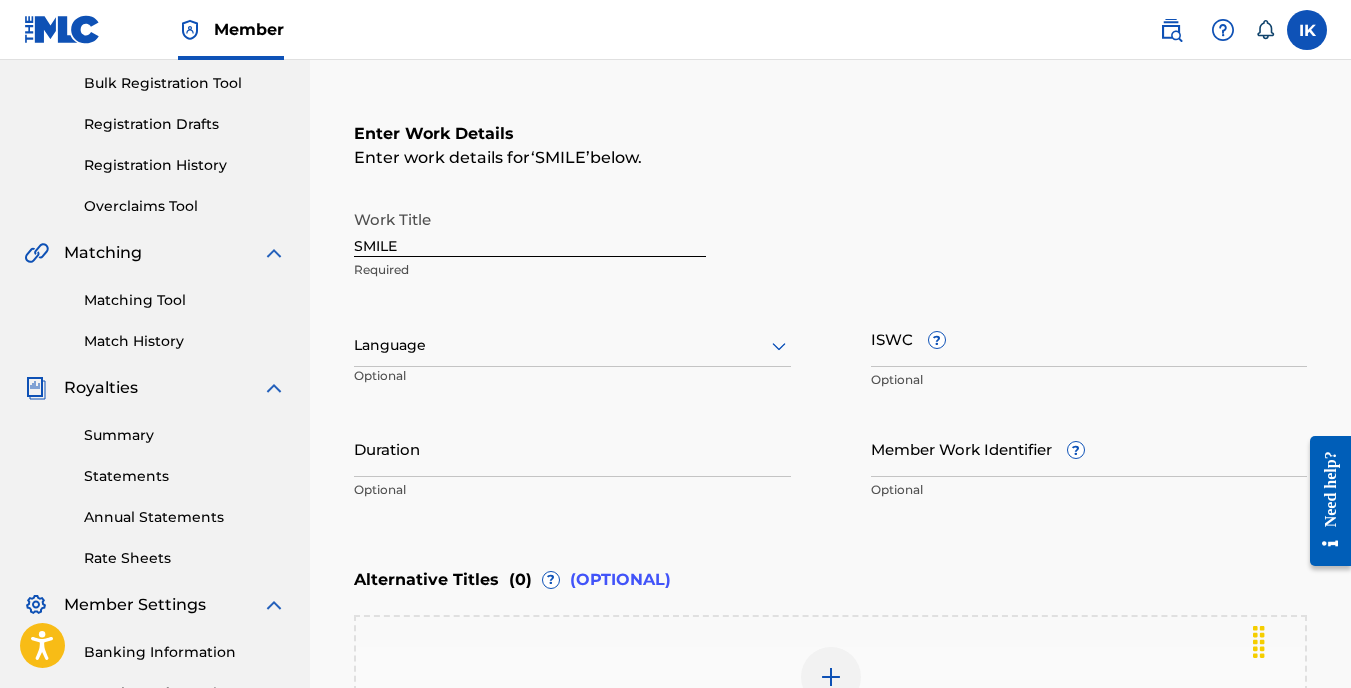 click on "SMILE" at bounding box center (530, 228) 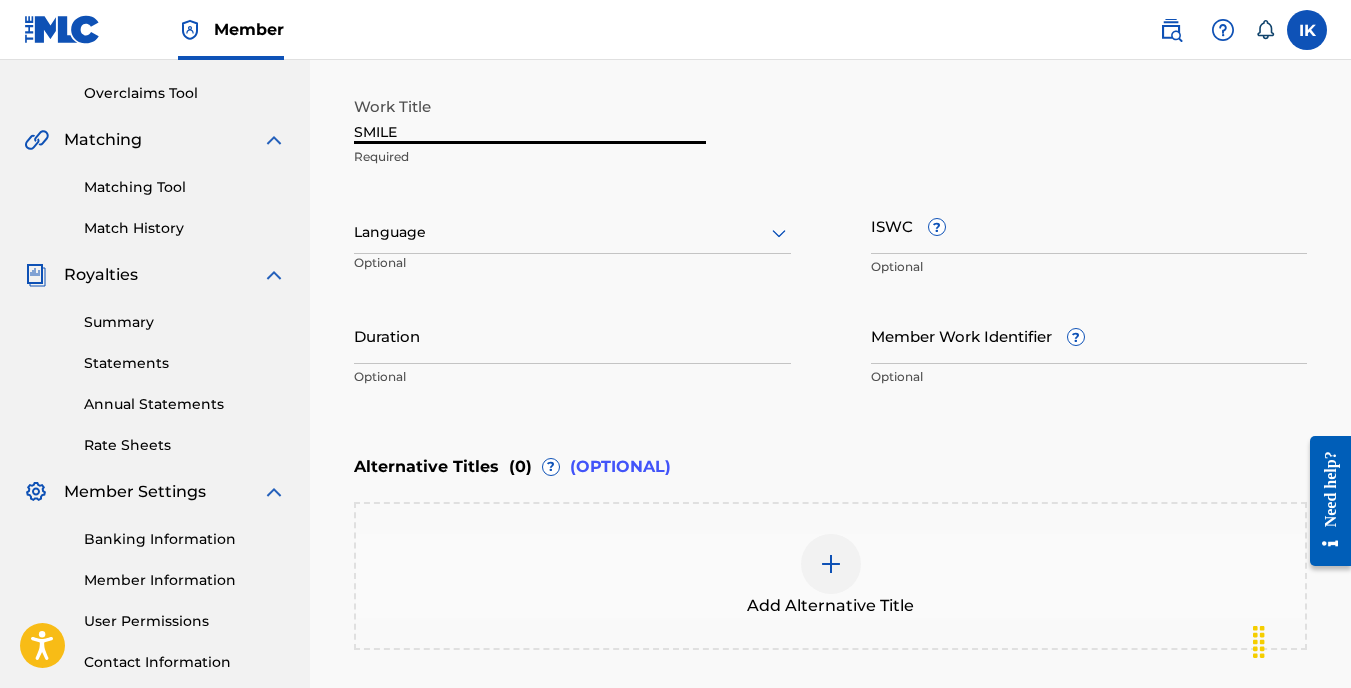 scroll, scrollTop: 405, scrollLeft: 0, axis: vertical 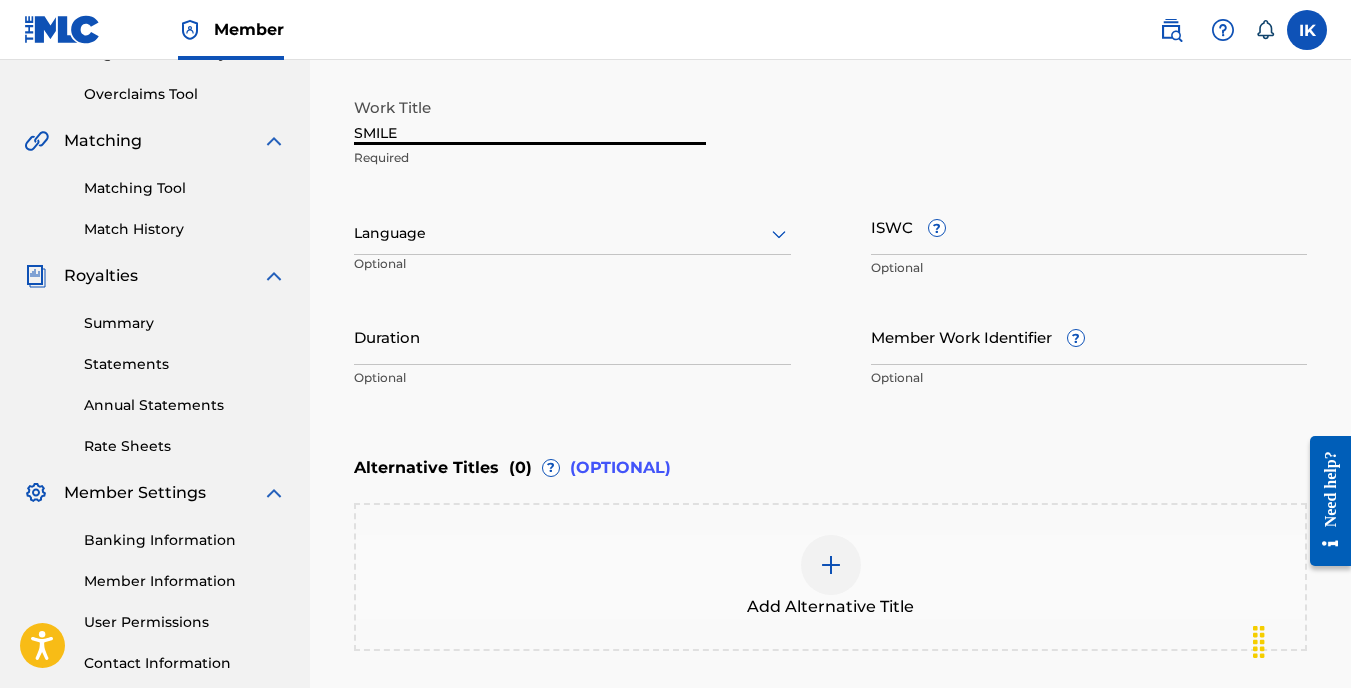 click on "Duration" at bounding box center [572, 336] 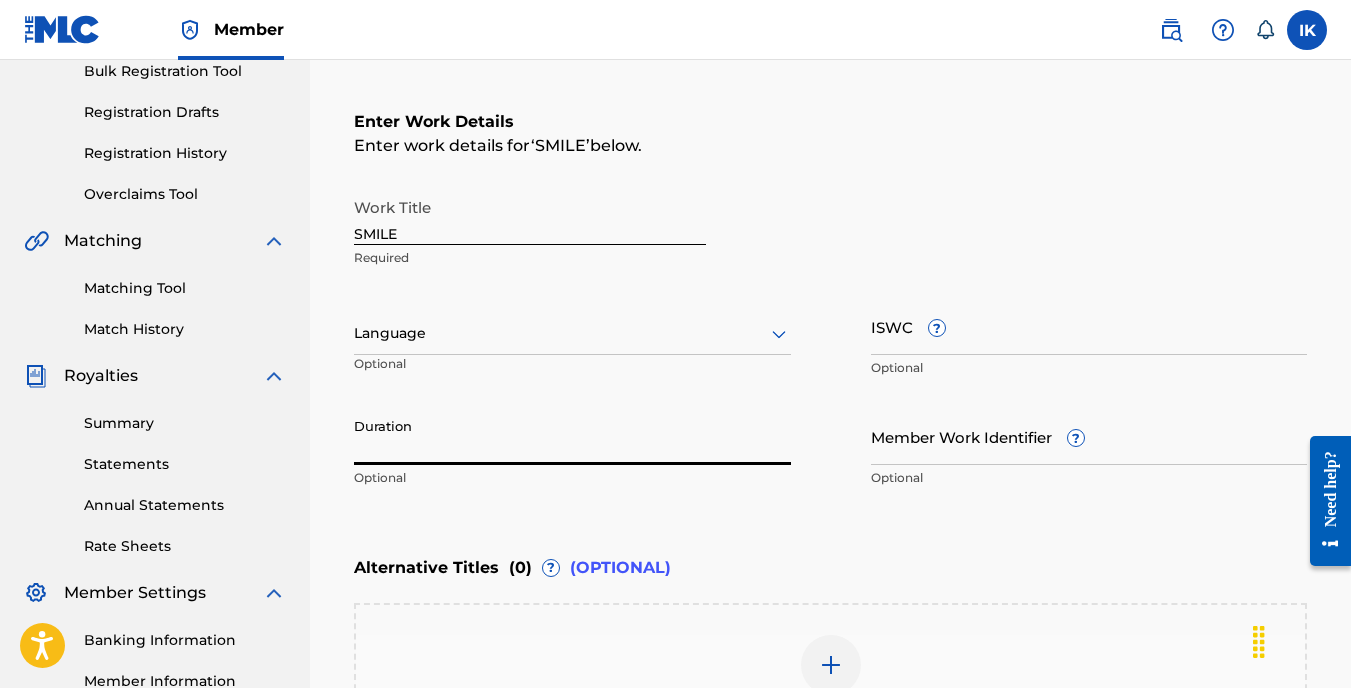 scroll, scrollTop: 605, scrollLeft: 0, axis: vertical 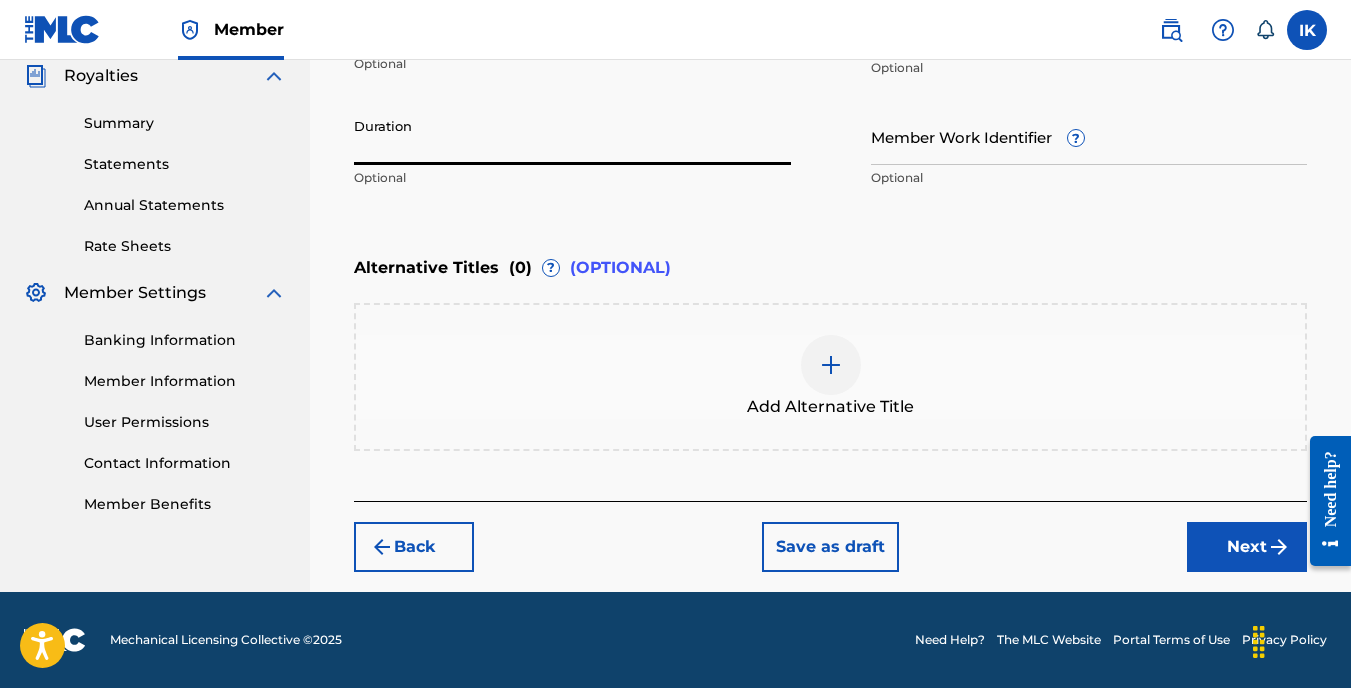 drag, startPoint x: 1223, startPoint y: 542, endPoint x: 1214, endPoint y: 554, distance: 15 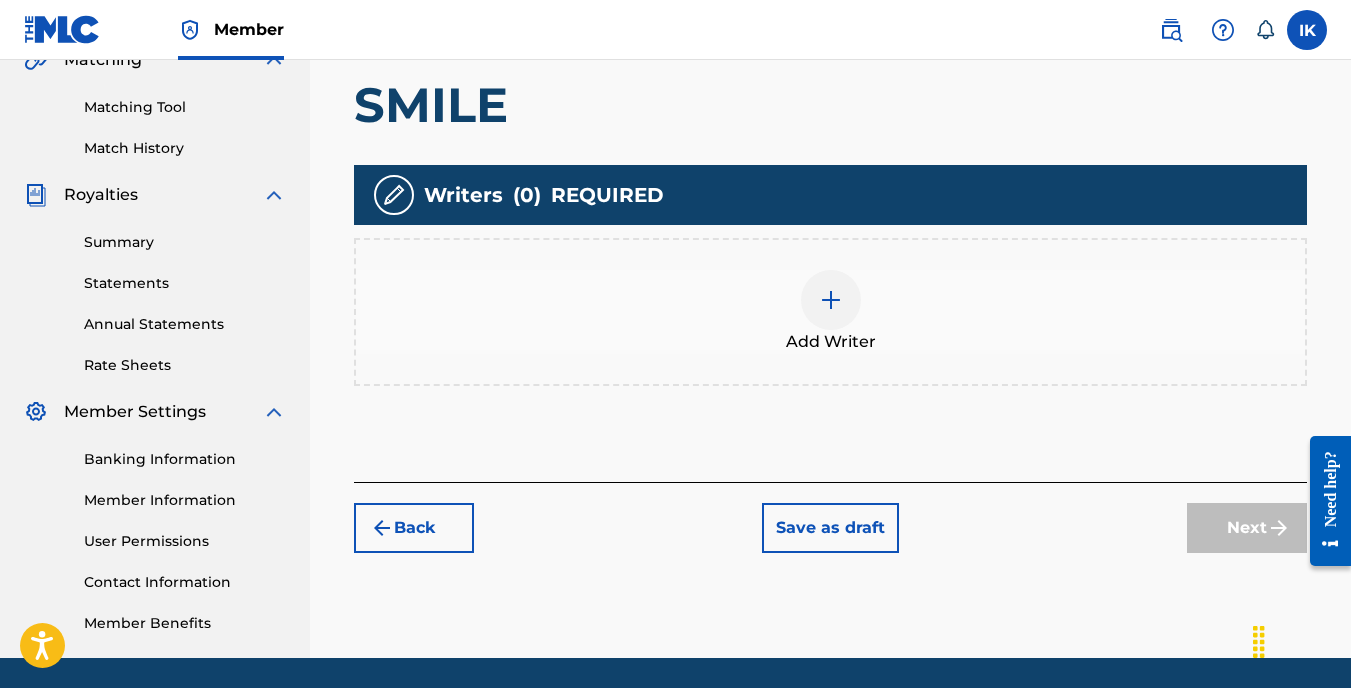 scroll, scrollTop: 490, scrollLeft: 0, axis: vertical 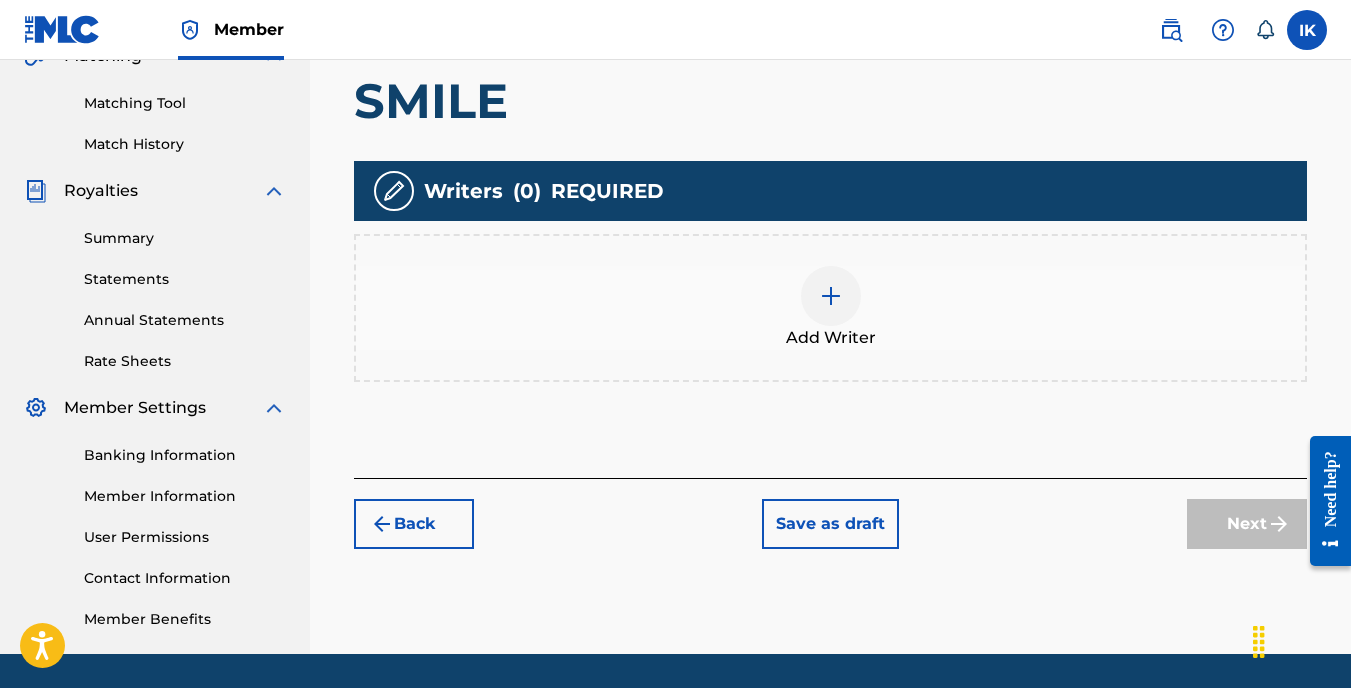 click on "Add Writer" at bounding box center [830, 308] 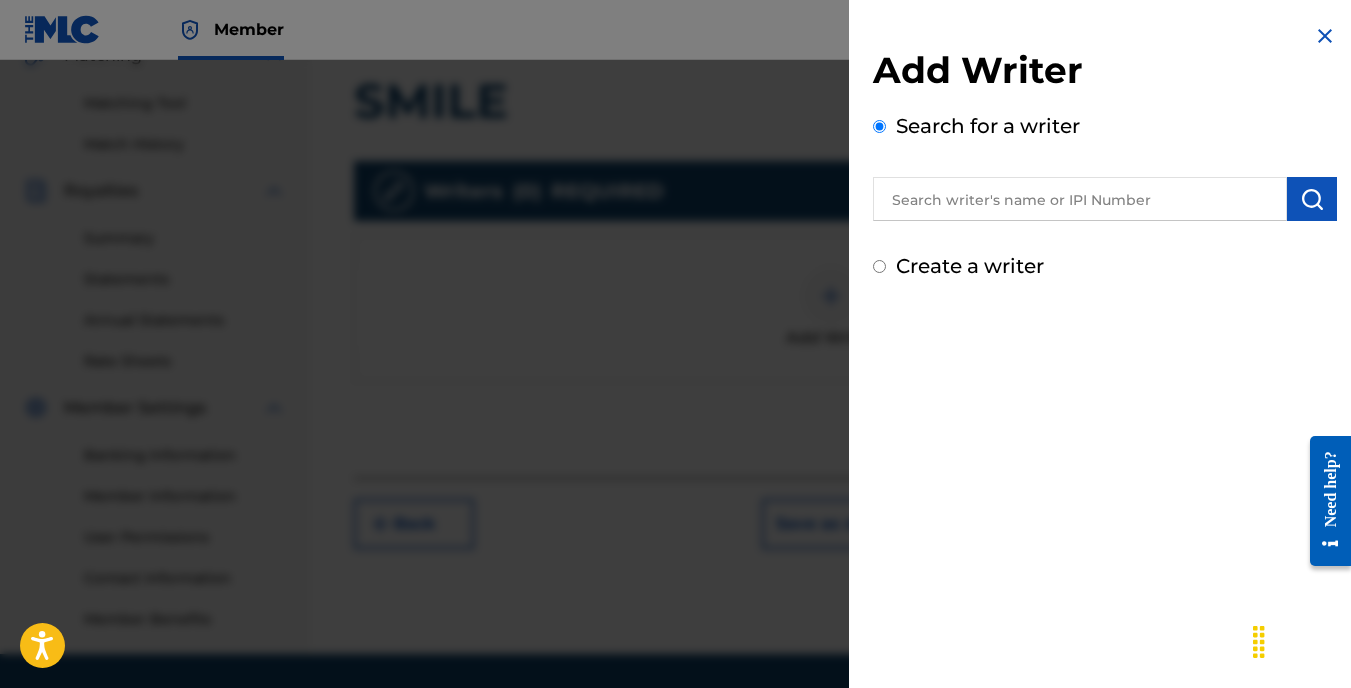 click at bounding box center [1080, 199] 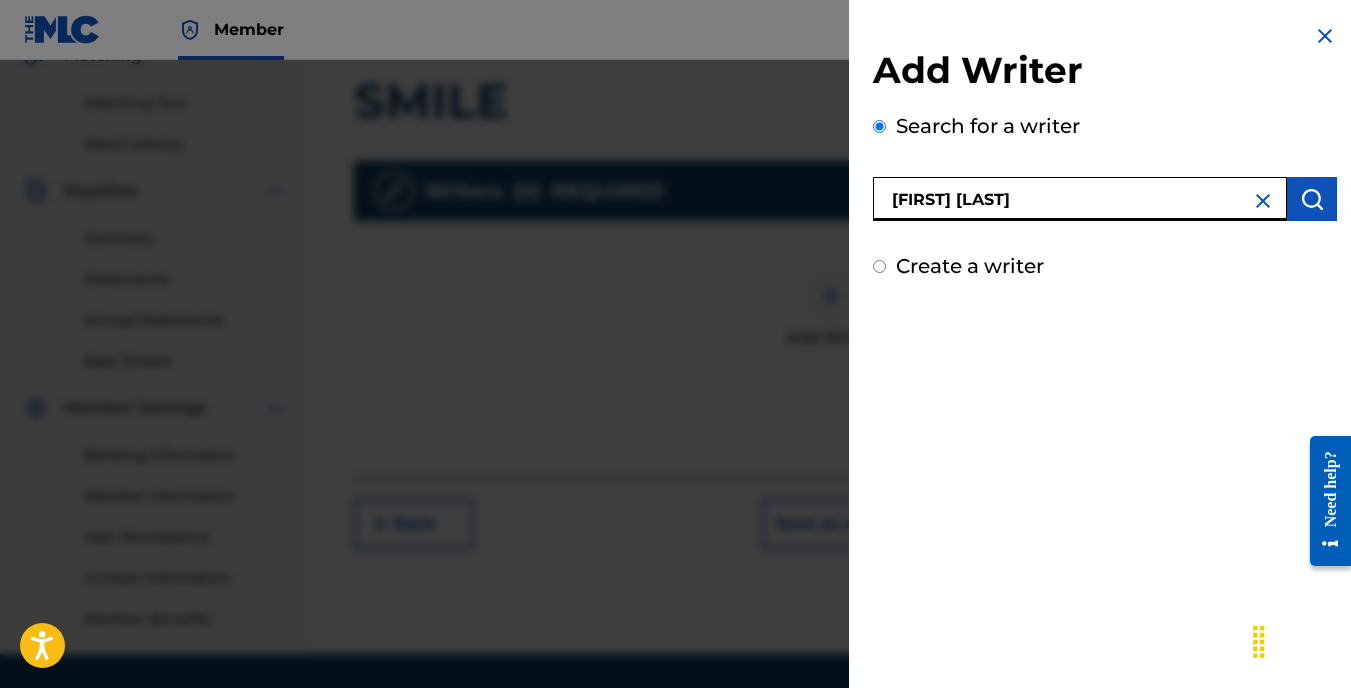 click at bounding box center (1312, 199) 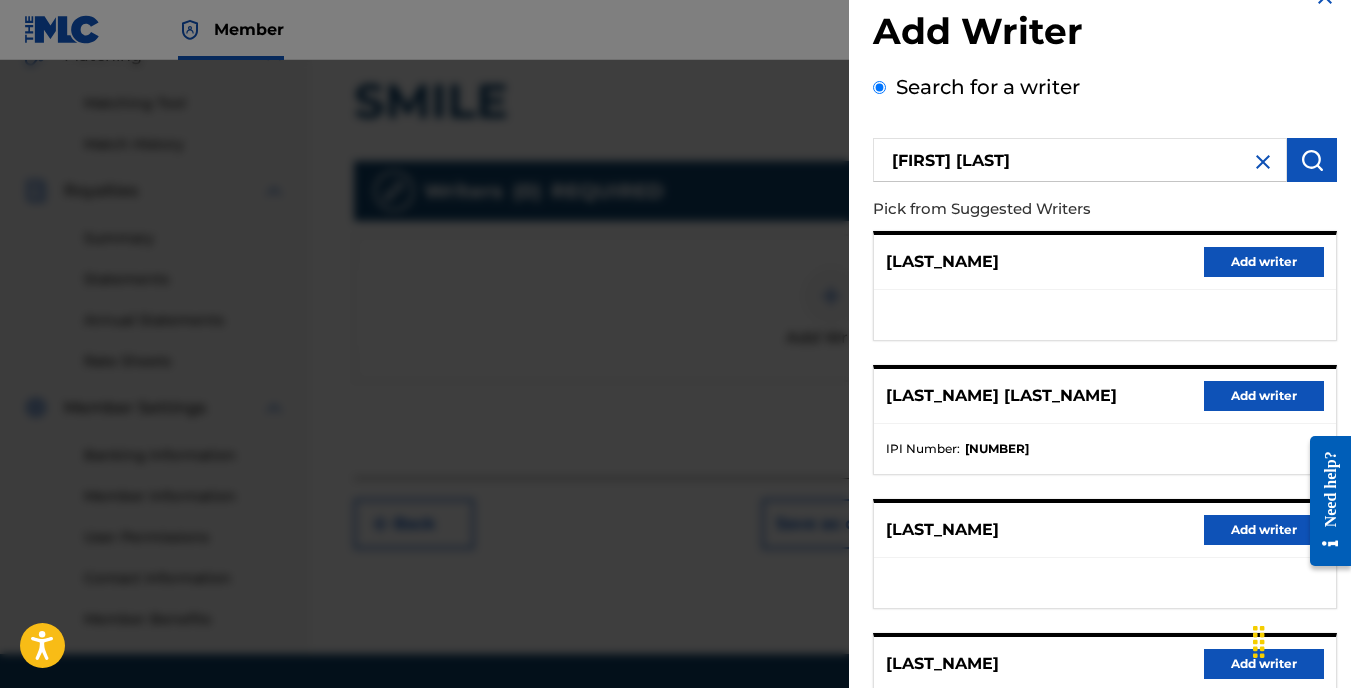 scroll, scrollTop: 0, scrollLeft: 0, axis: both 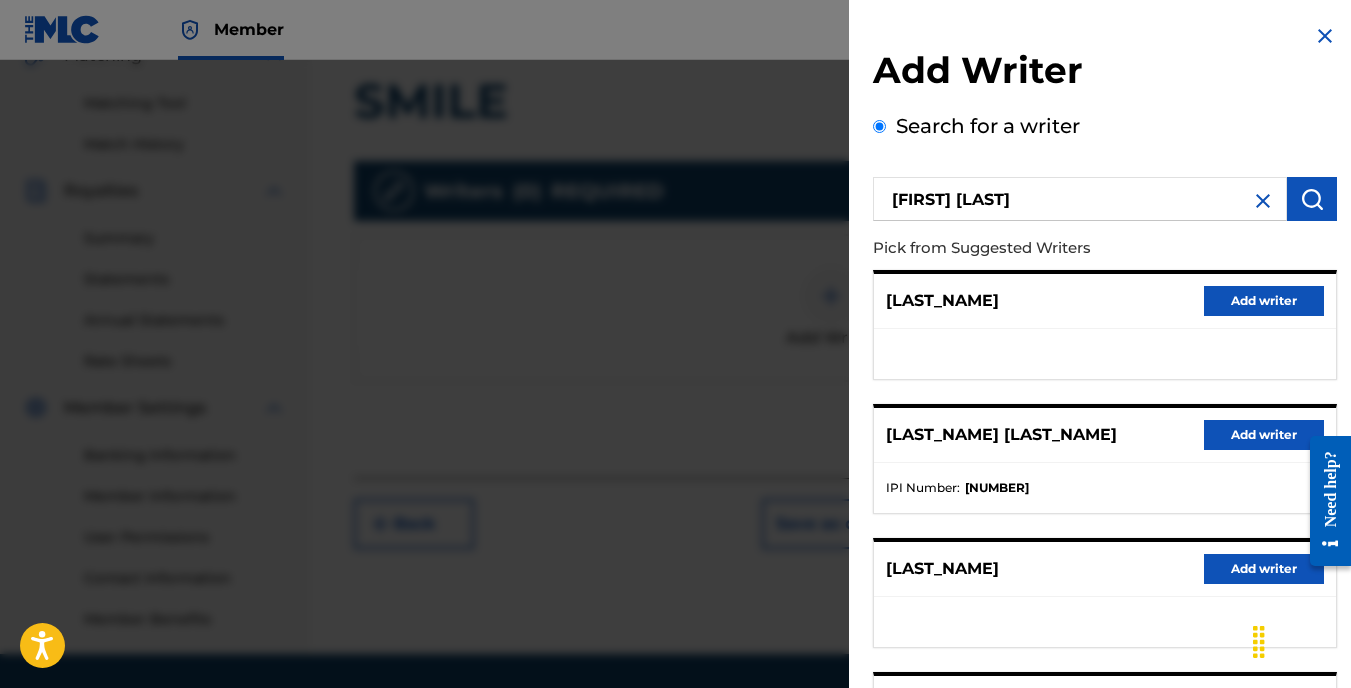 click on "[FIRST] [LAST]" at bounding box center [1080, 199] 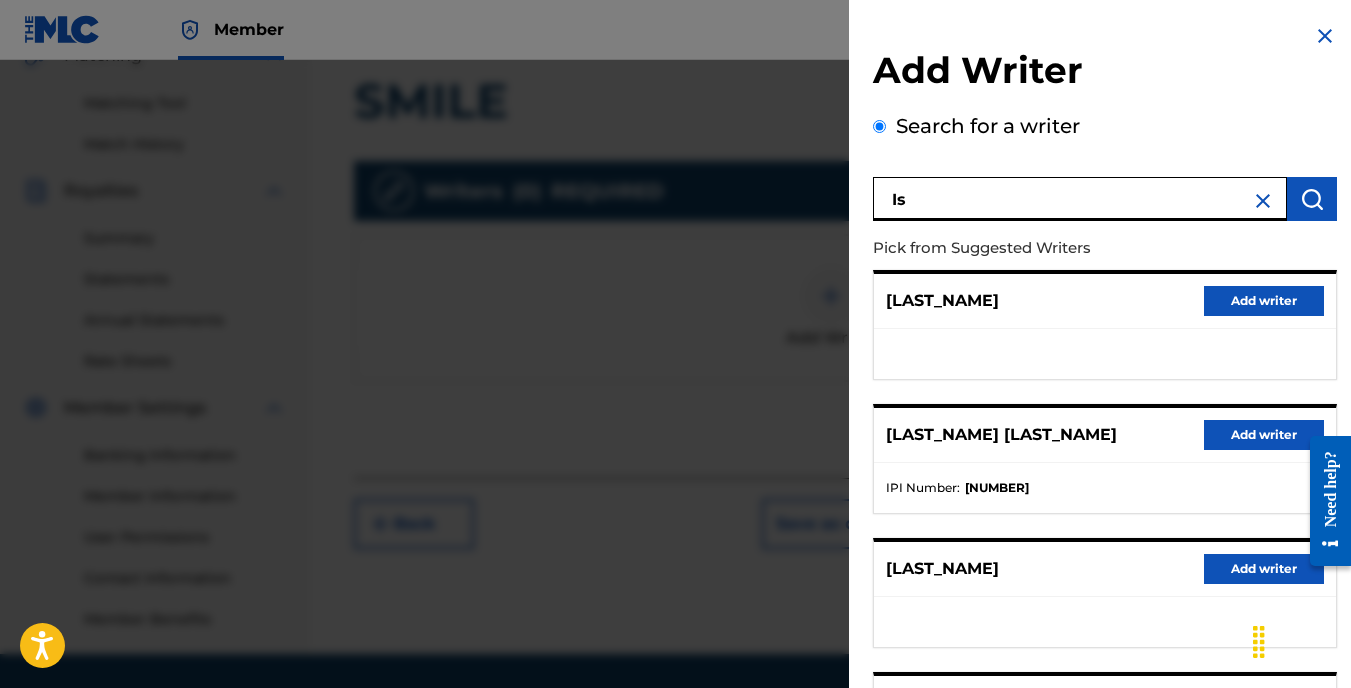 type on "I" 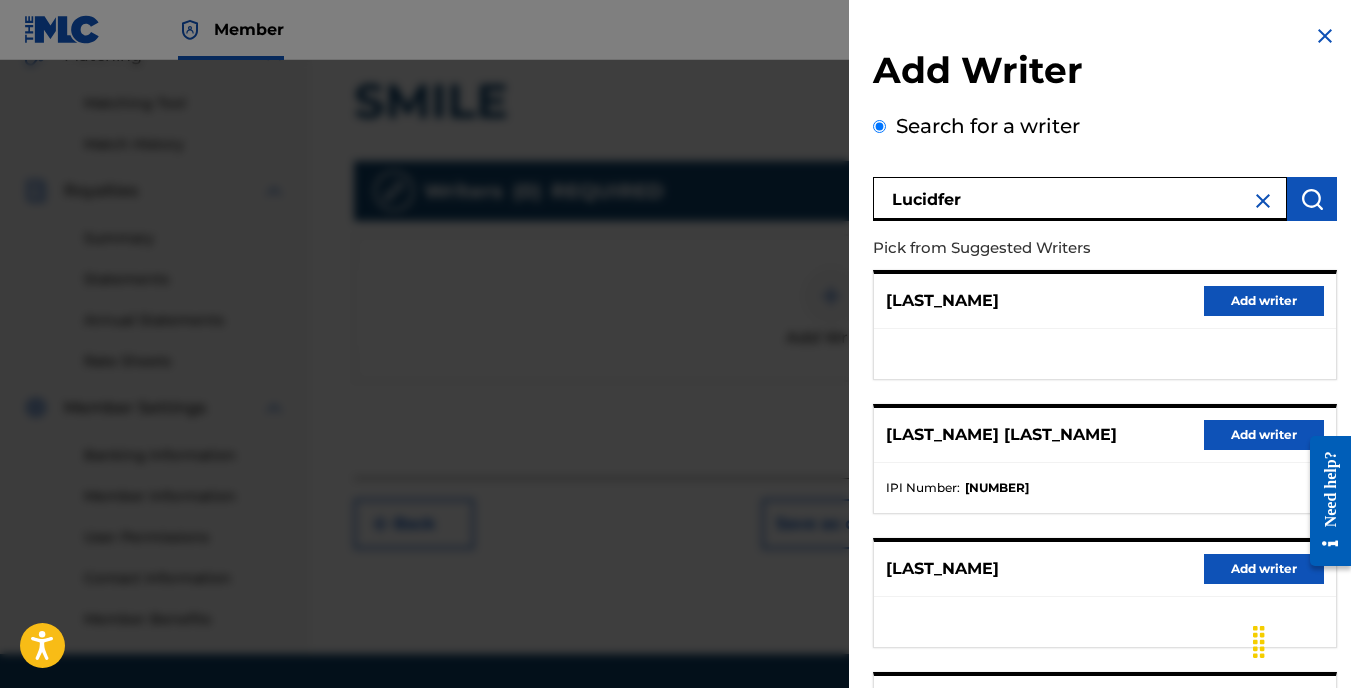 type on "Lucidfer" 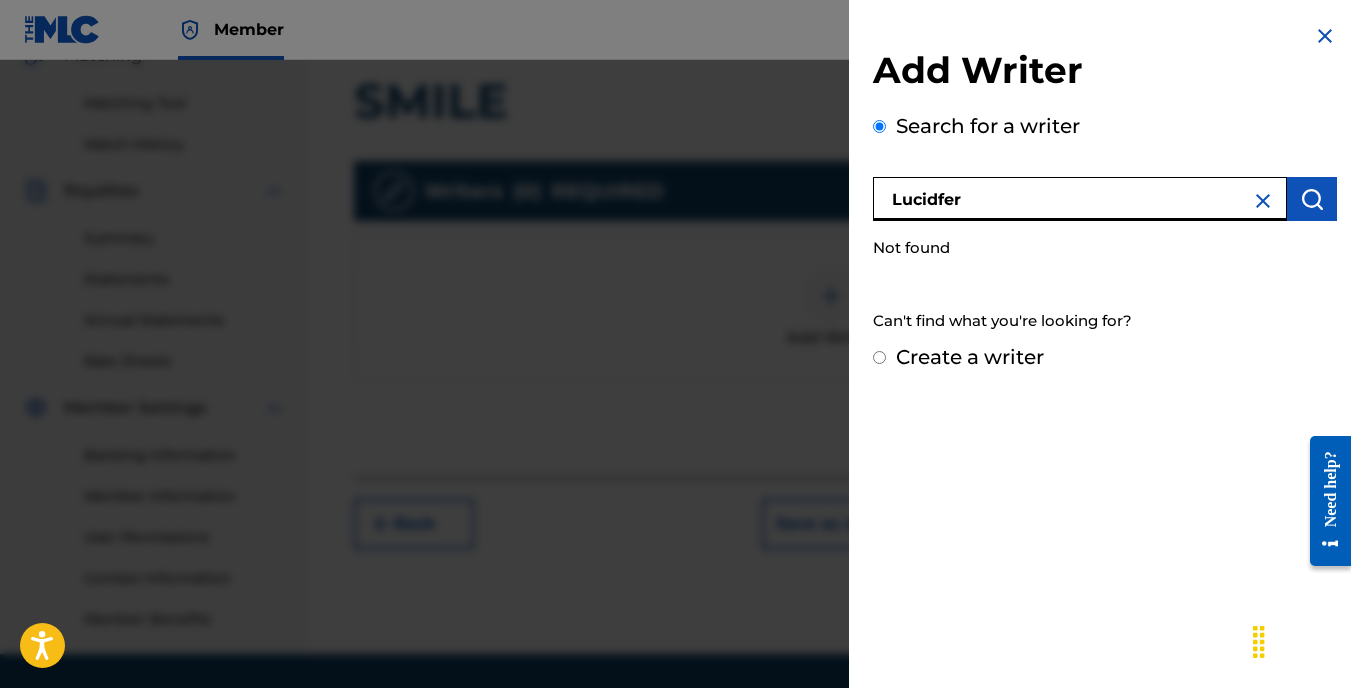 drag, startPoint x: 1052, startPoint y: 191, endPoint x: 798, endPoint y: 212, distance: 254.86664 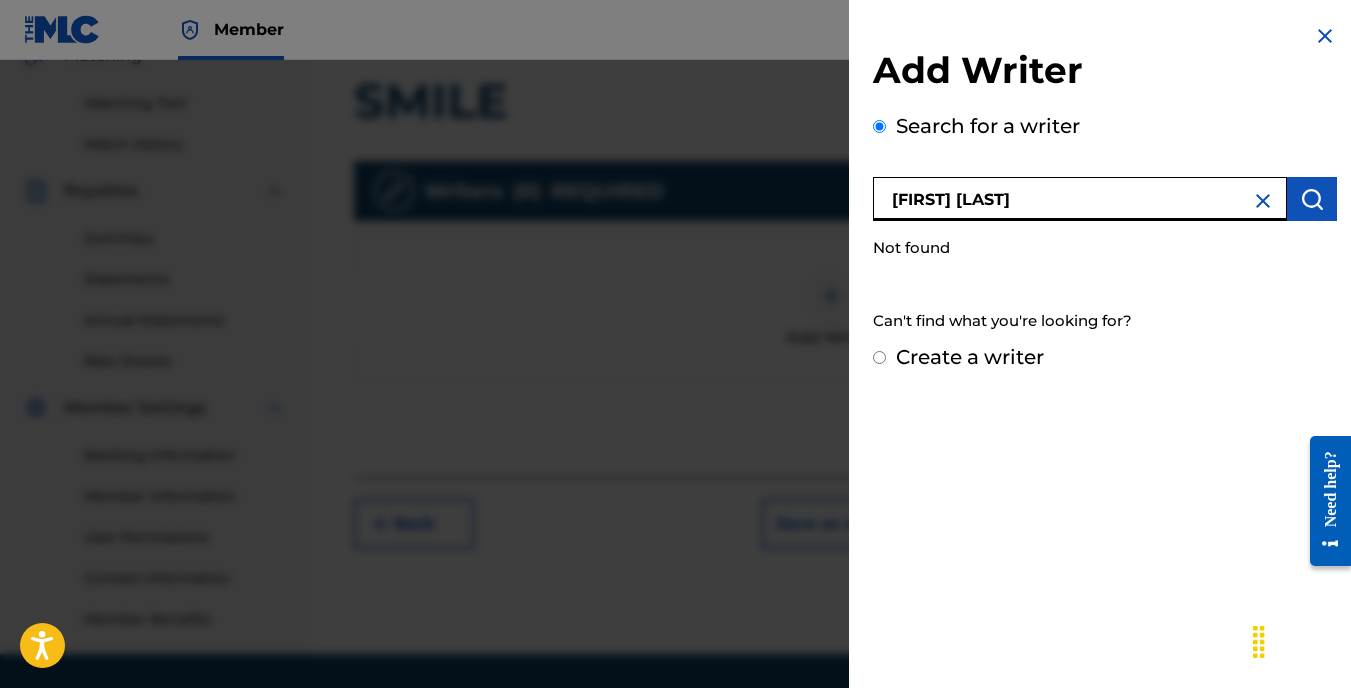 type on "[FIRST] [LAST]" 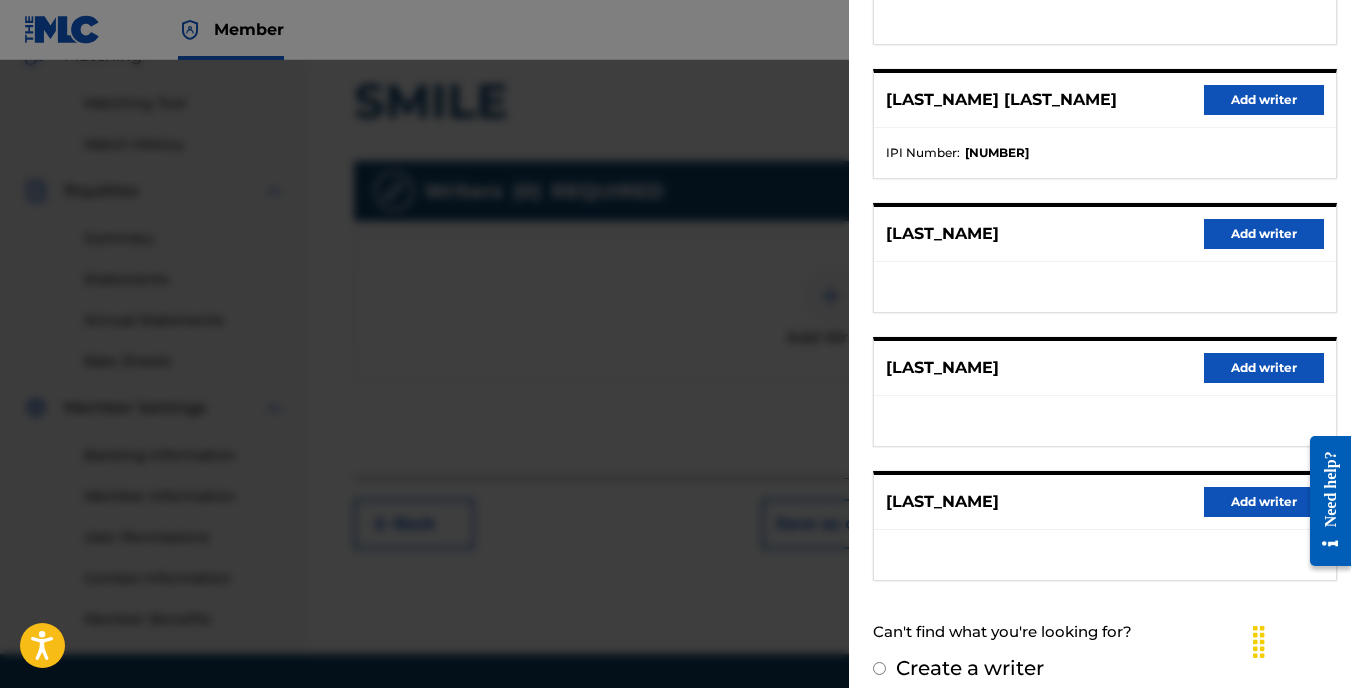 scroll, scrollTop: 354, scrollLeft: 0, axis: vertical 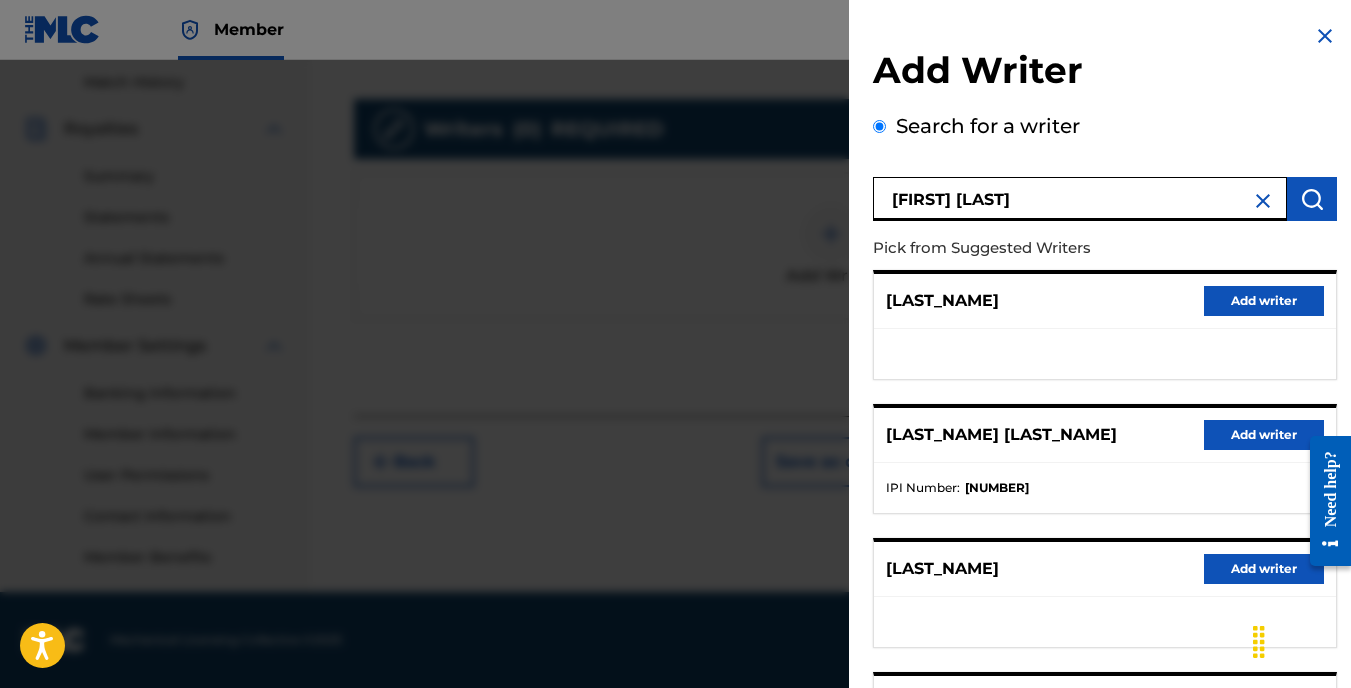 click at bounding box center (1263, 201) 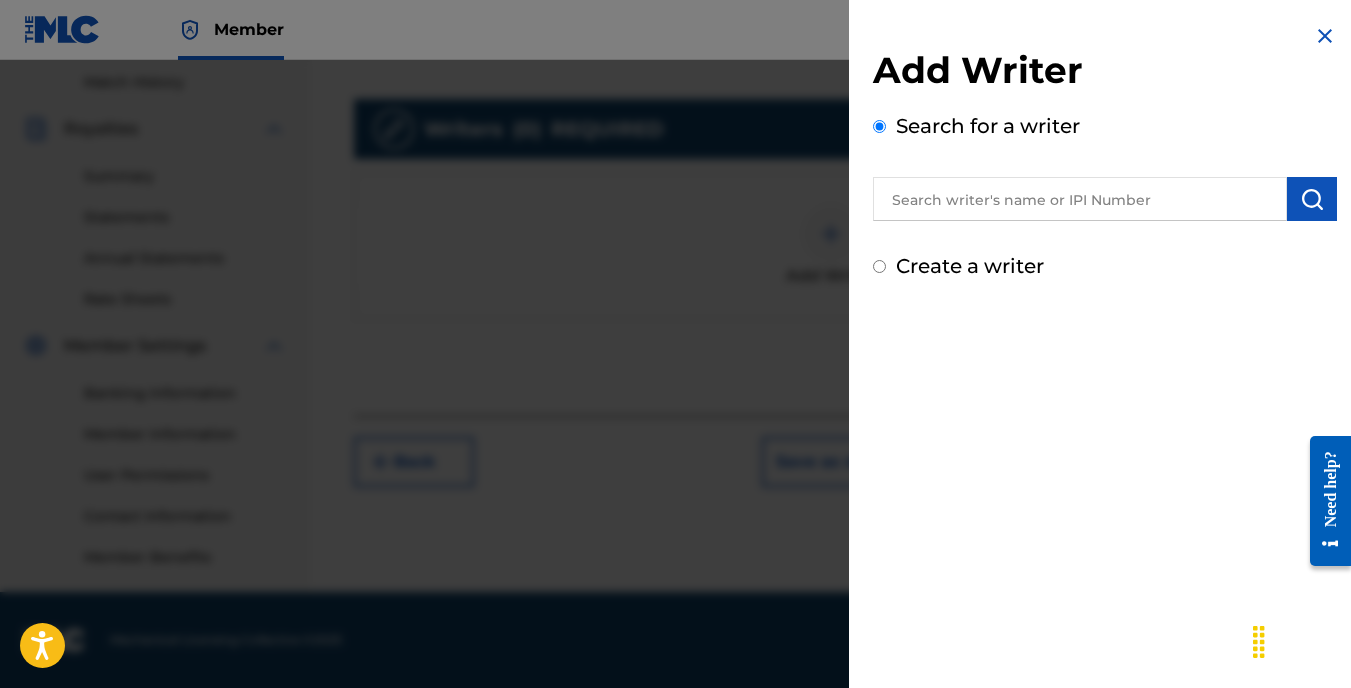 click on "Add Writer Search for a writer Create a writer" at bounding box center (1105, 164) 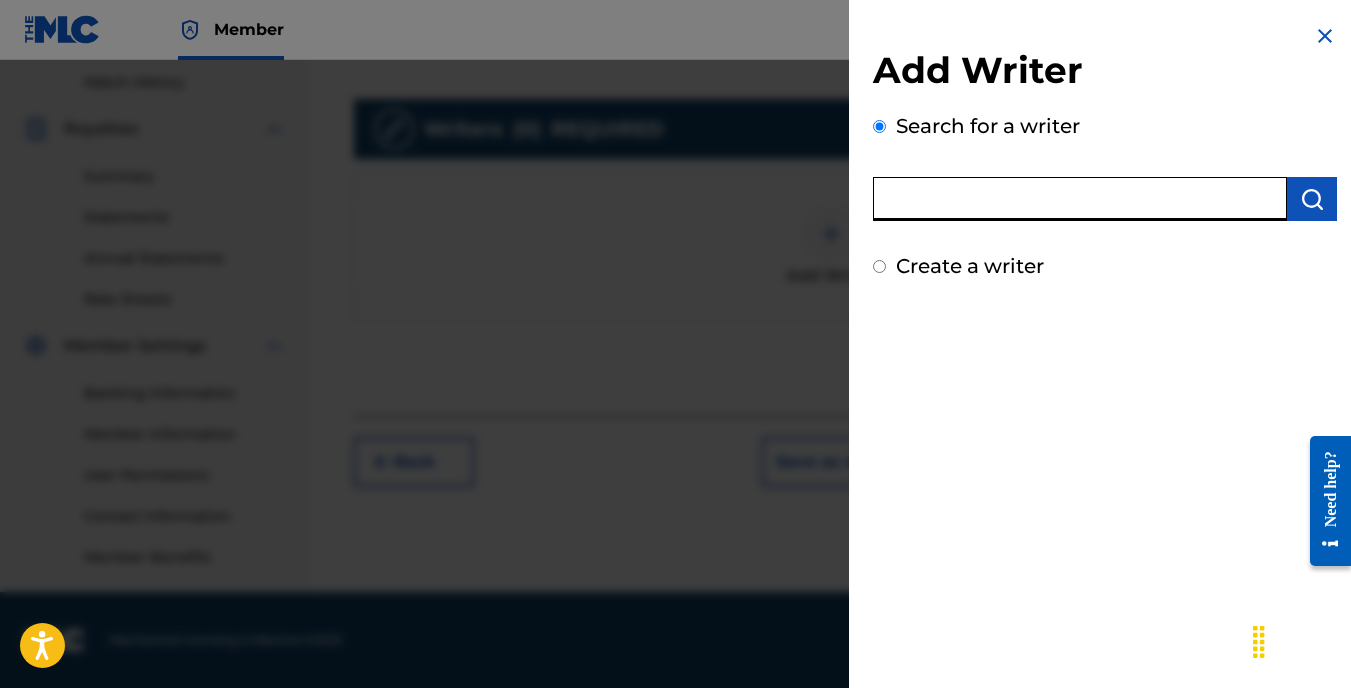 click at bounding box center [1325, 36] 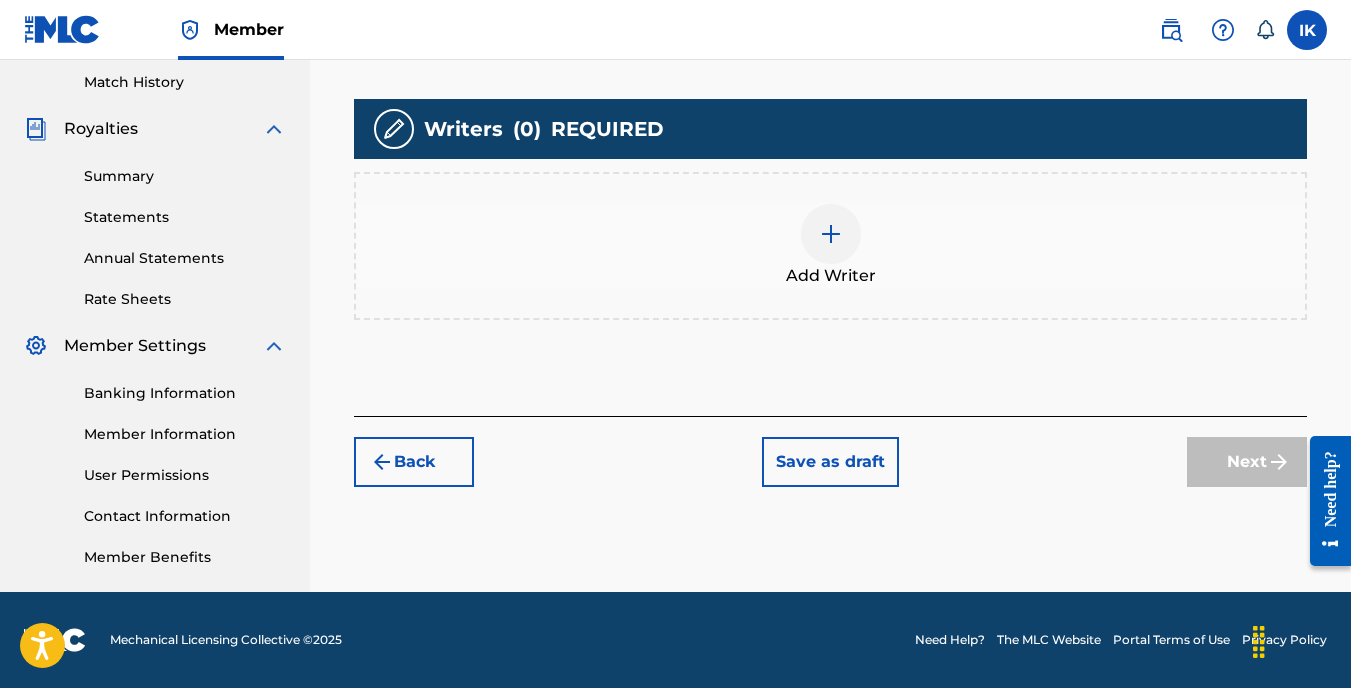 click on "Back" at bounding box center [414, 462] 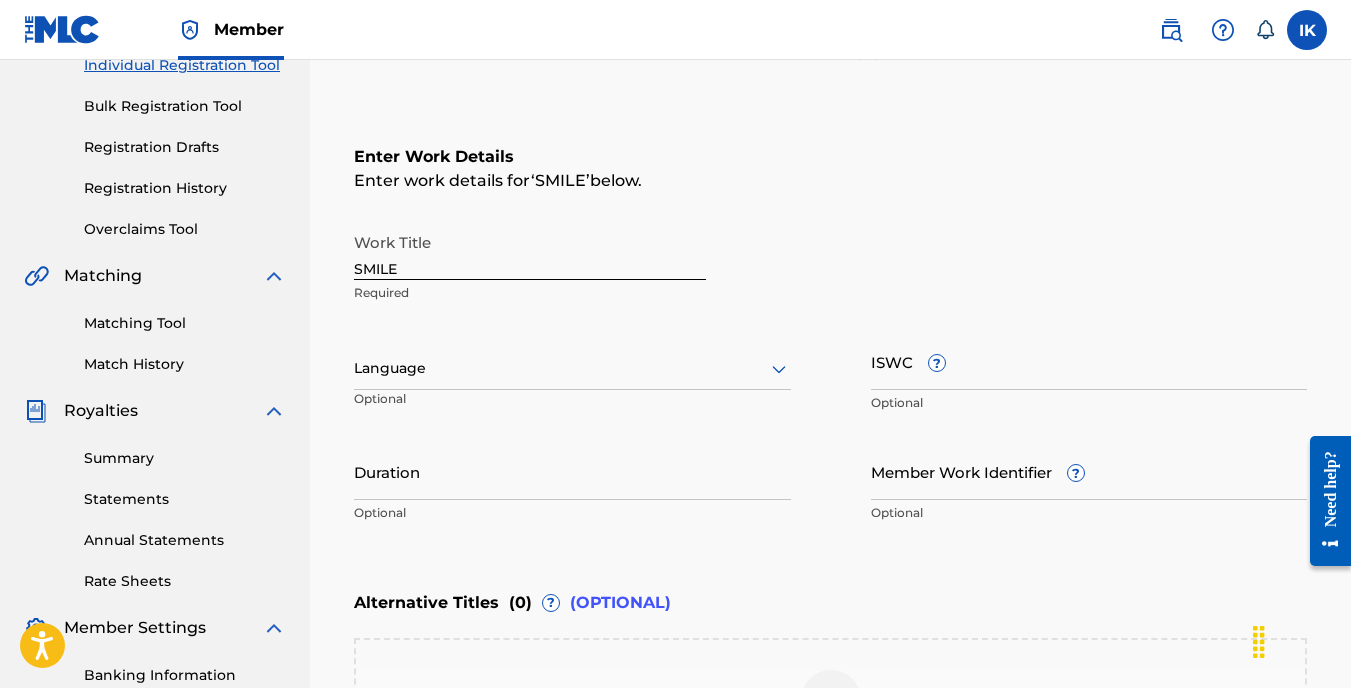 scroll, scrollTop: 252, scrollLeft: 0, axis: vertical 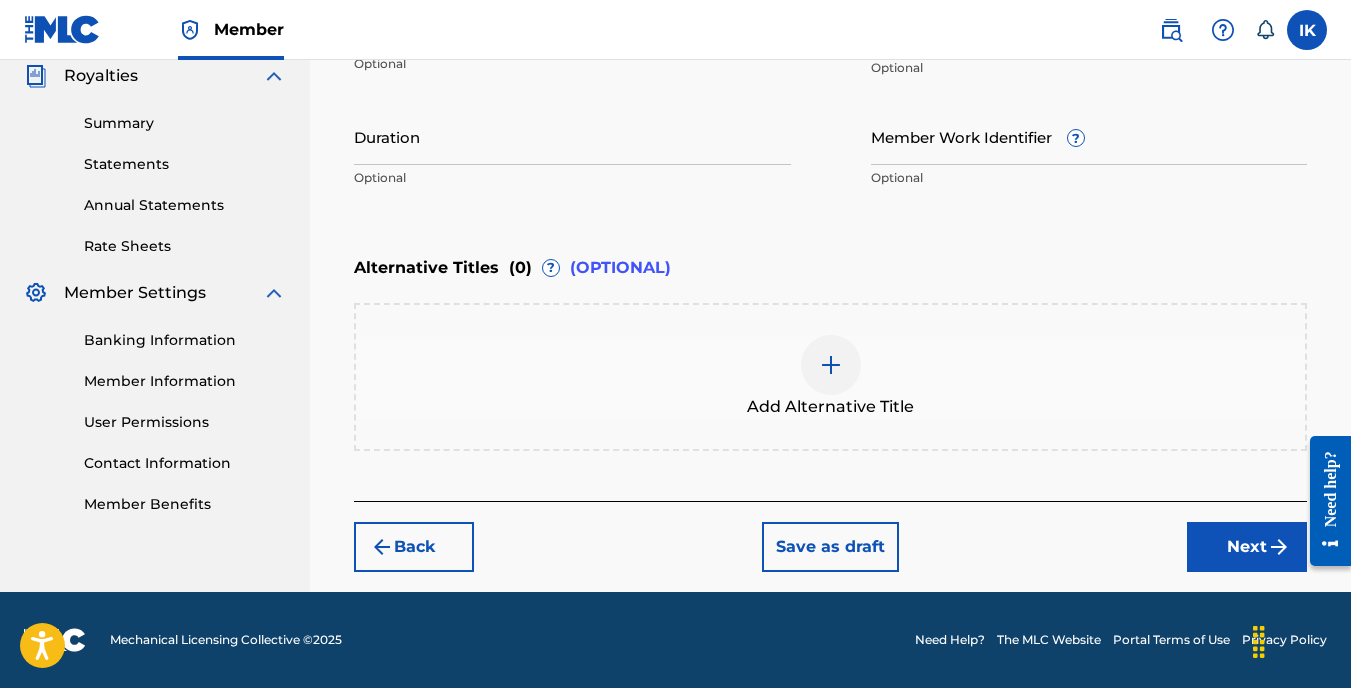 click on "Next" at bounding box center [1247, 547] 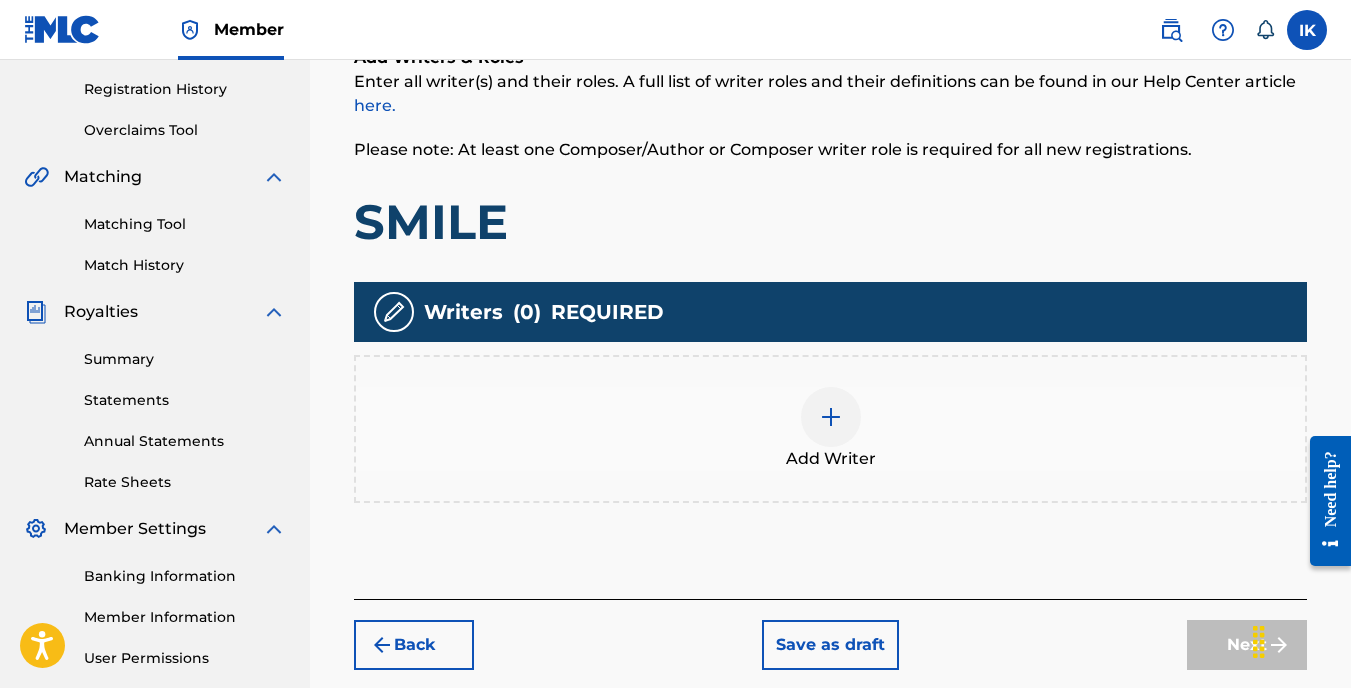 scroll, scrollTop: 352, scrollLeft: 0, axis: vertical 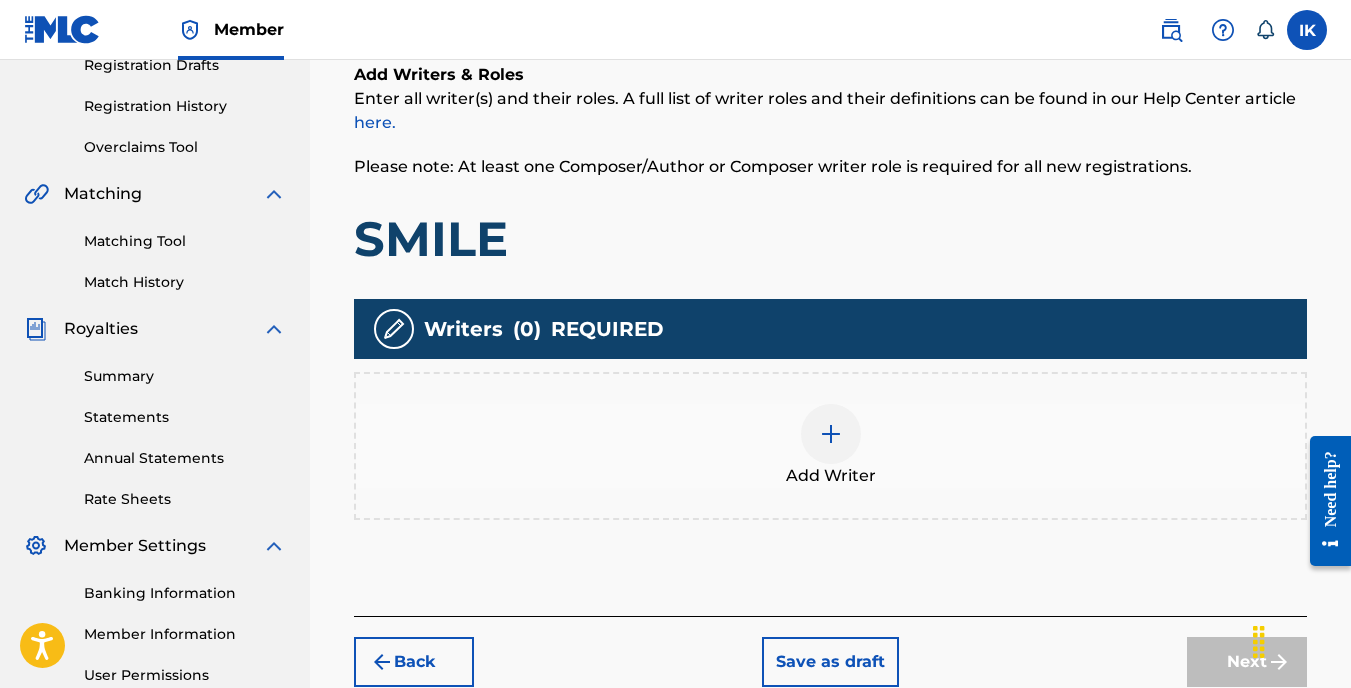 click at bounding box center (831, 434) 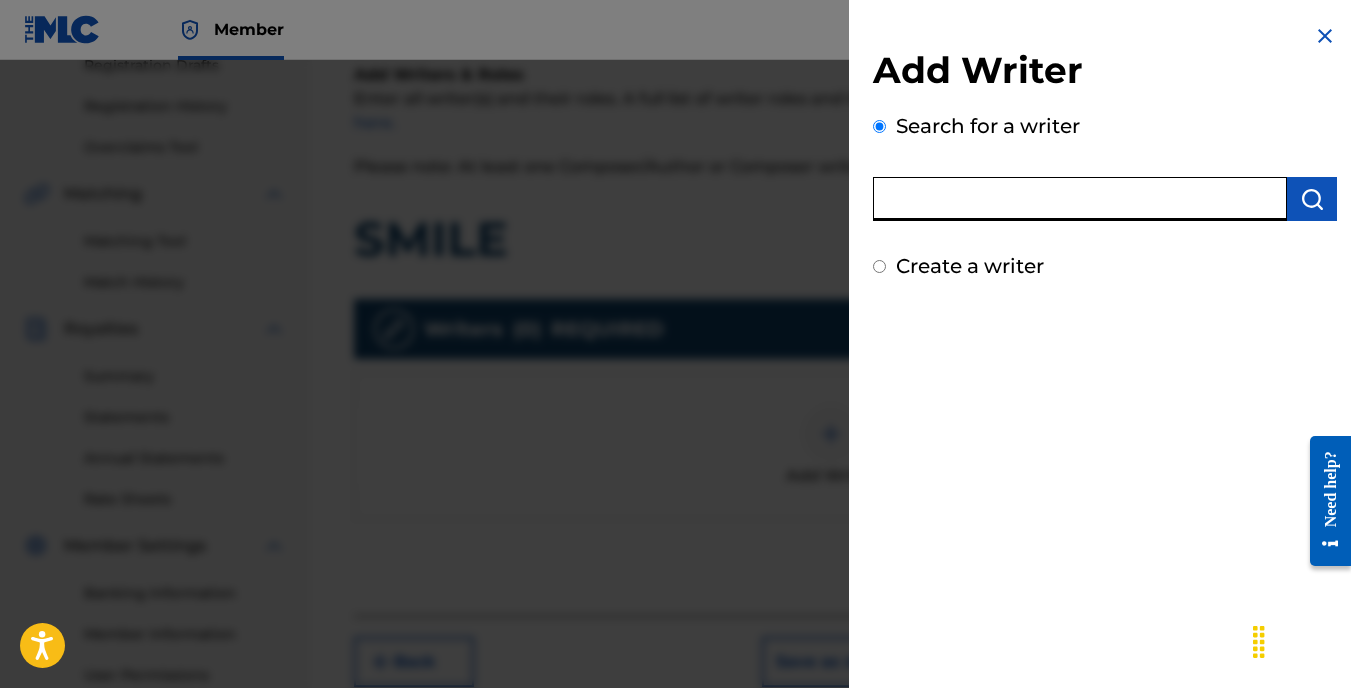 click at bounding box center [1080, 199] 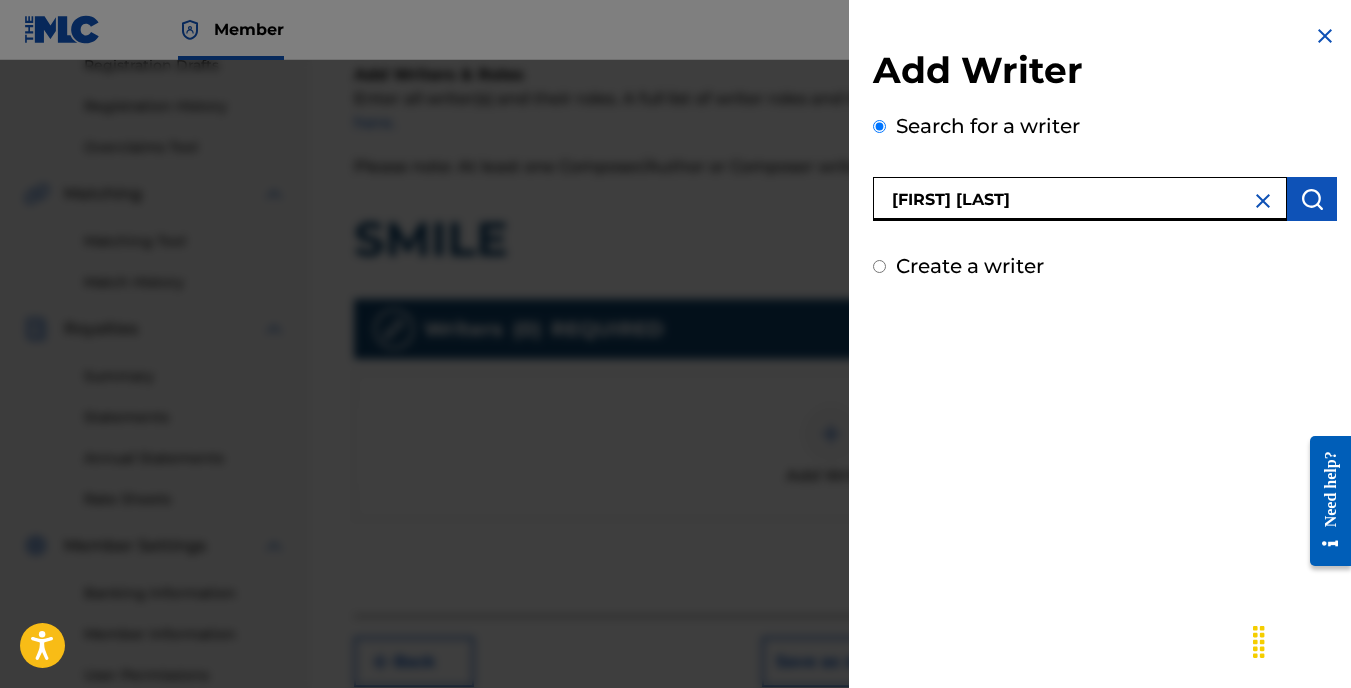 type on "[FIRST] [LAST]" 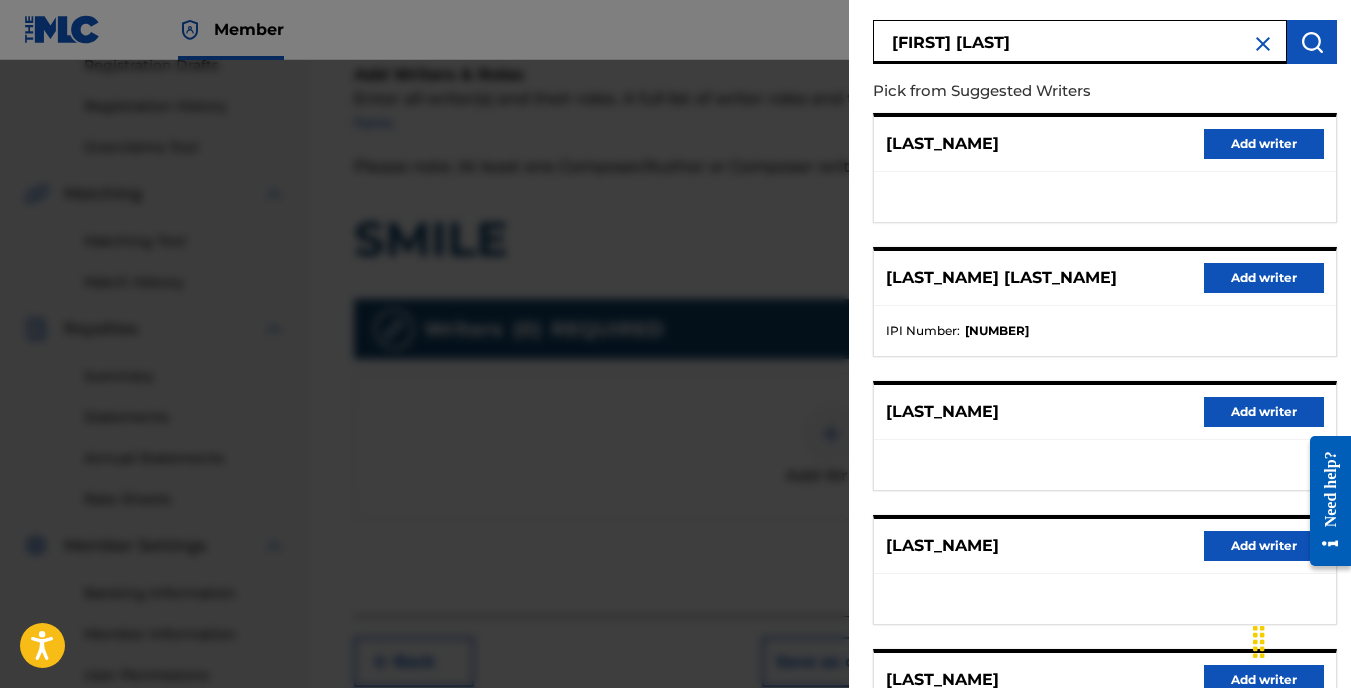 scroll, scrollTop: 354, scrollLeft: 0, axis: vertical 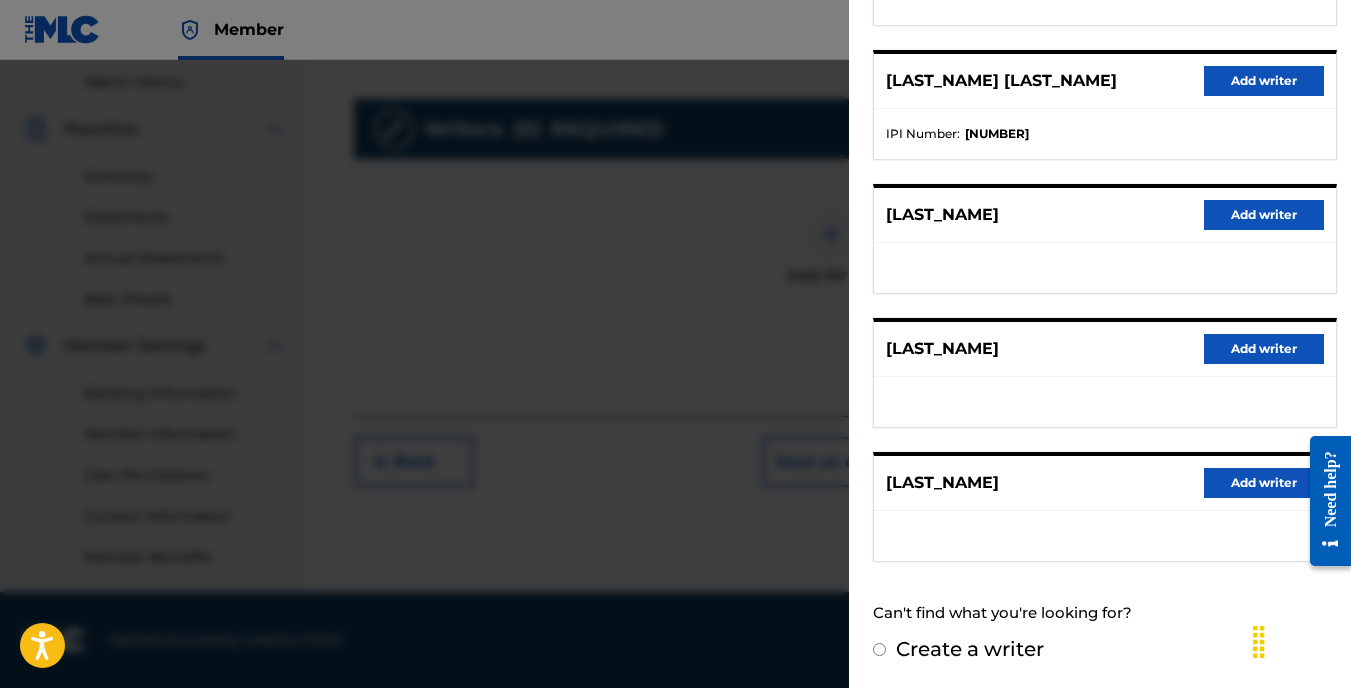 click at bounding box center (675, 404) 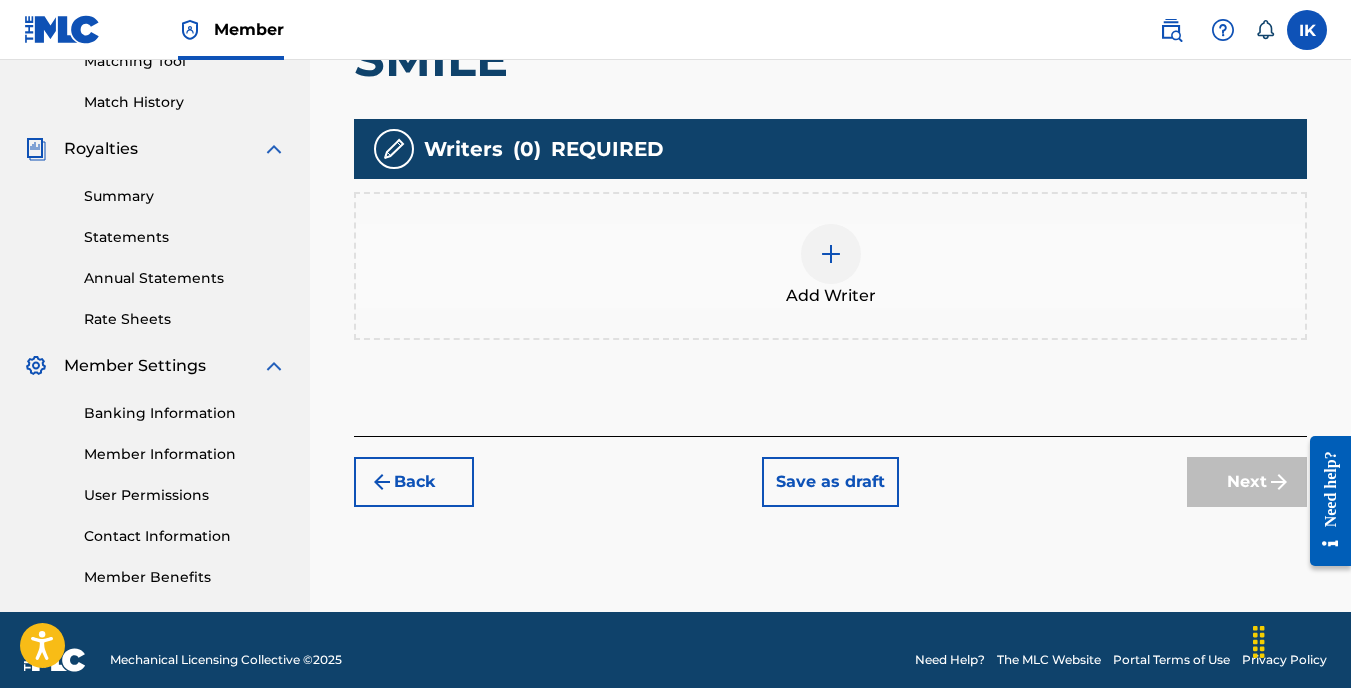 scroll, scrollTop: 552, scrollLeft: 0, axis: vertical 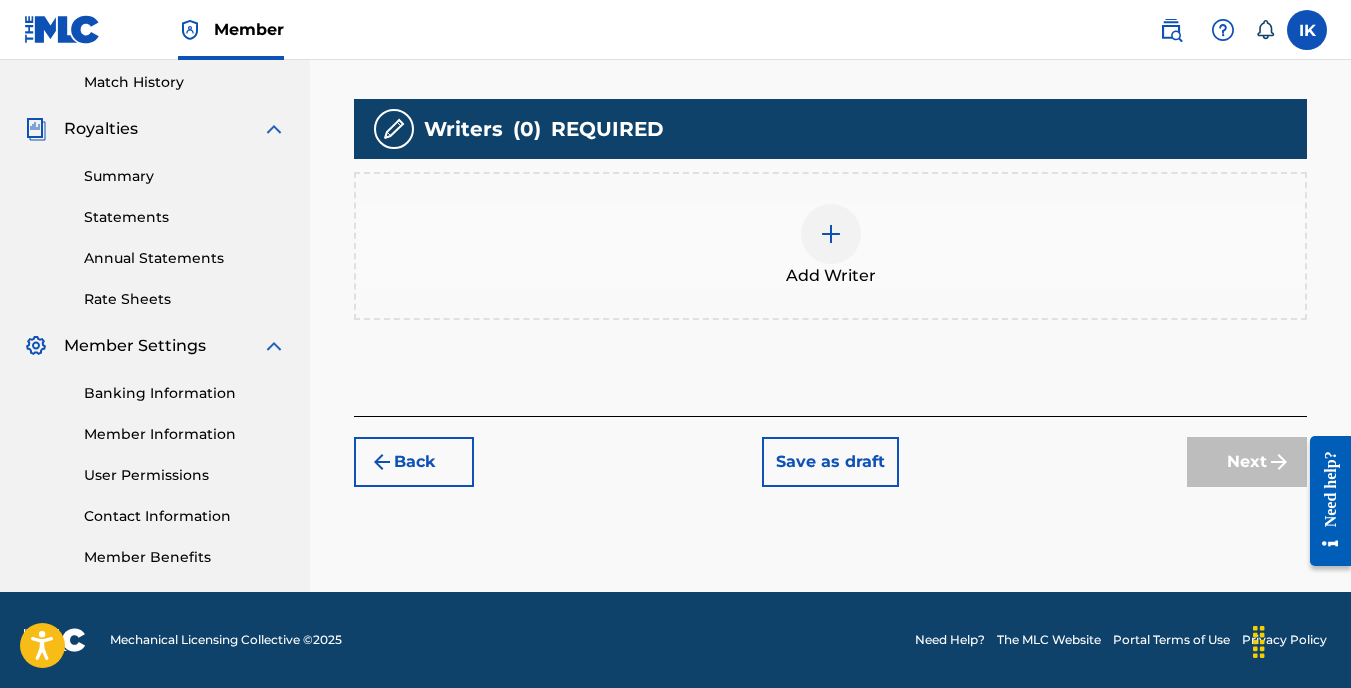 click on "Add Writer" at bounding box center [831, 276] 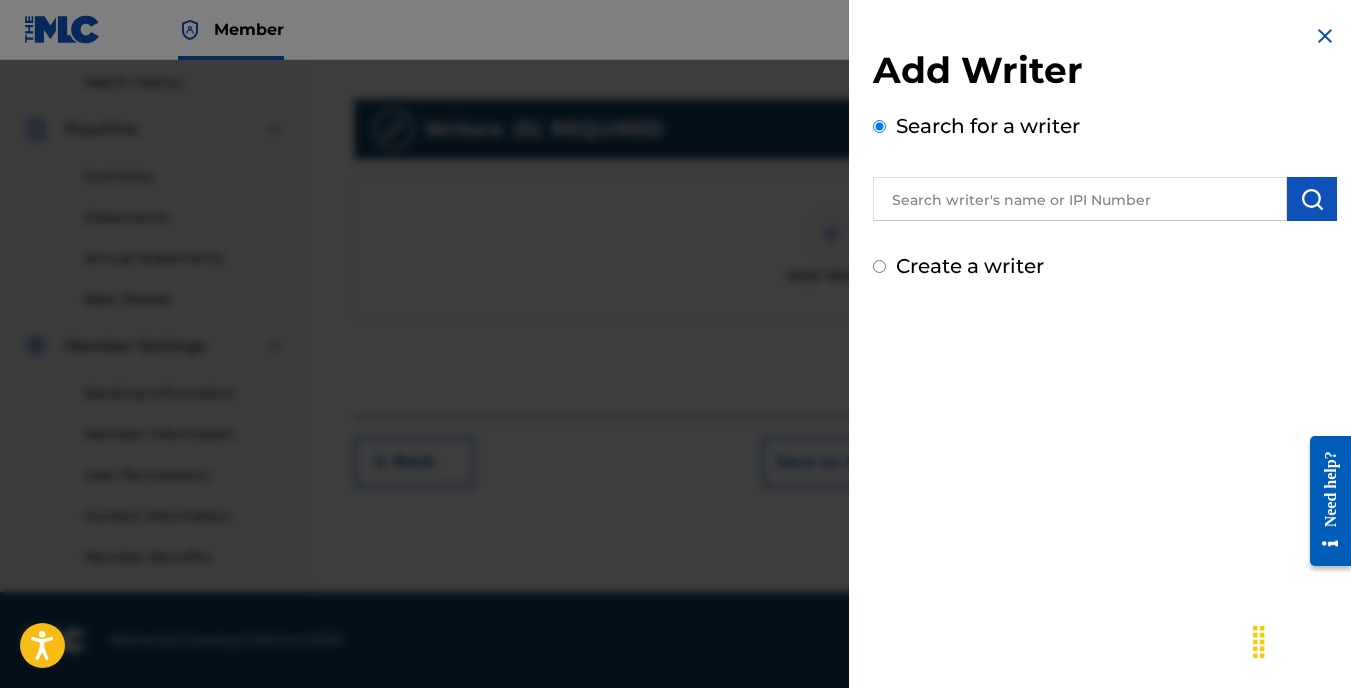 click at bounding box center (1080, 199) 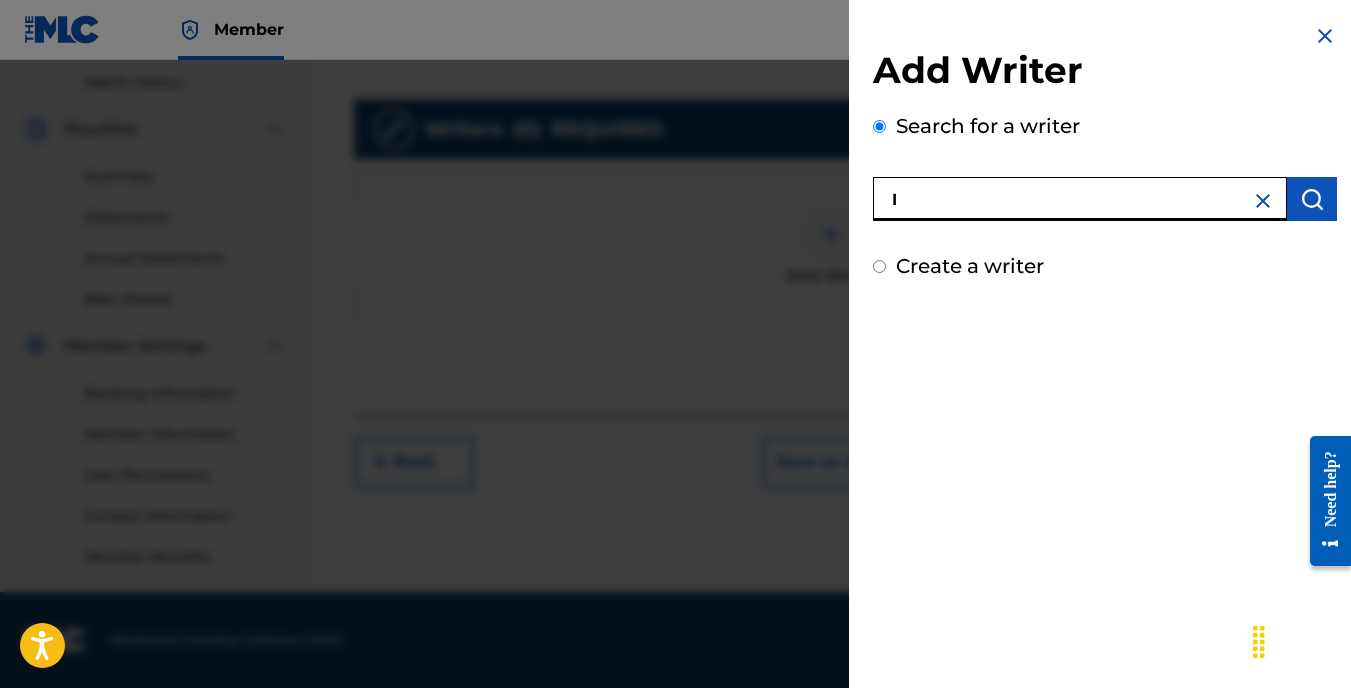 type on "I" 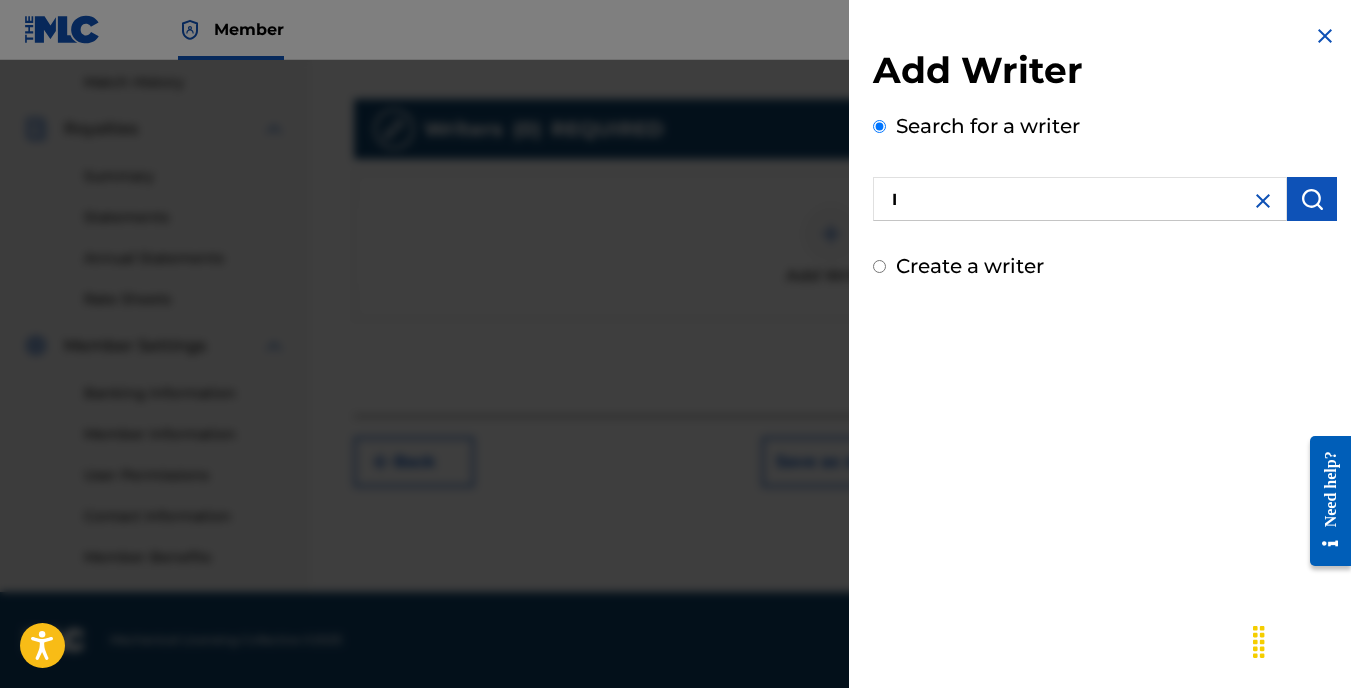 drag, startPoint x: 1006, startPoint y: 232, endPoint x: 405, endPoint y: 228, distance: 601.0133 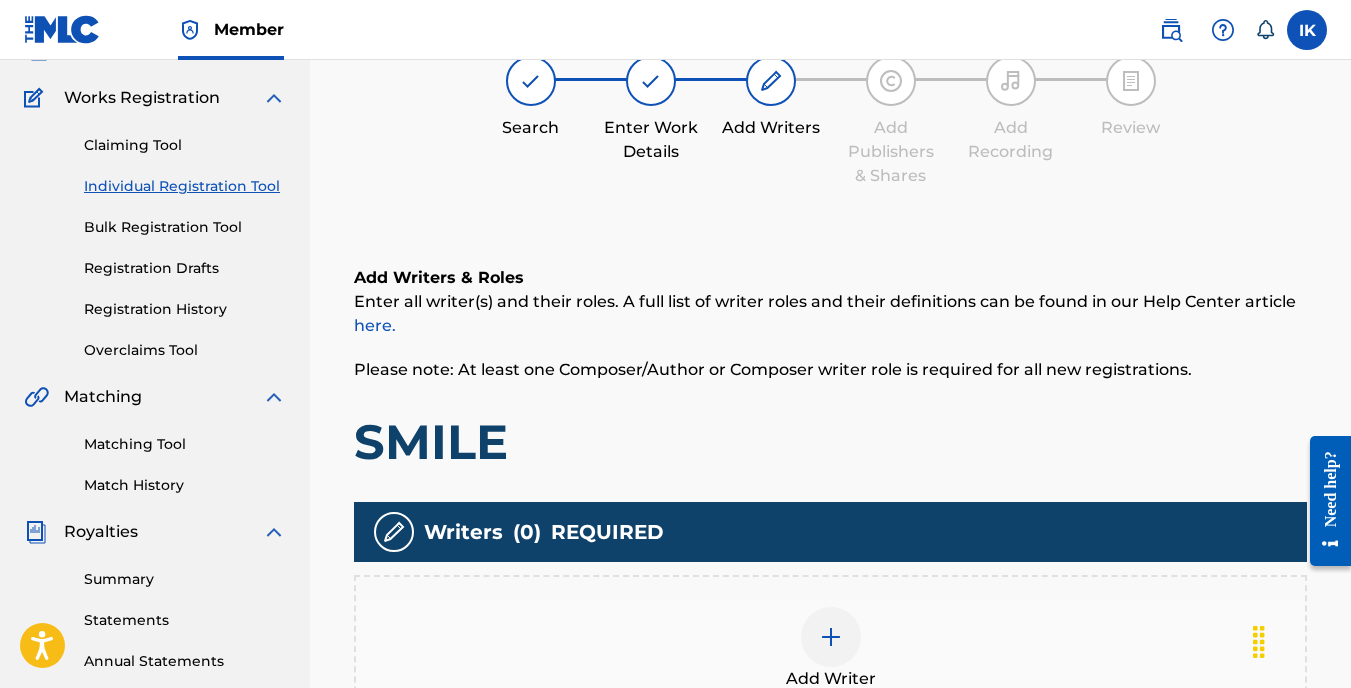 scroll, scrollTop: 400, scrollLeft: 0, axis: vertical 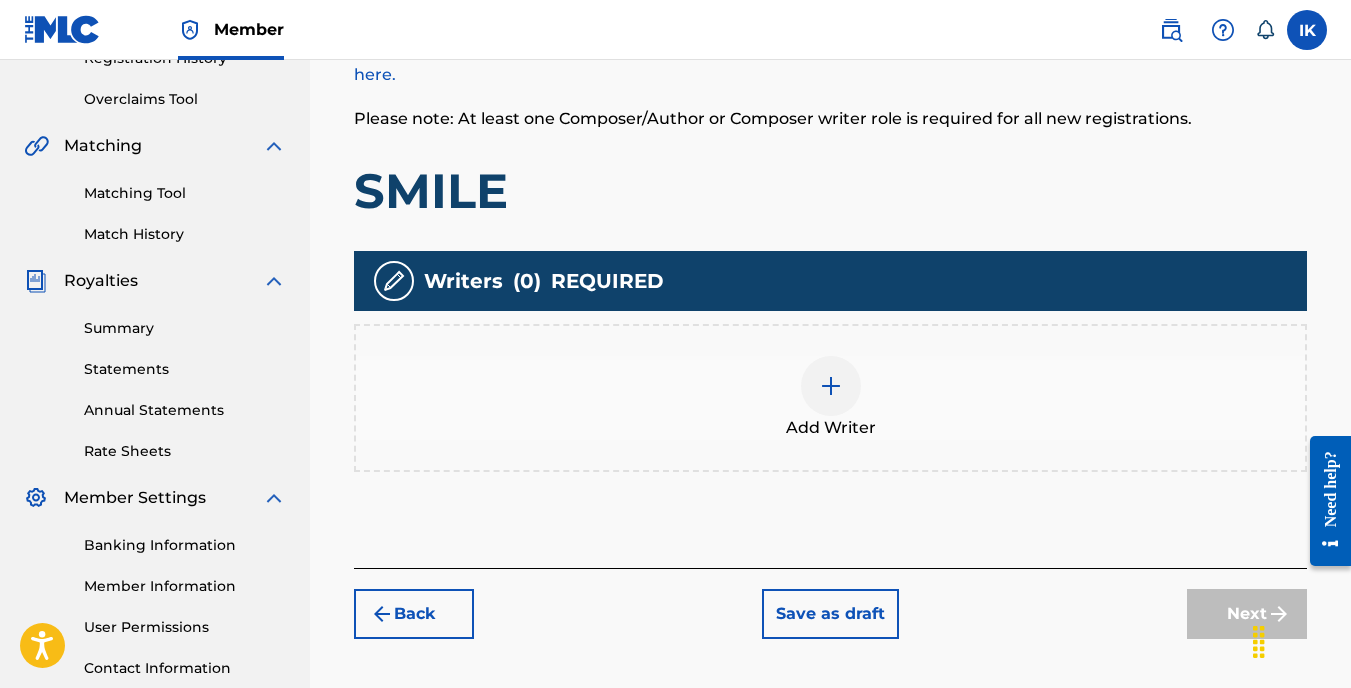 click at bounding box center (831, 386) 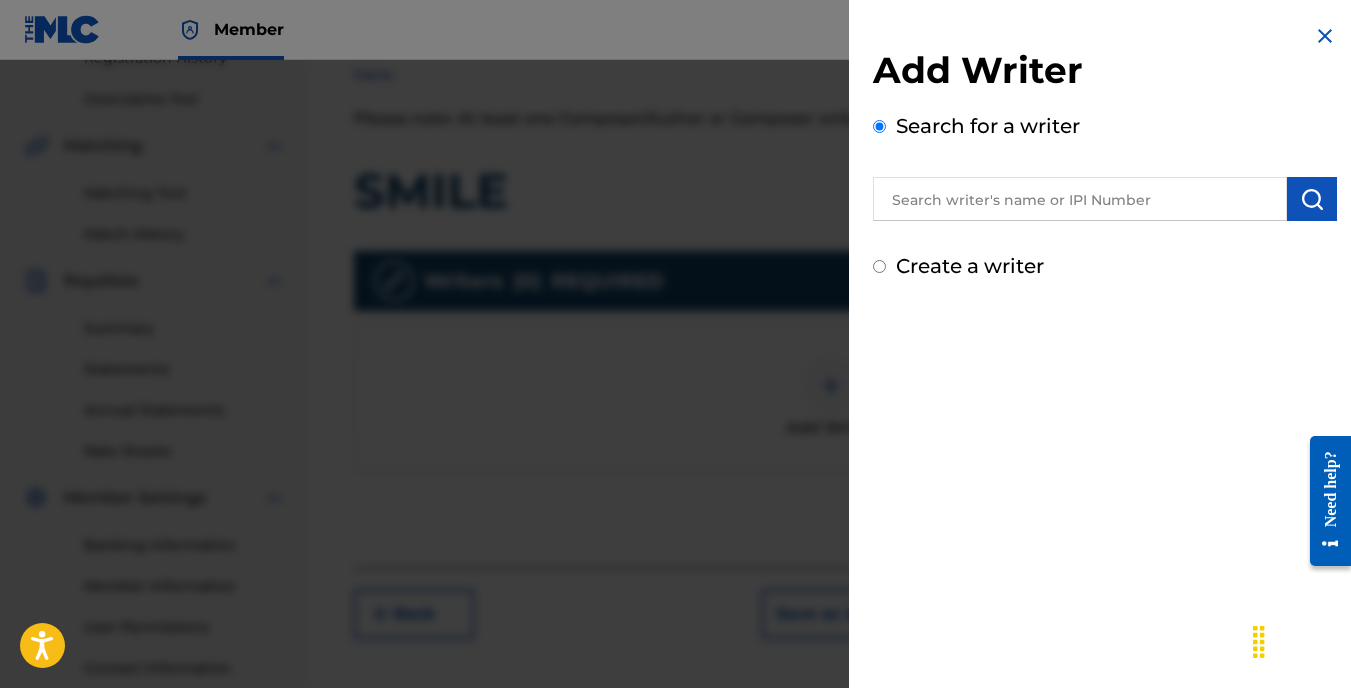 click at bounding box center (1080, 199) 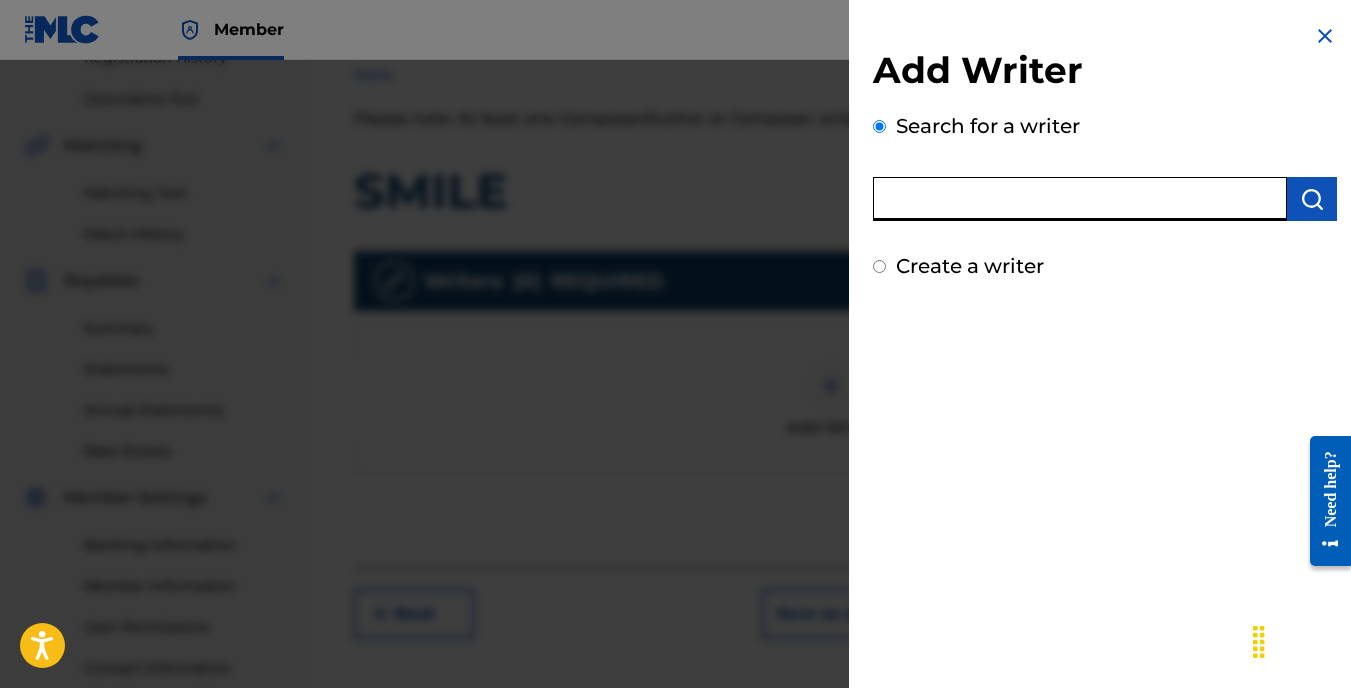 type on "I" 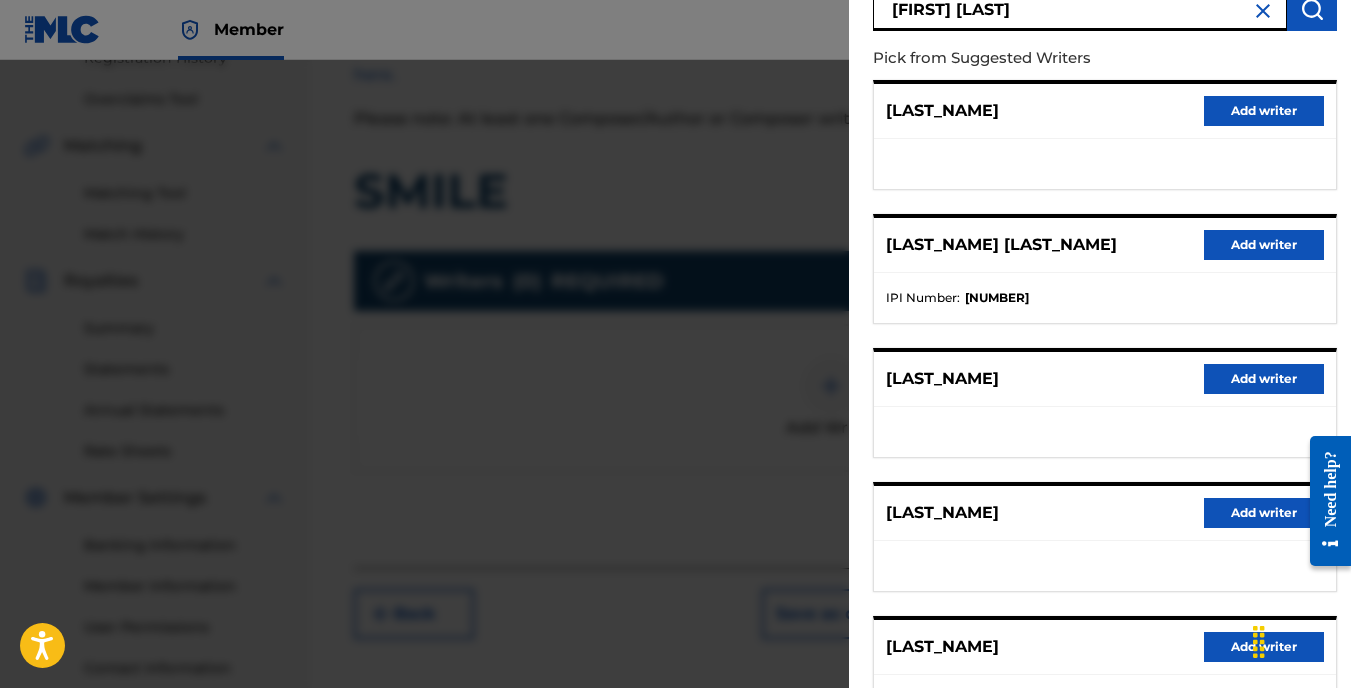 scroll, scrollTop: 354, scrollLeft: 0, axis: vertical 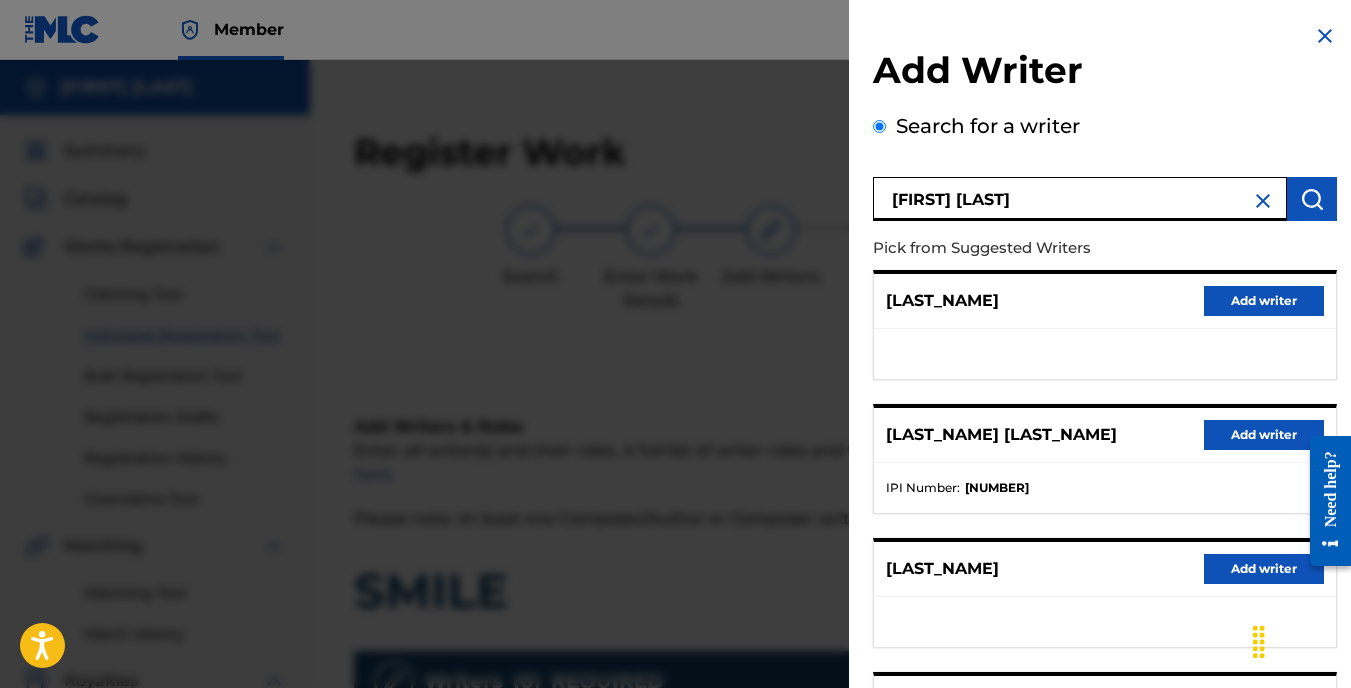 click on "[FIRST] [LAST]" at bounding box center (1080, 199) 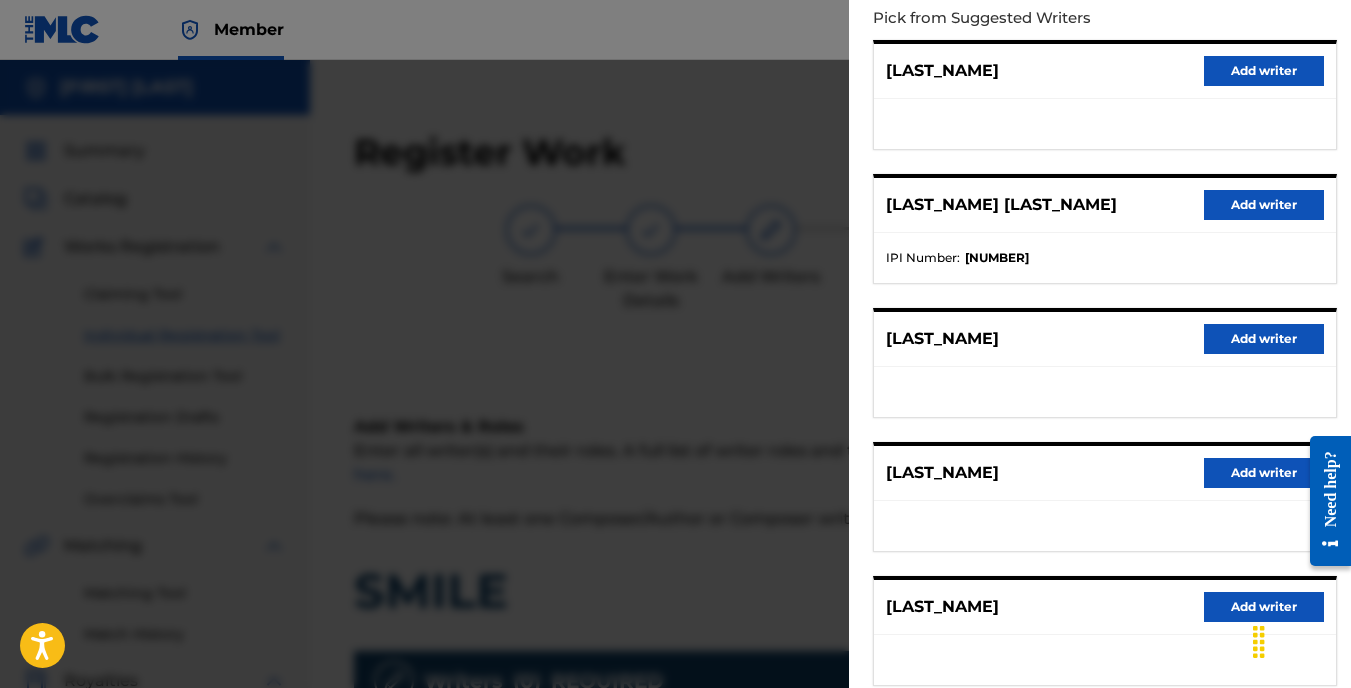 scroll, scrollTop: 354, scrollLeft: 0, axis: vertical 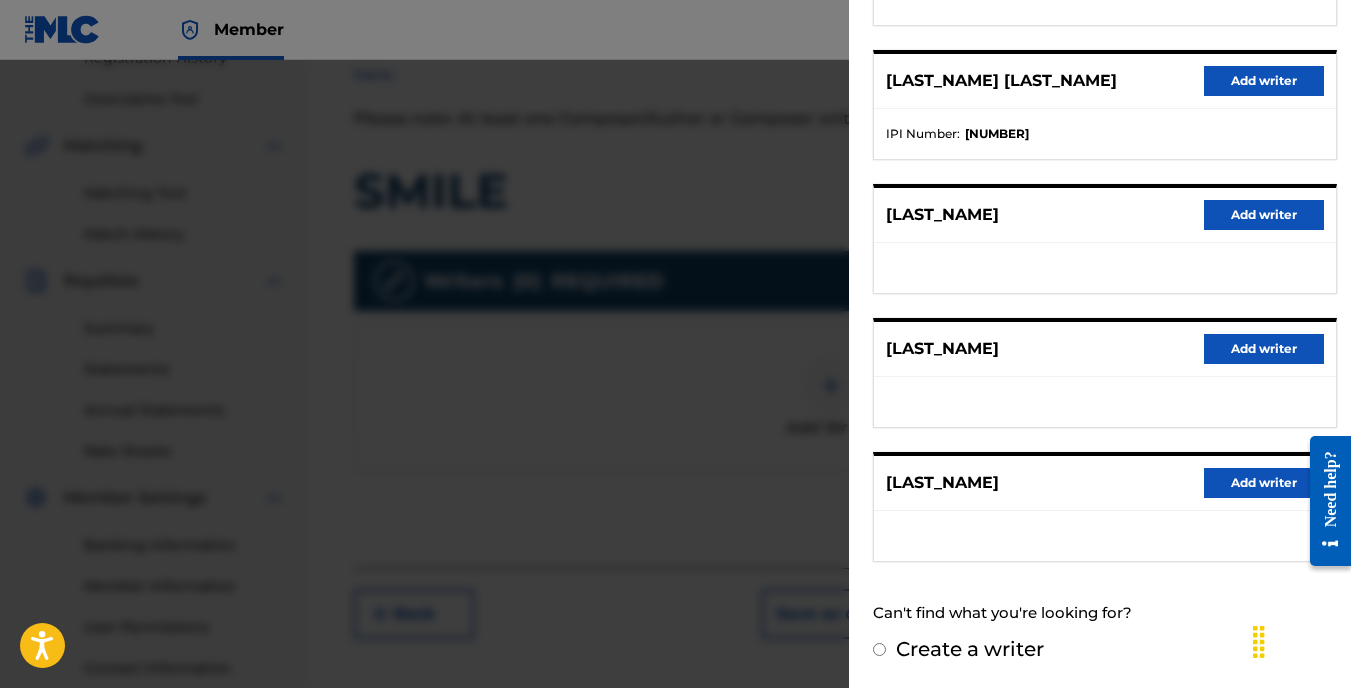click on "Create a writer" at bounding box center (879, 649) 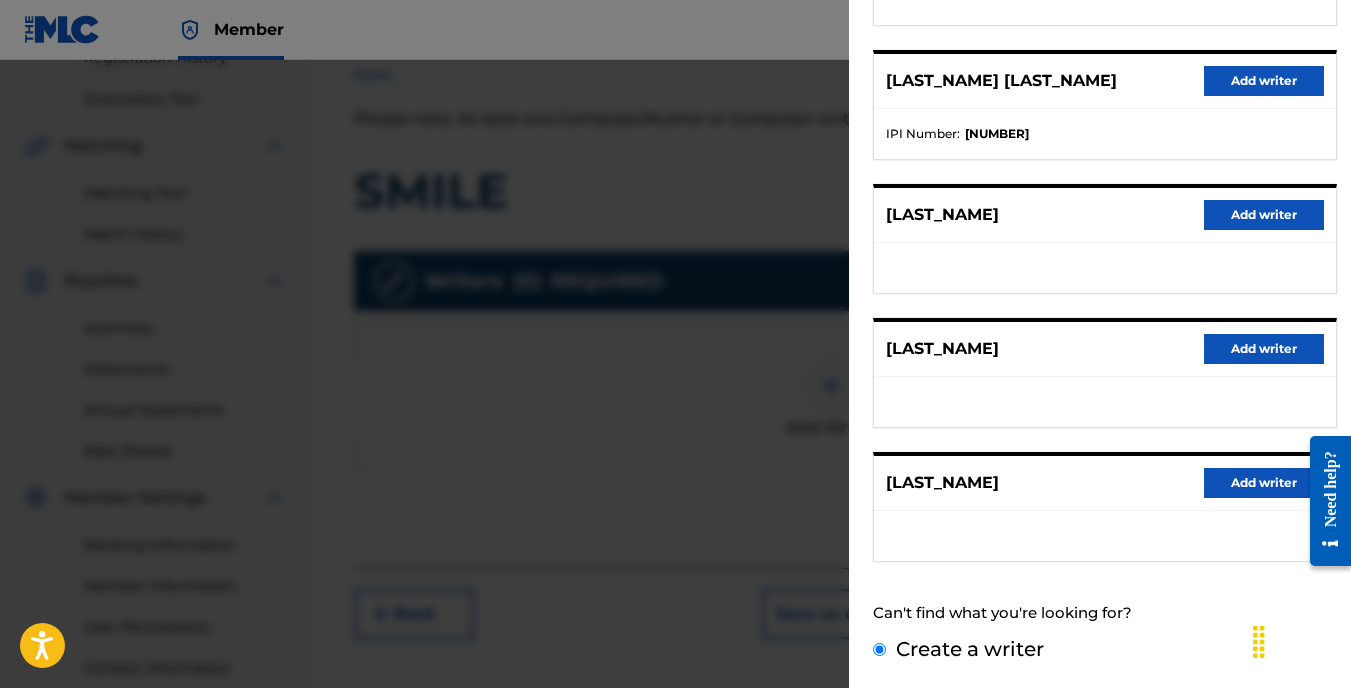 scroll, scrollTop: 178, scrollLeft: 0, axis: vertical 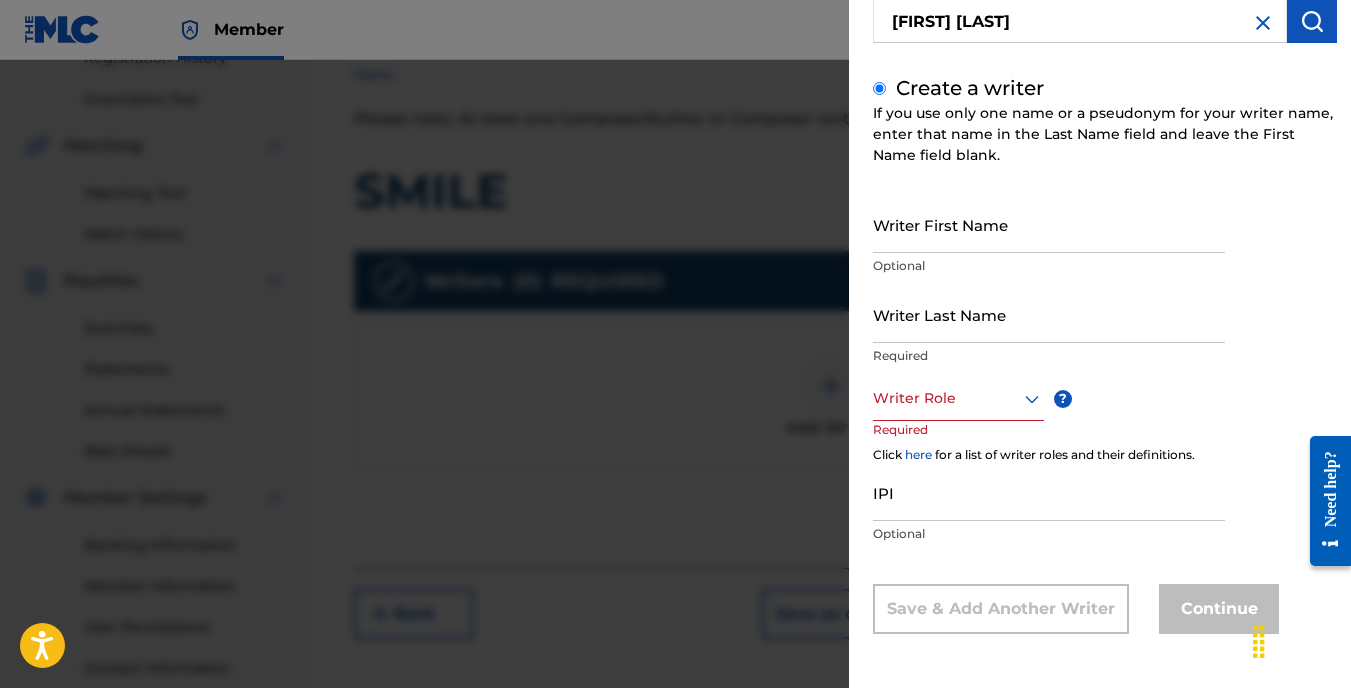 click on "Writer First Name" at bounding box center [1049, 224] 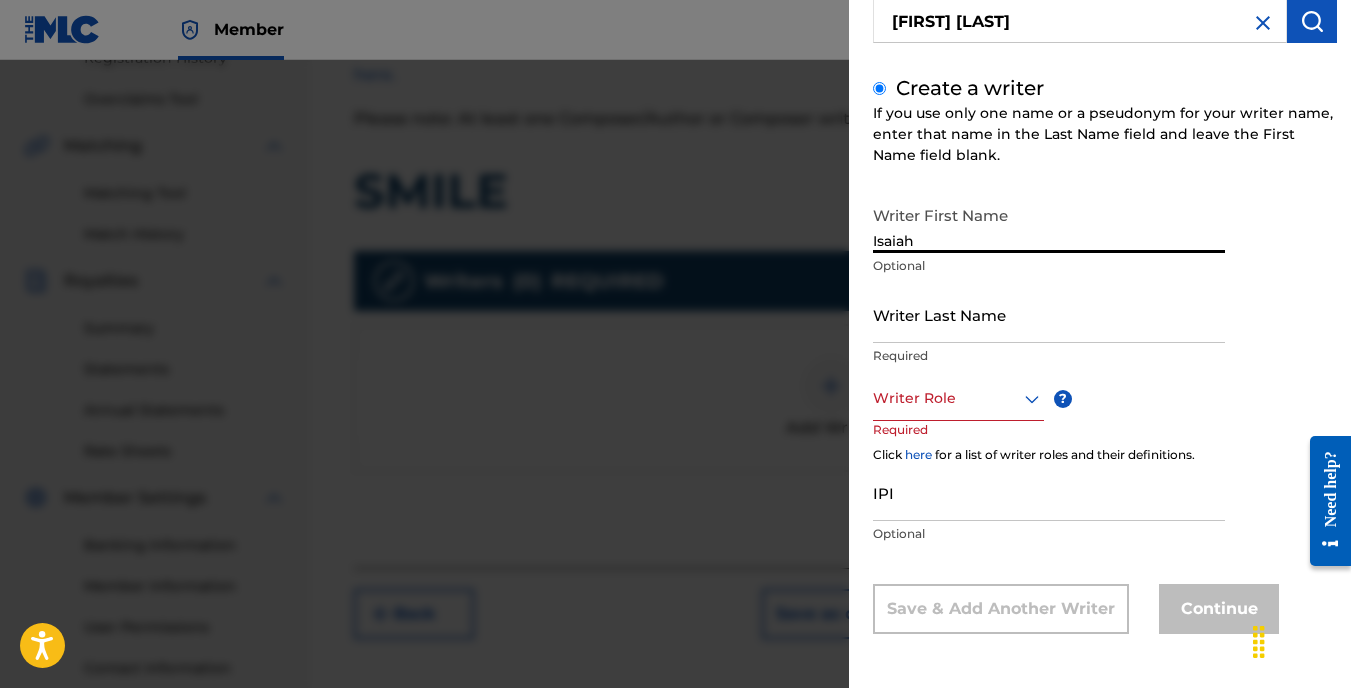 type on "Isaiah" 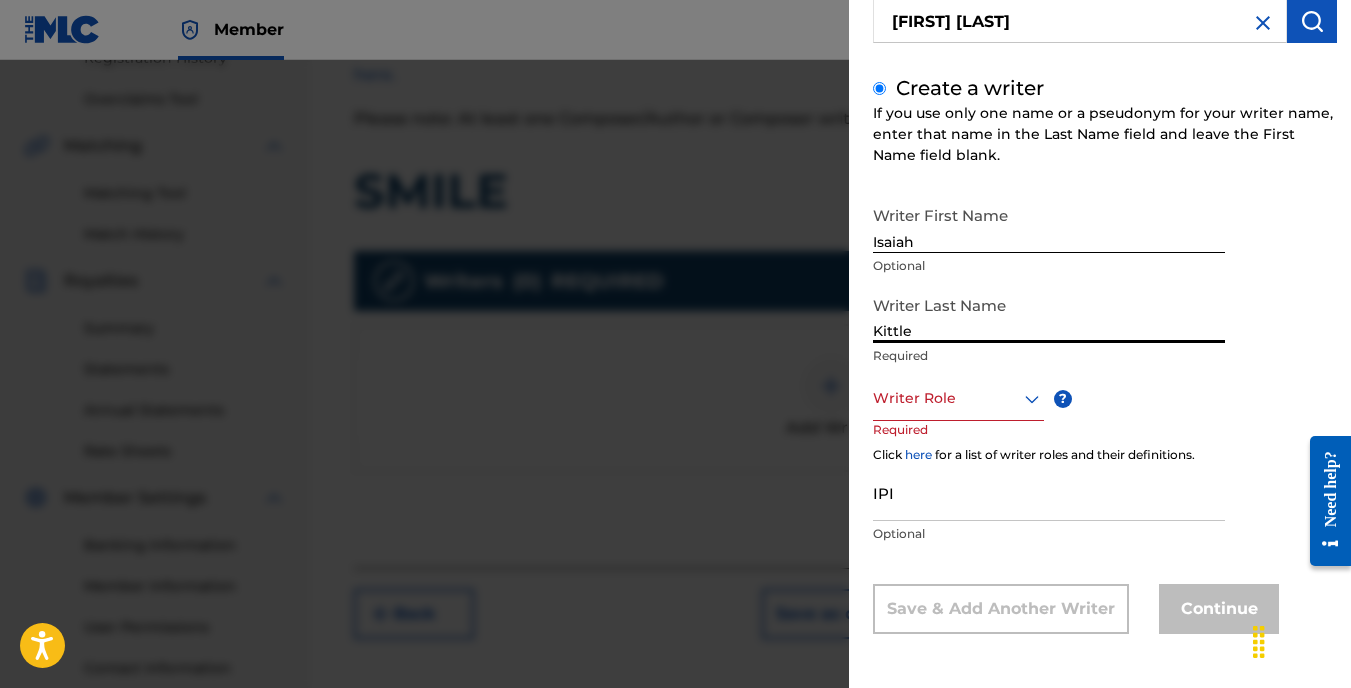 type on "Kittle" 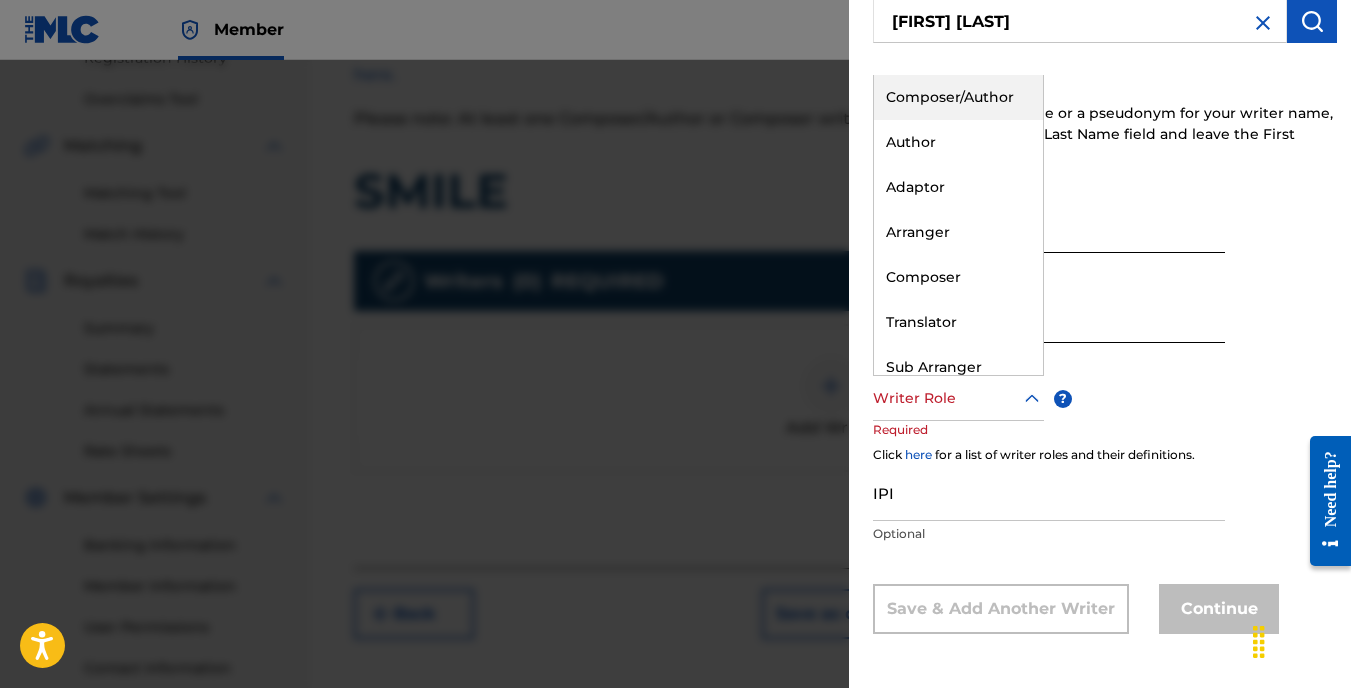 click at bounding box center [958, 398] 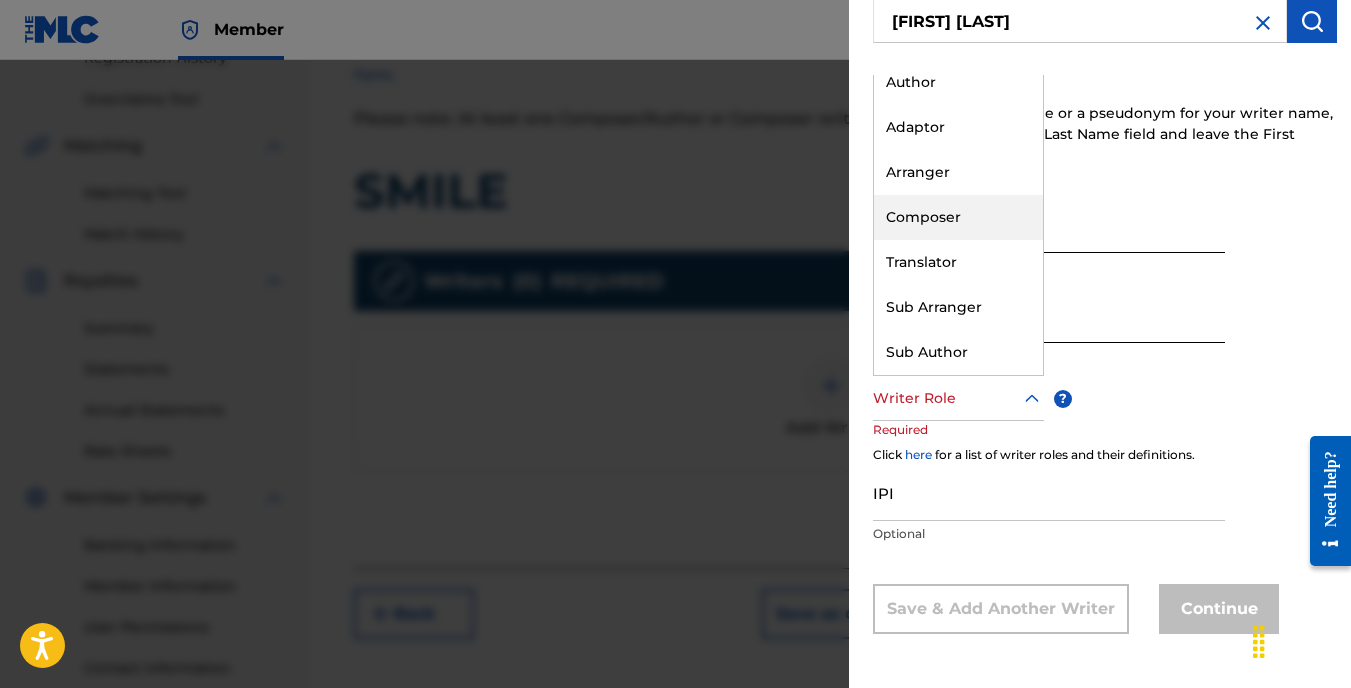 scroll, scrollTop: 0, scrollLeft: 0, axis: both 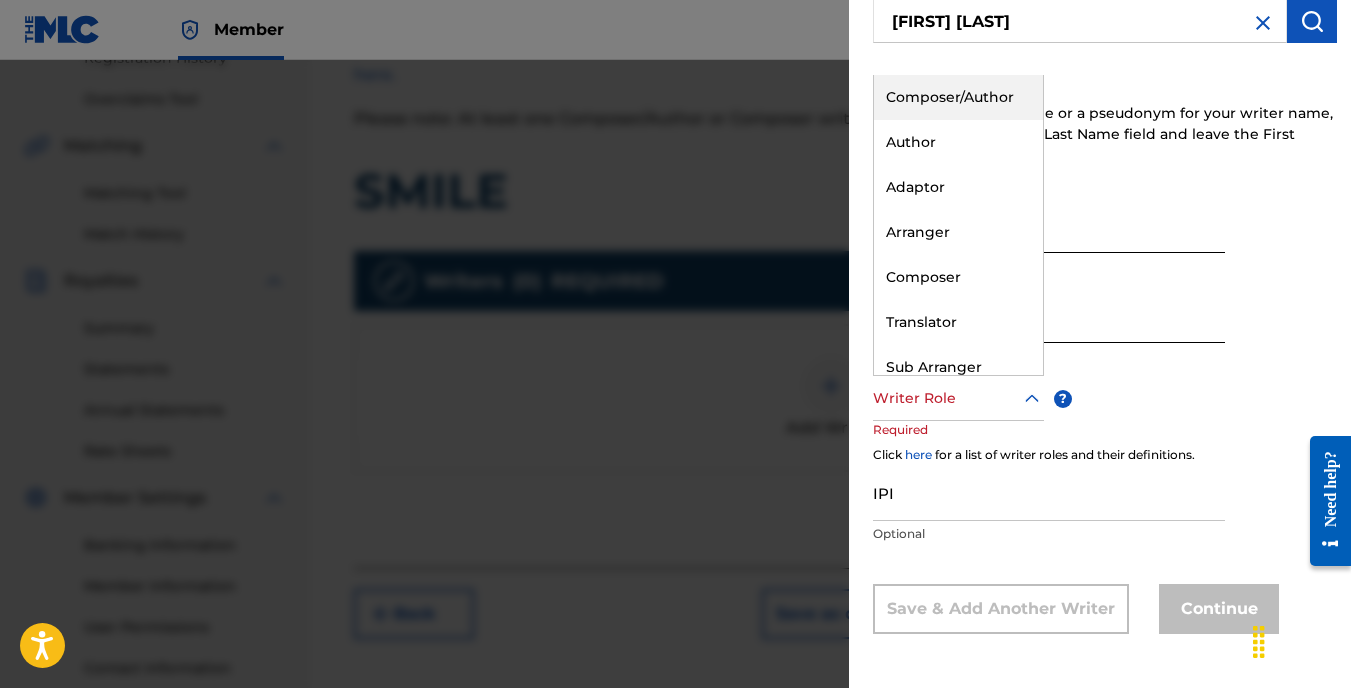 click on "Composer/Author" at bounding box center [958, 97] 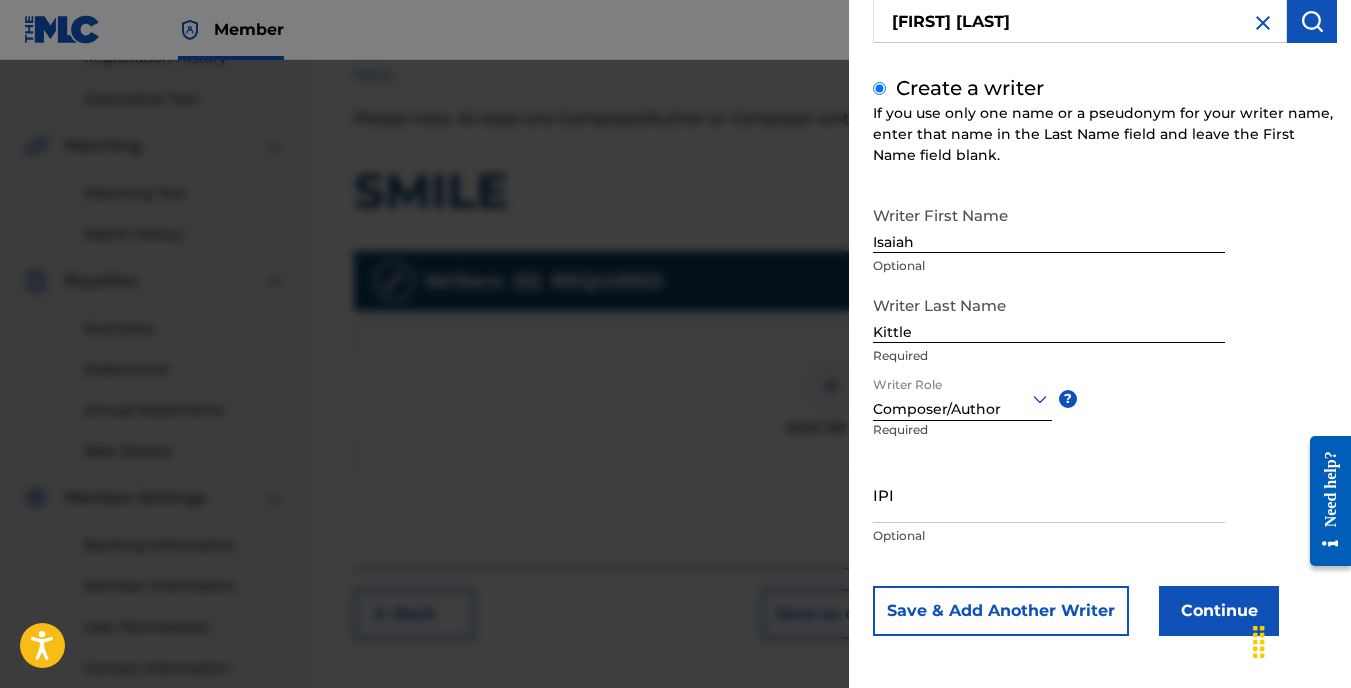 scroll, scrollTop: 180, scrollLeft: 0, axis: vertical 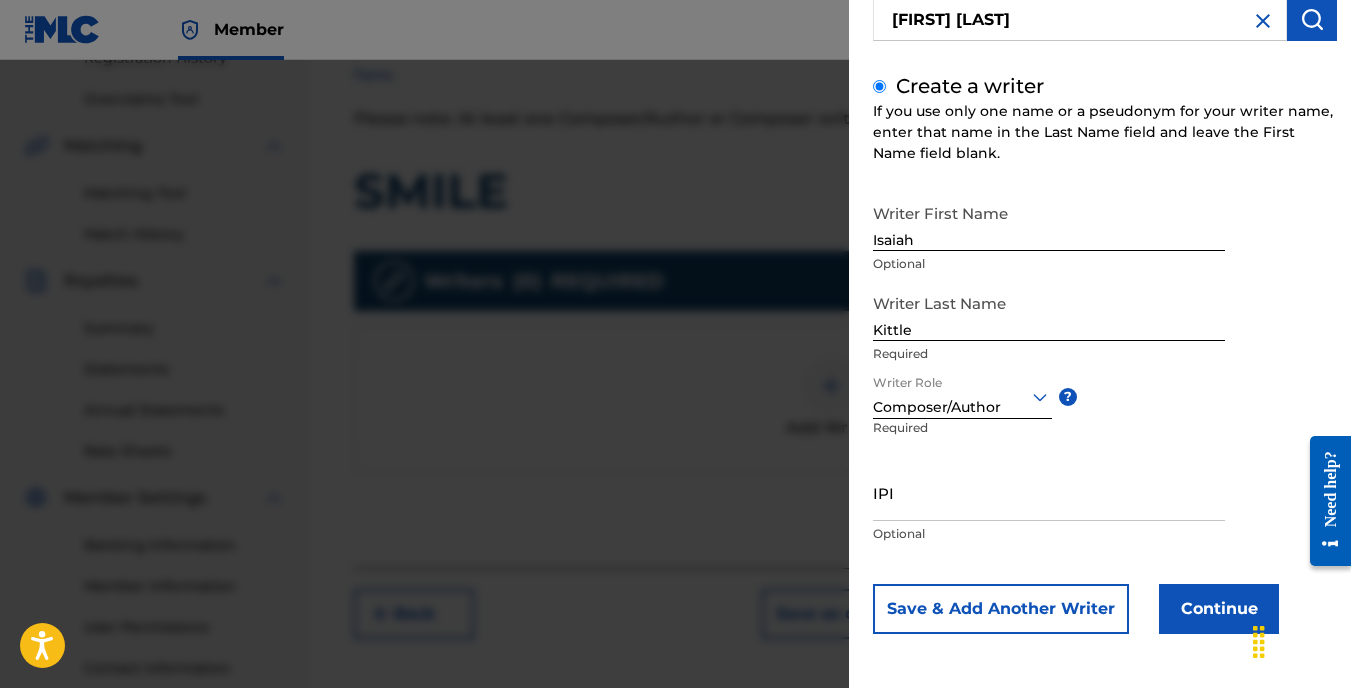 click on "Continue" at bounding box center [1219, 609] 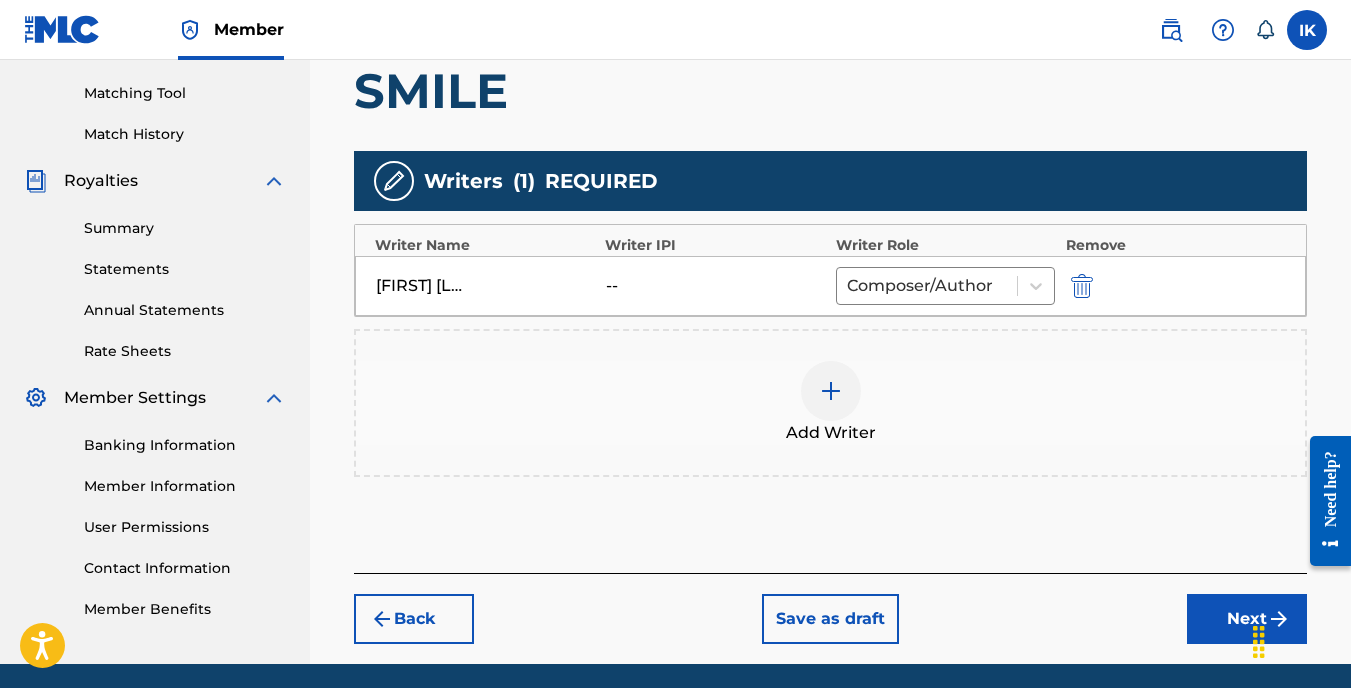scroll, scrollTop: 572, scrollLeft: 0, axis: vertical 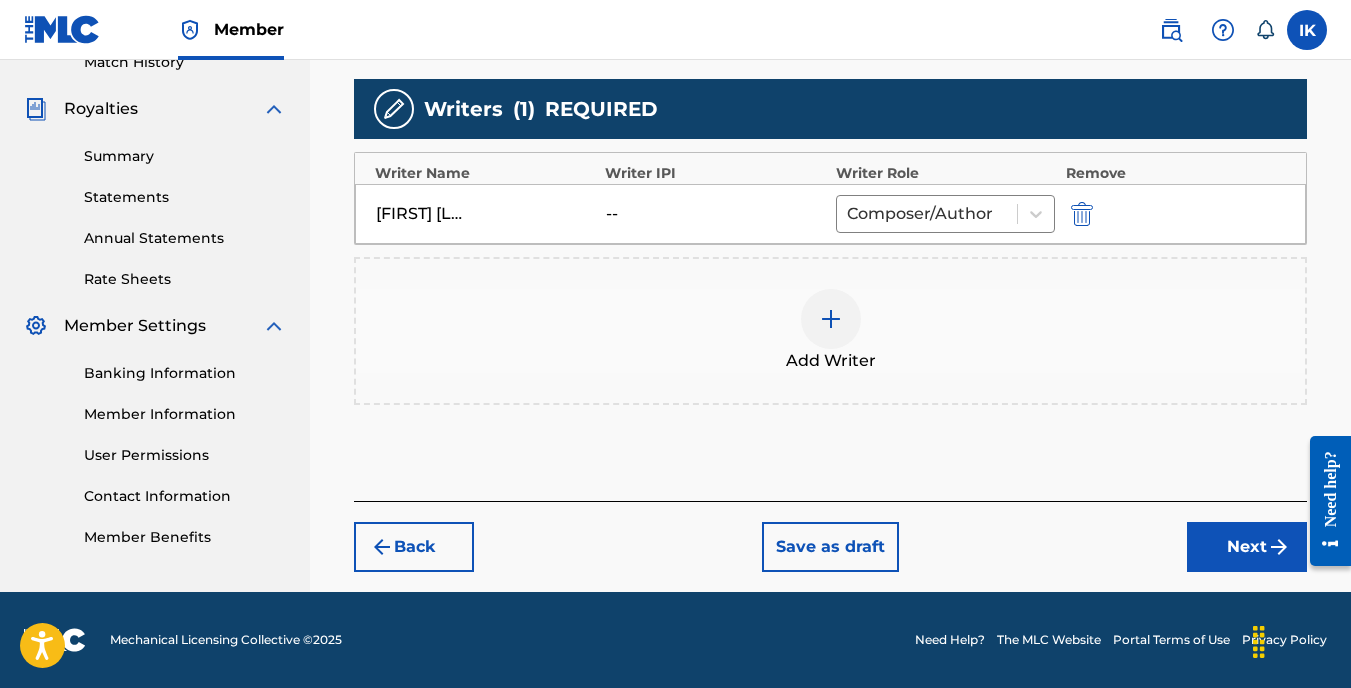 click on "Next" at bounding box center [1247, 547] 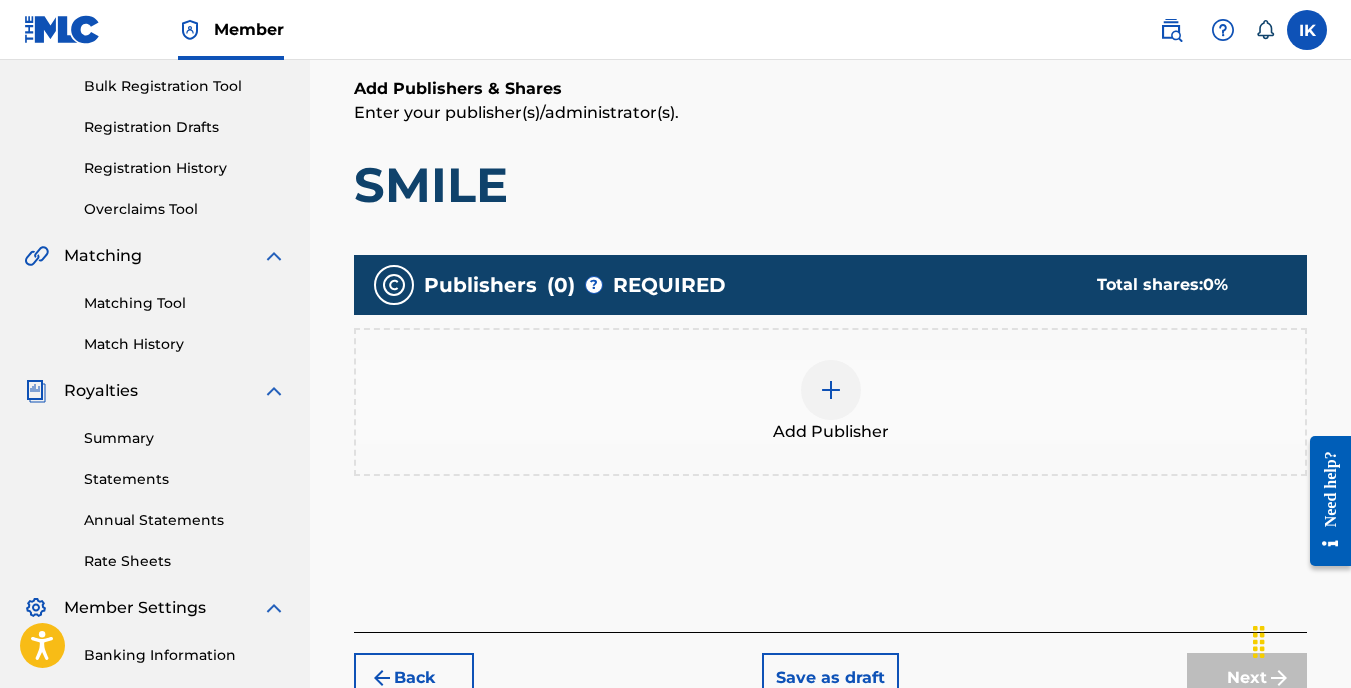 scroll, scrollTop: 190, scrollLeft: 0, axis: vertical 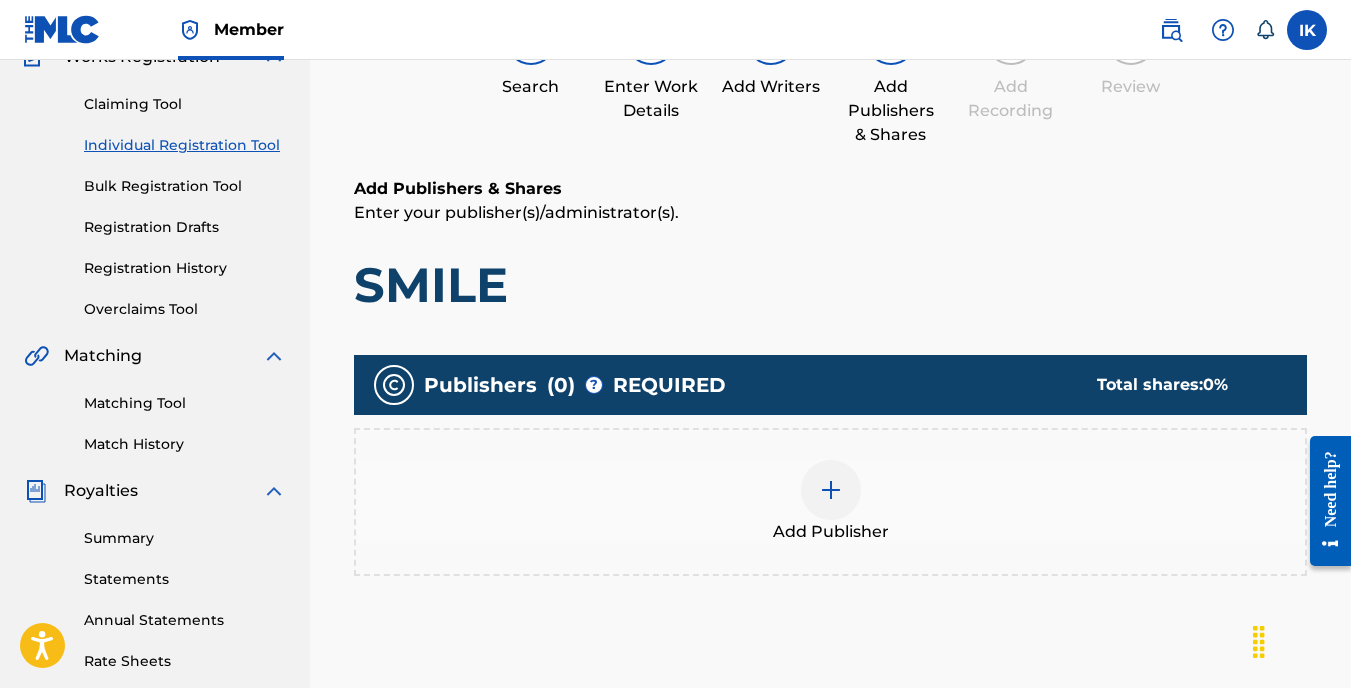 click at bounding box center [831, 490] 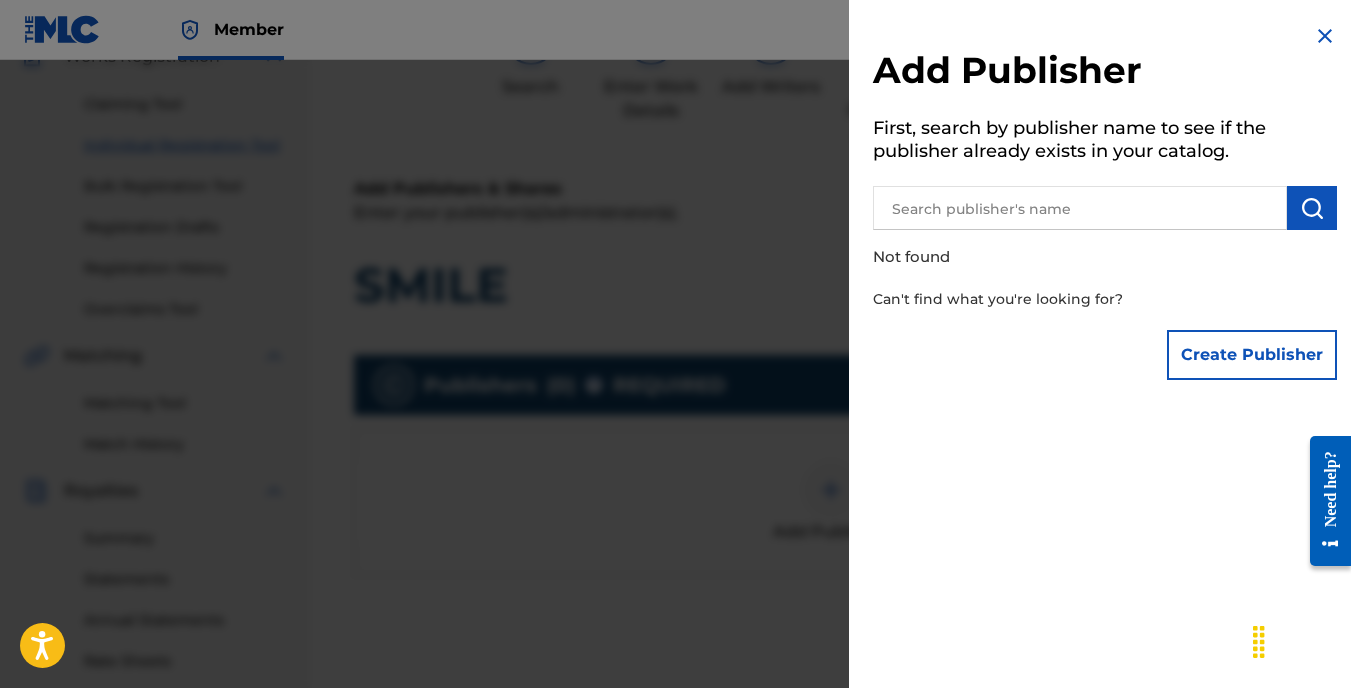 click on "Create Publisher" at bounding box center (1105, 355) 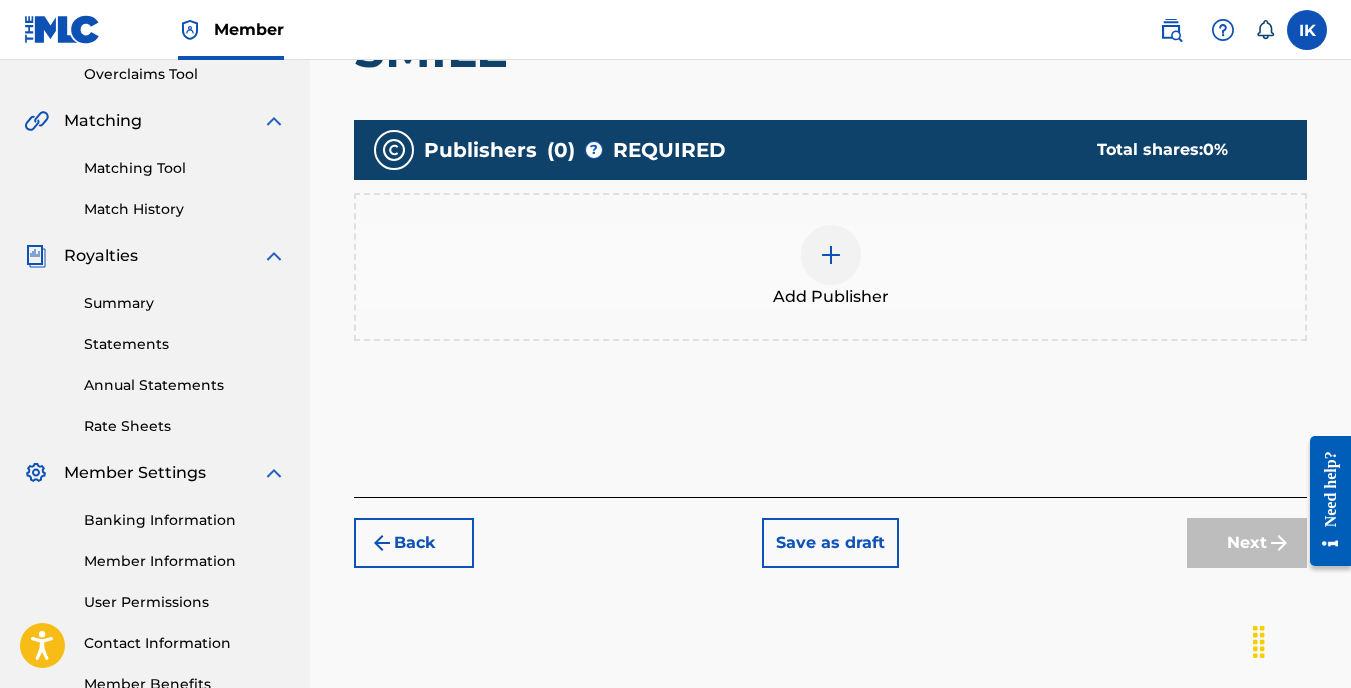 scroll, scrollTop: 500, scrollLeft: 0, axis: vertical 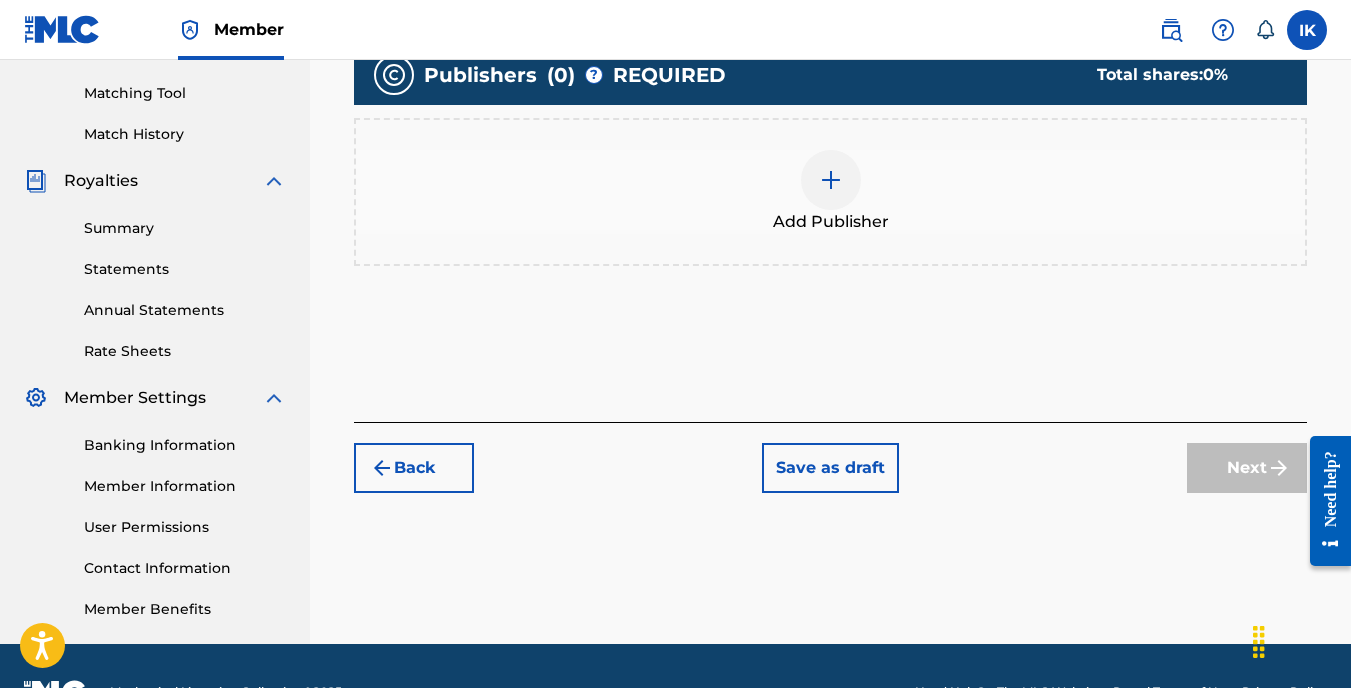 click on "Back" at bounding box center [414, 468] 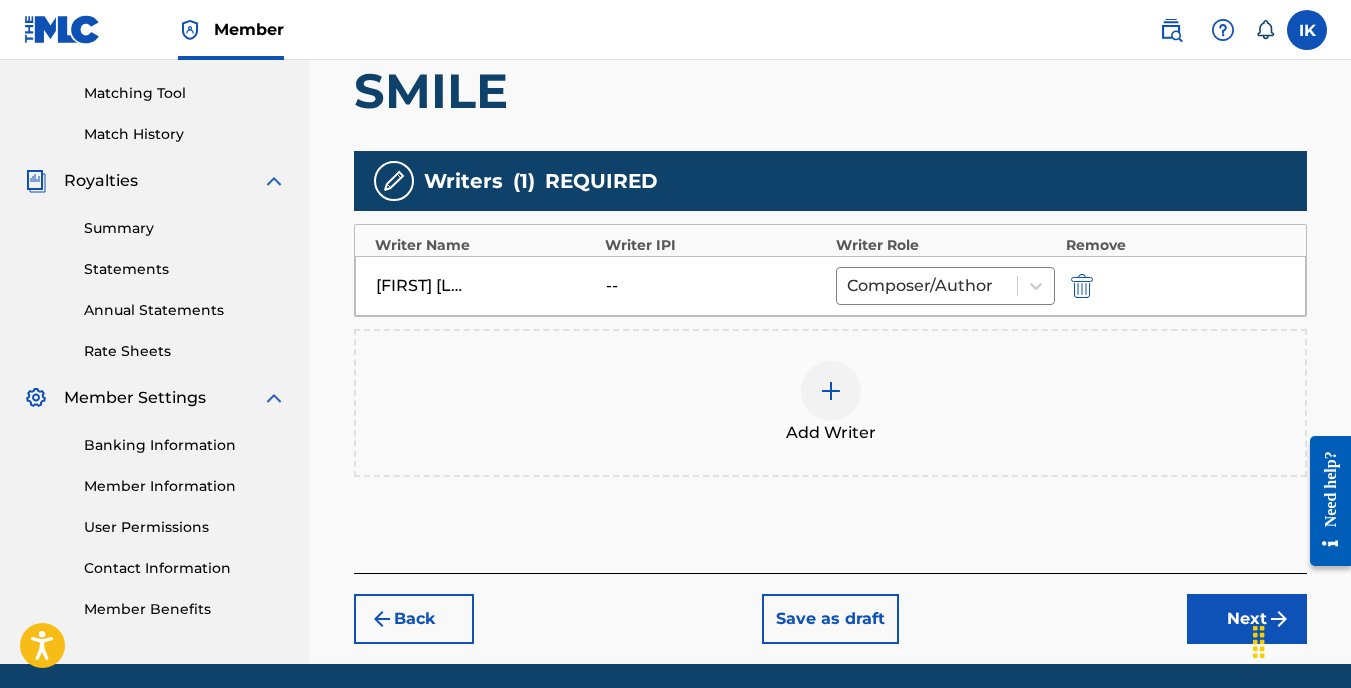 click on "--" at bounding box center [651, 286] 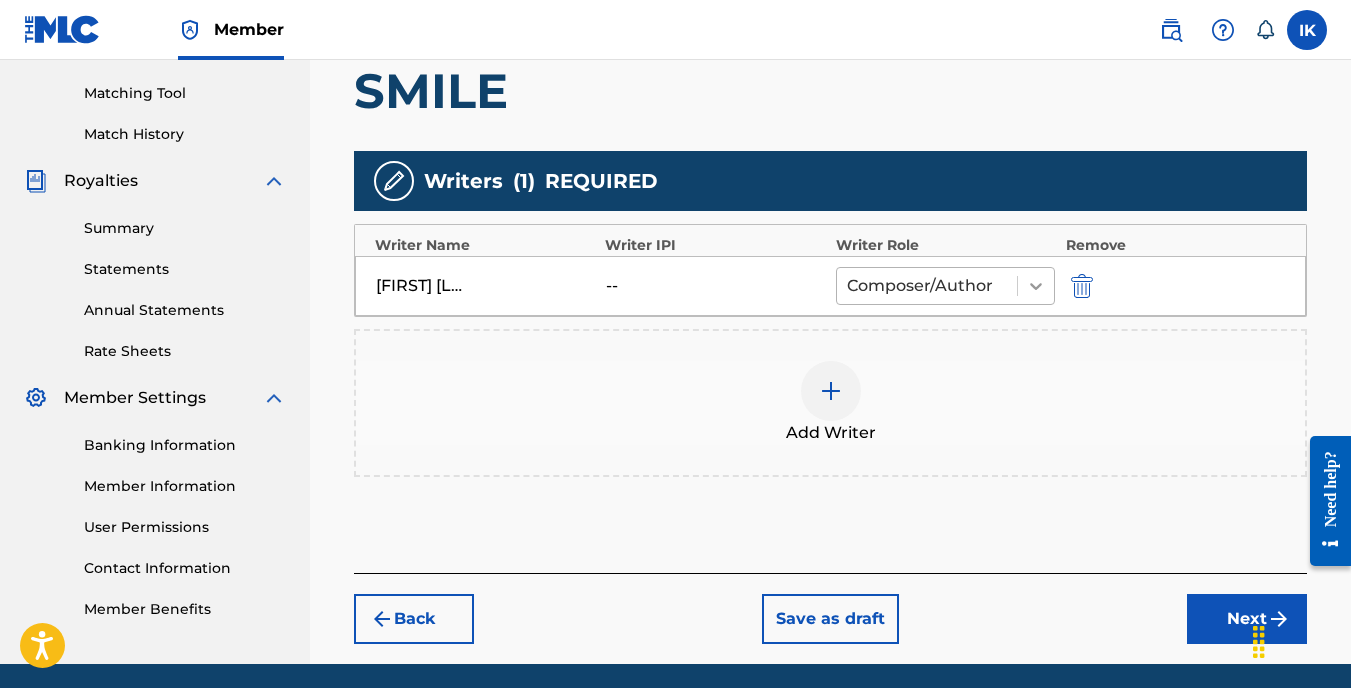 click 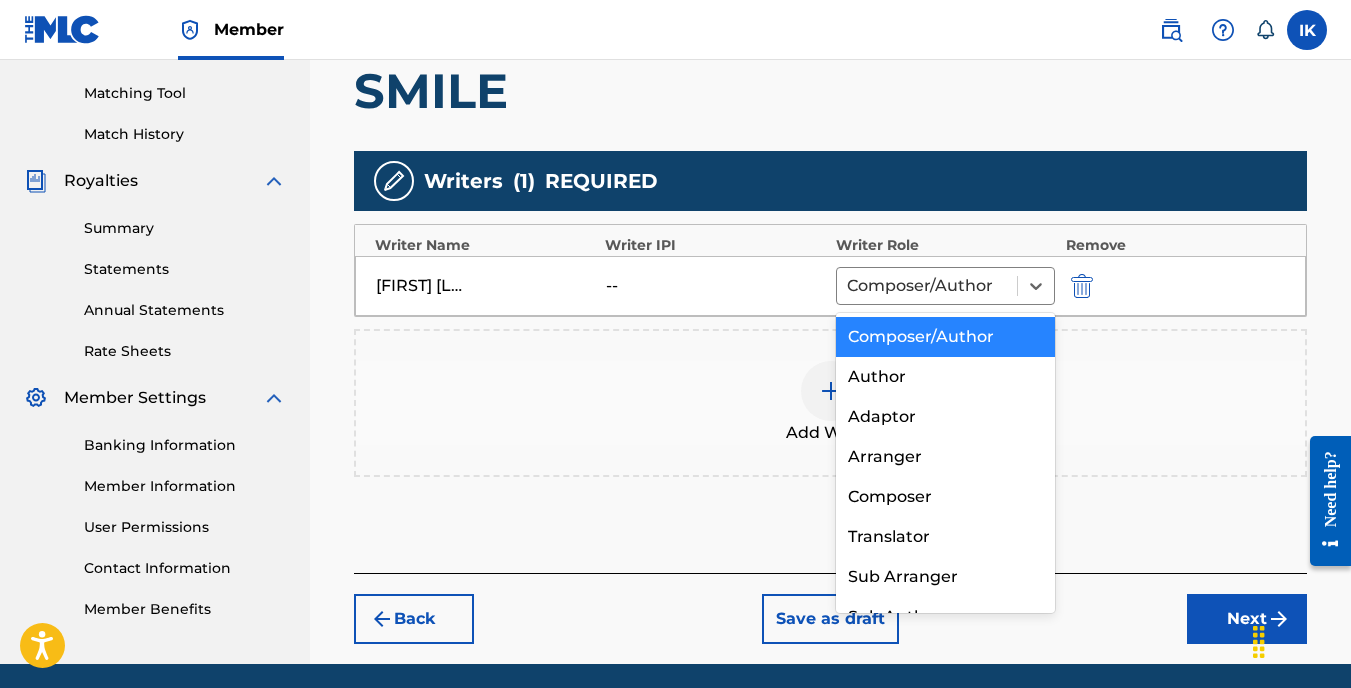 click on "Composer/Author" at bounding box center (946, 337) 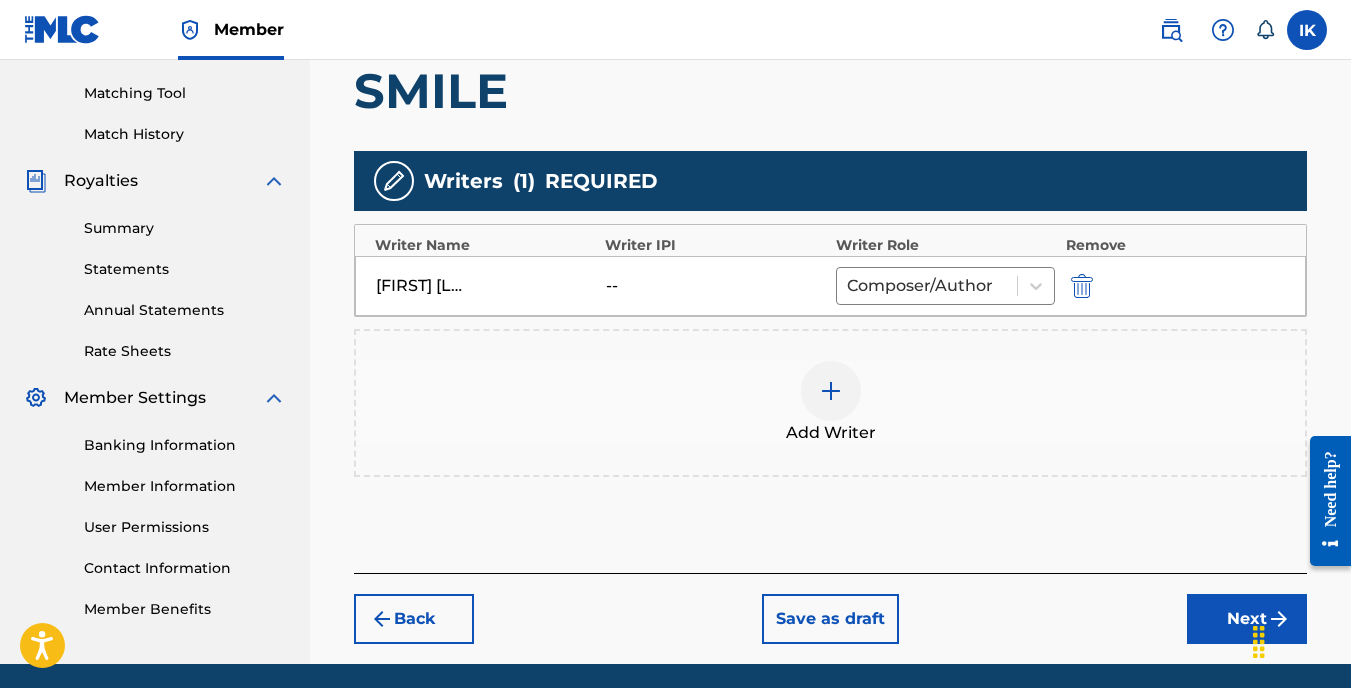 click on "[FIRST] [LAST] -- Composer/Author" at bounding box center (830, 286) 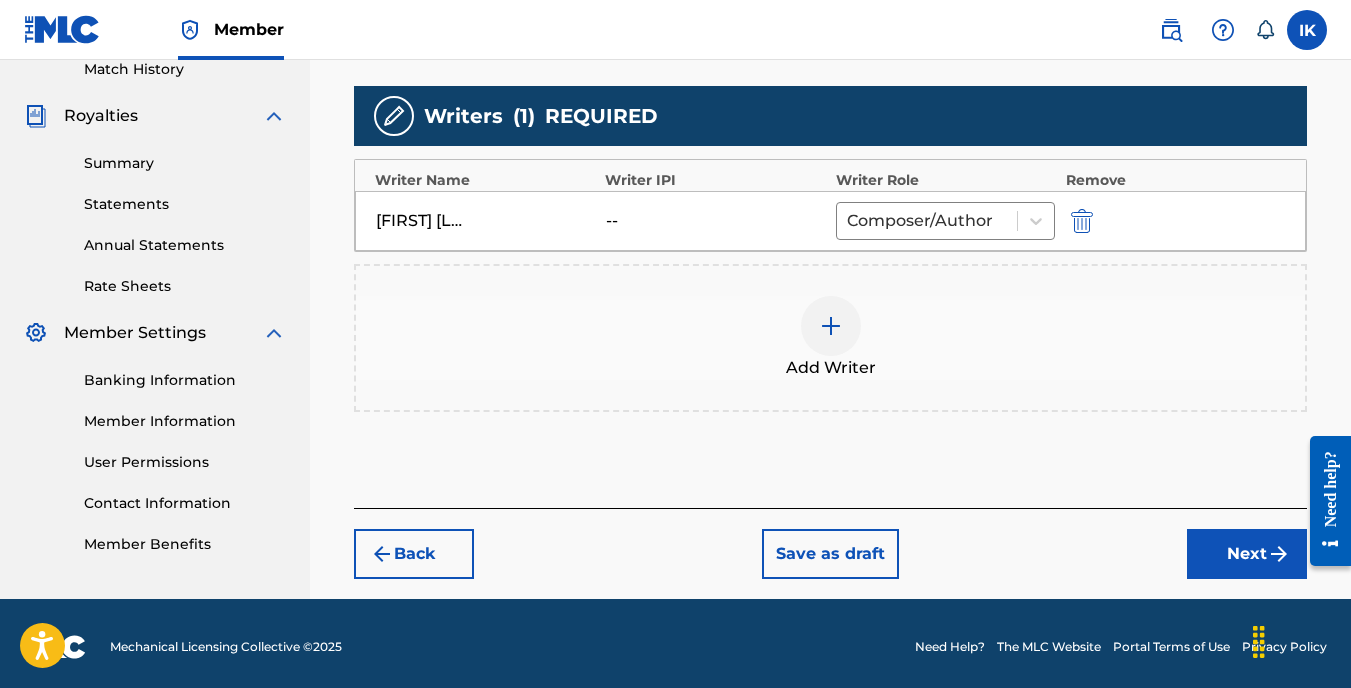 scroll, scrollTop: 572, scrollLeft: 0, axis: vertical 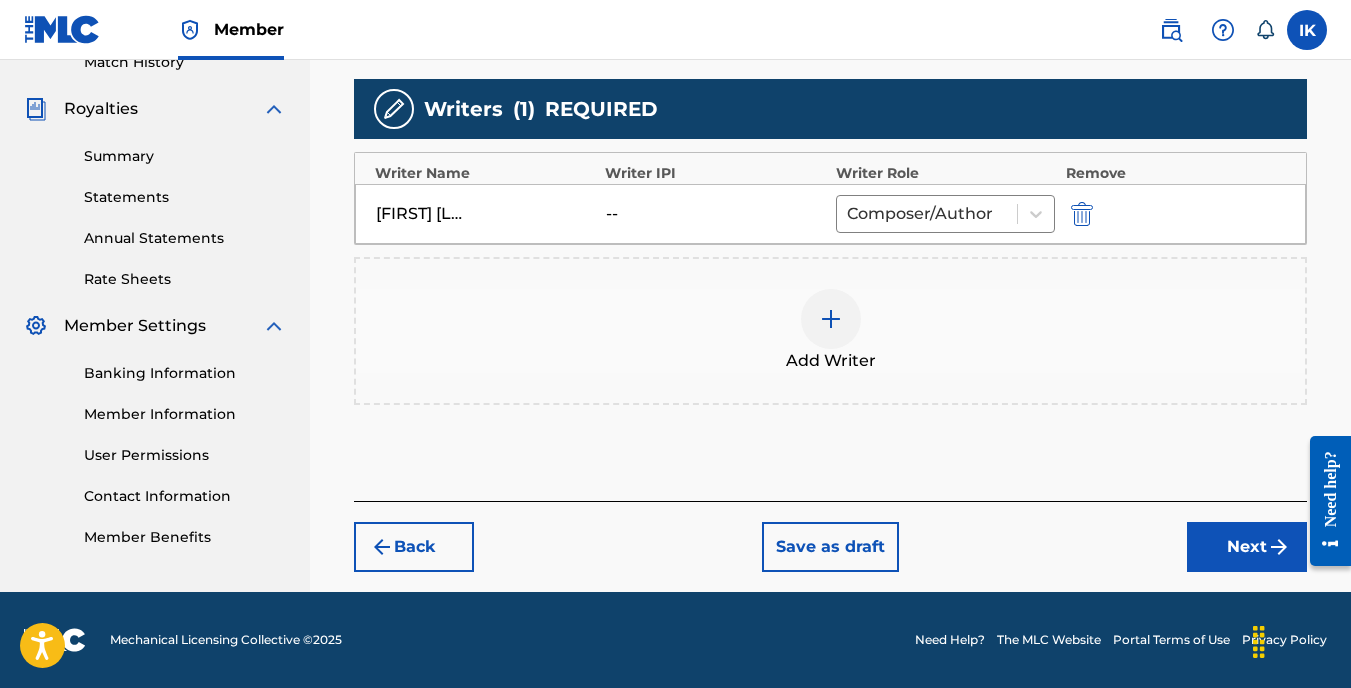 click on "Next" at bounding box center (1247, 547) 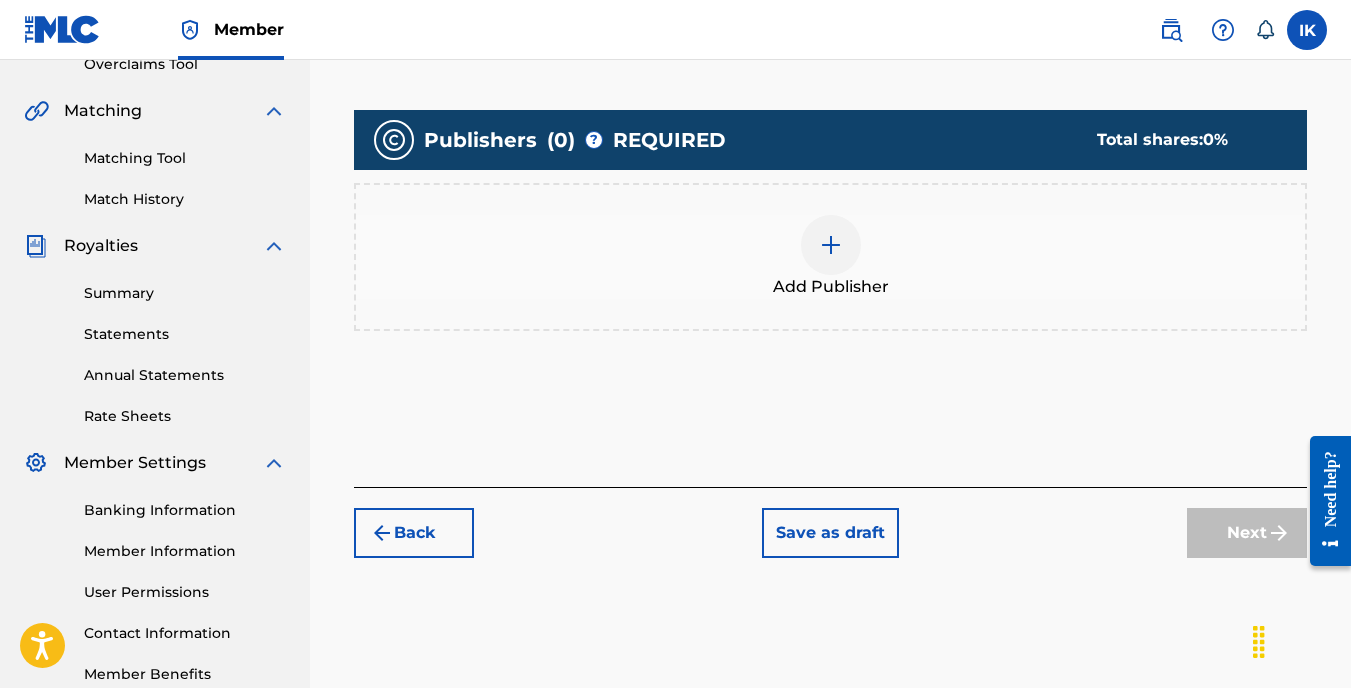 scroll, scrollTop: 390, scrollLeft: 0, axis: vertical 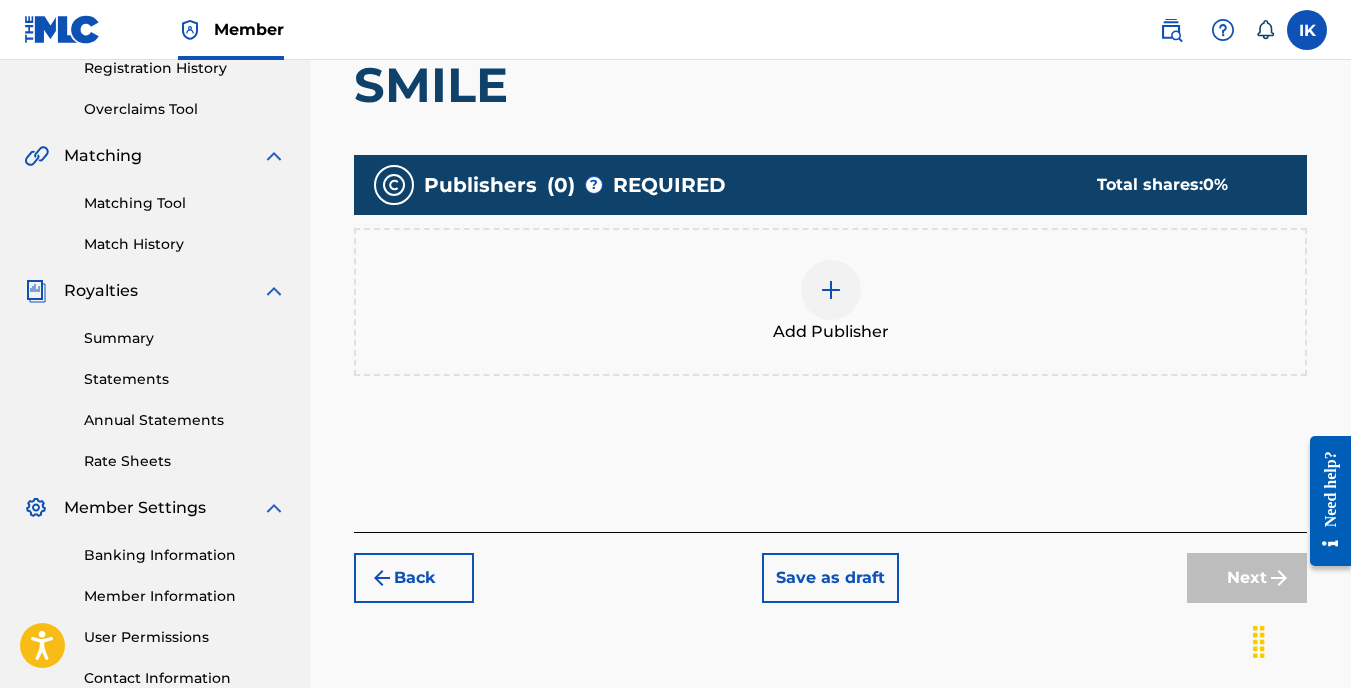 click at bounding box center (831, 290) 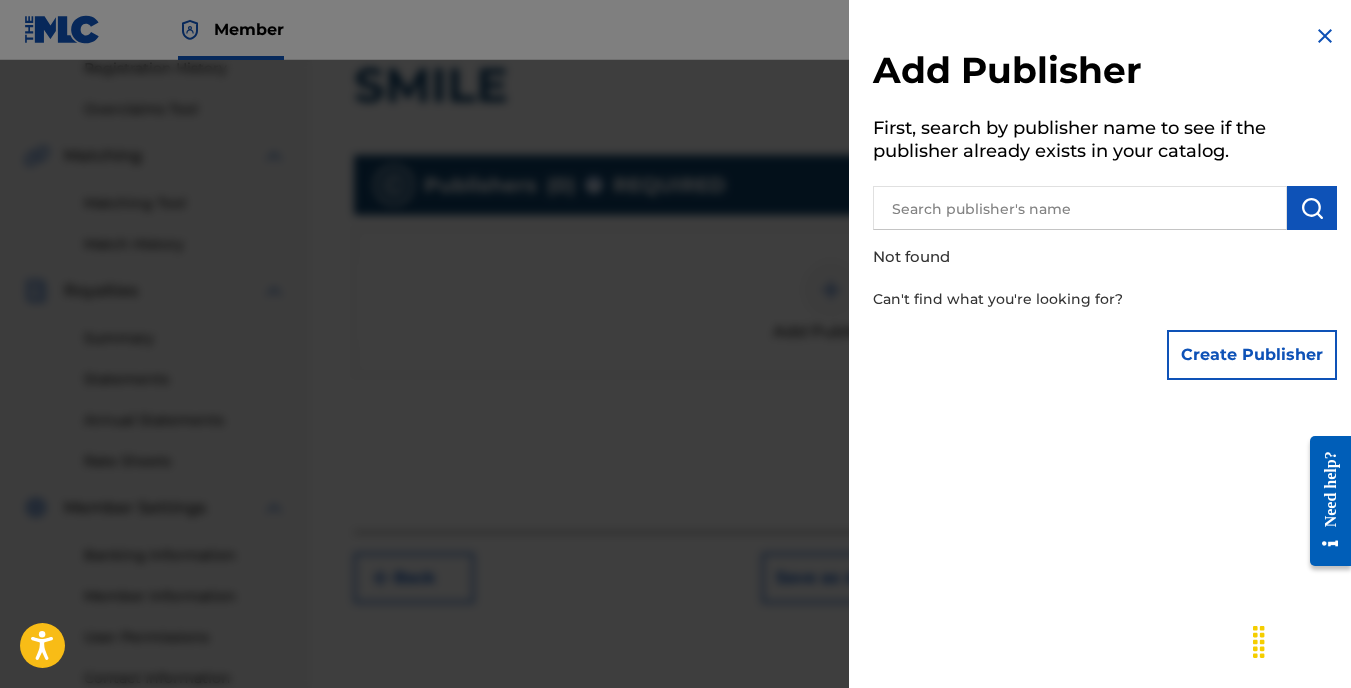 click at bounding box center (675, 404) 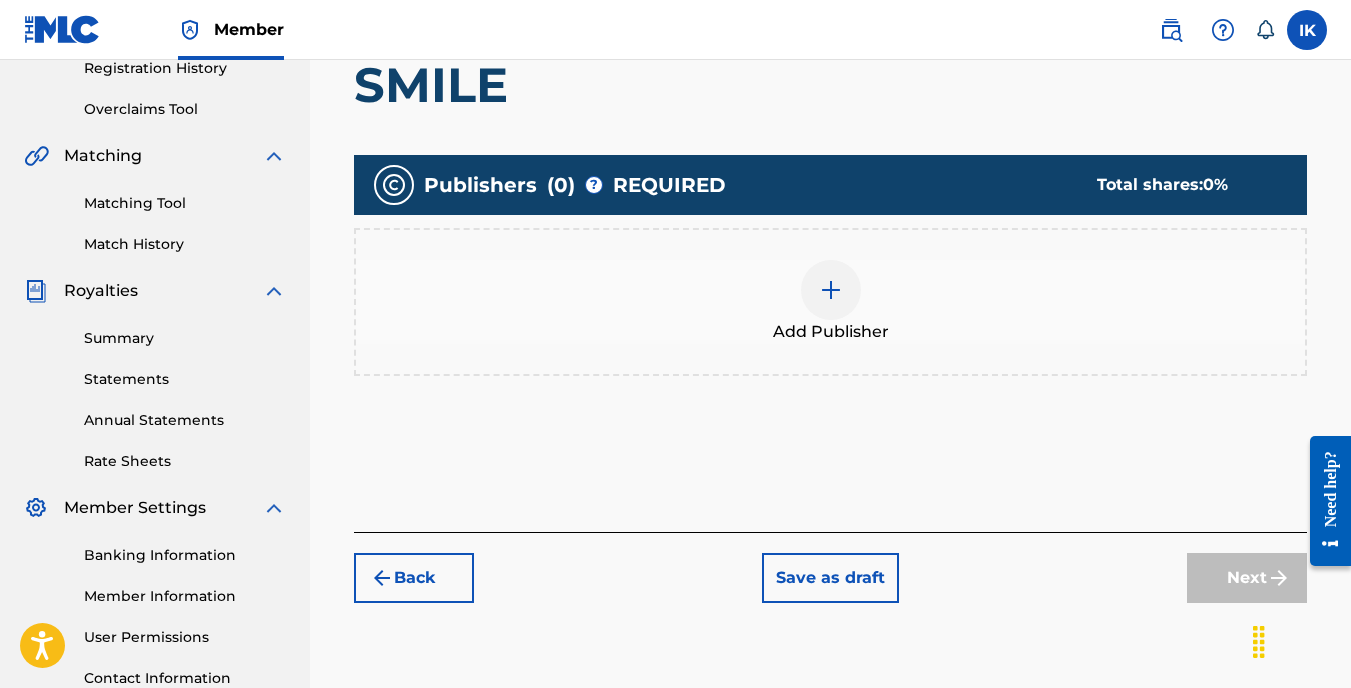 click at bounding box center [831, 290] 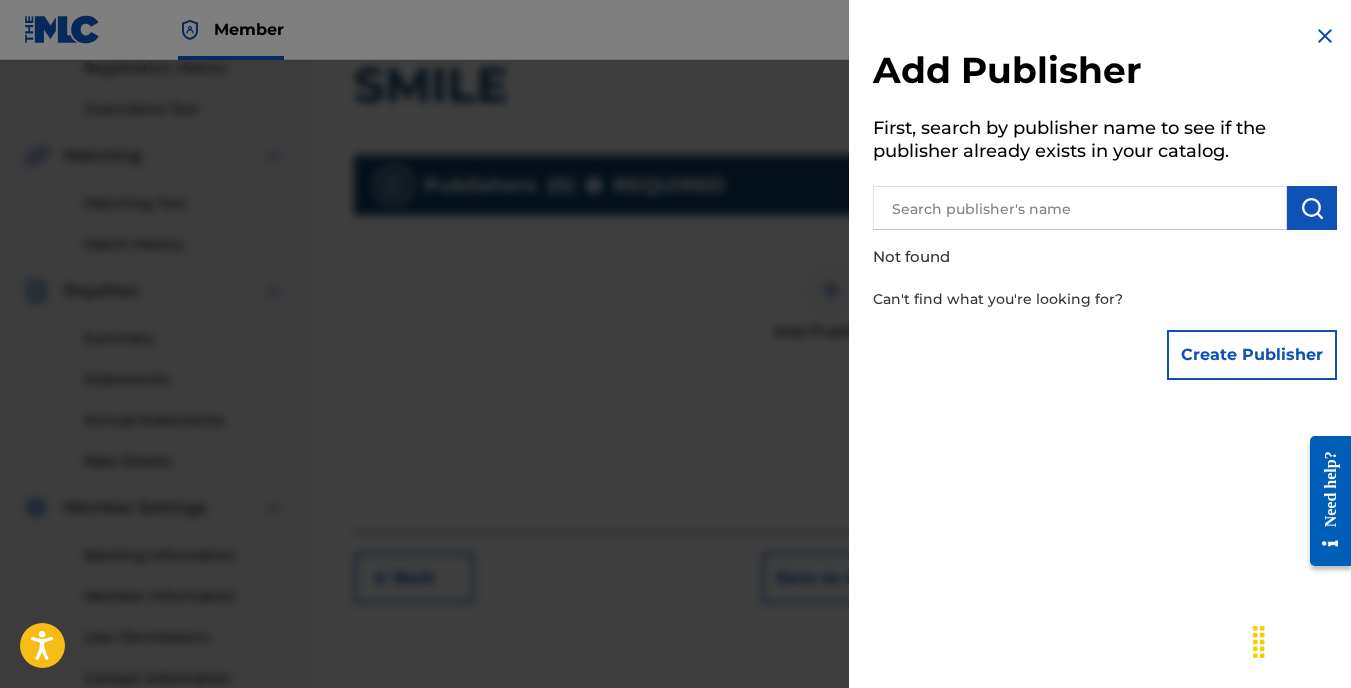 click at bounding box center (1080, 208) 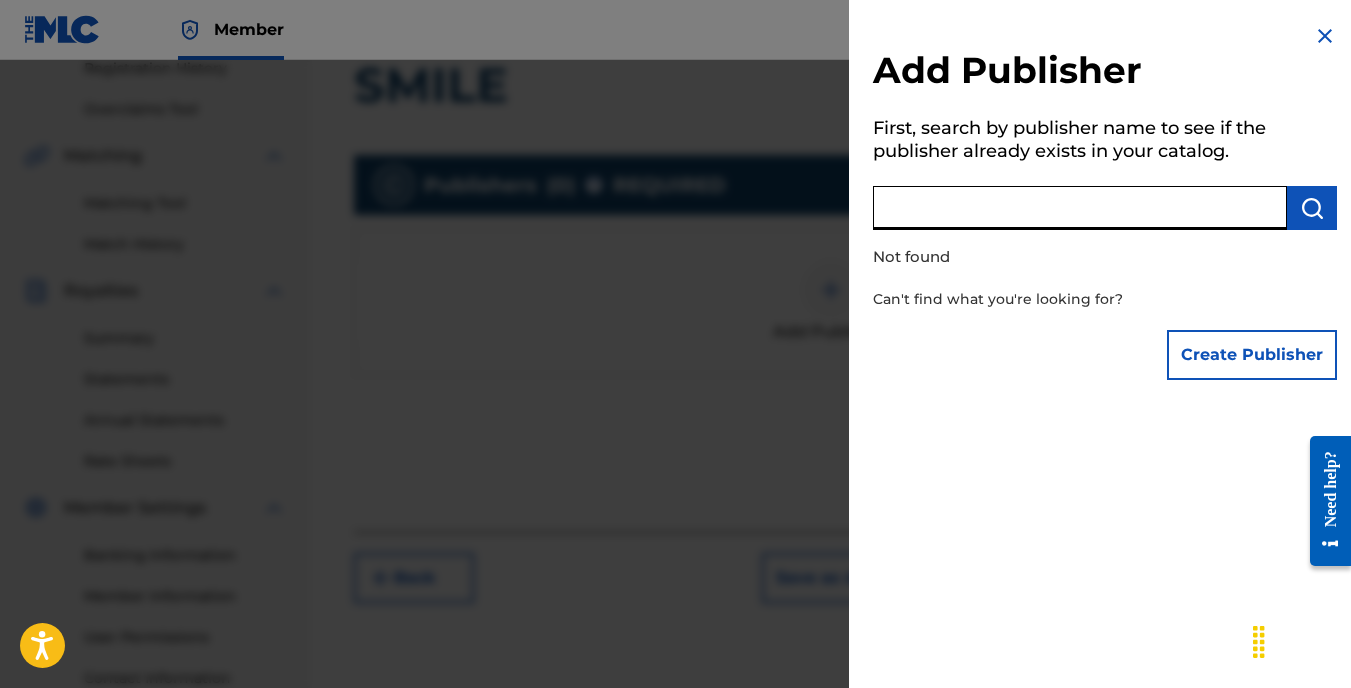 click at bounding box center [675, 404] 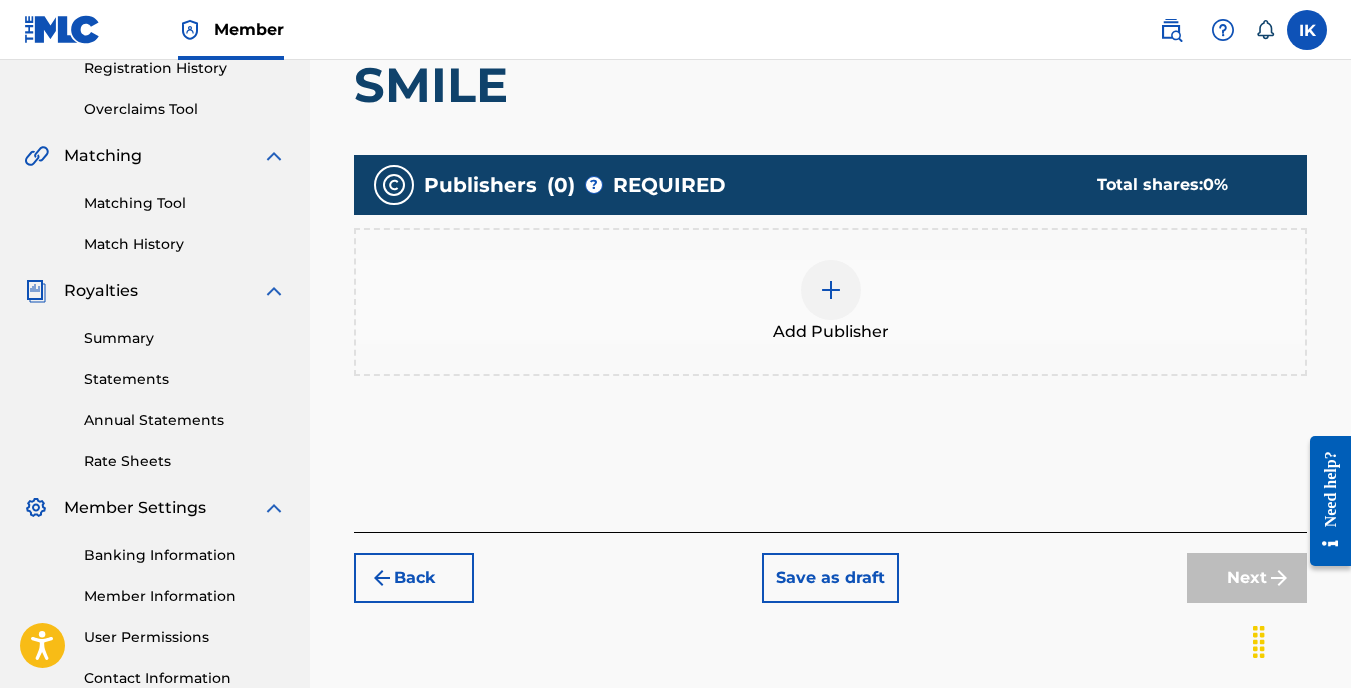 click on "Next" at bounding box center (1247, 578) 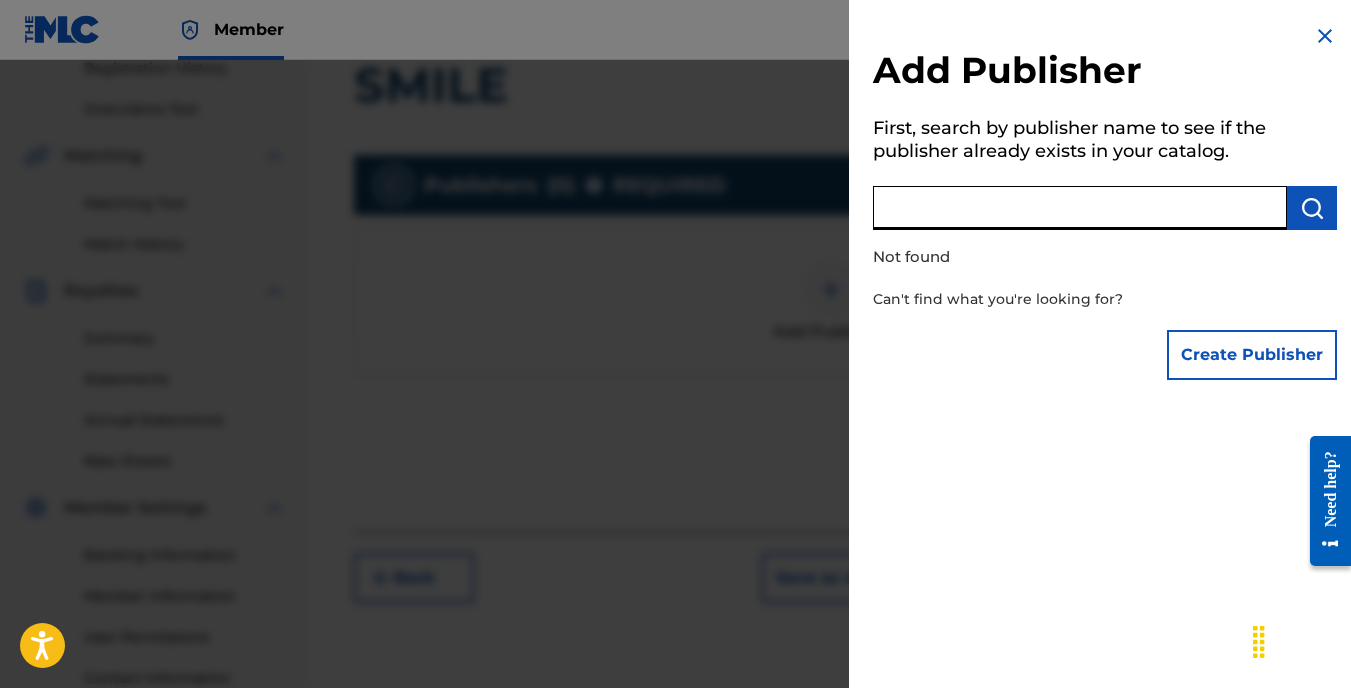 click at bounding box center (1080, 208) 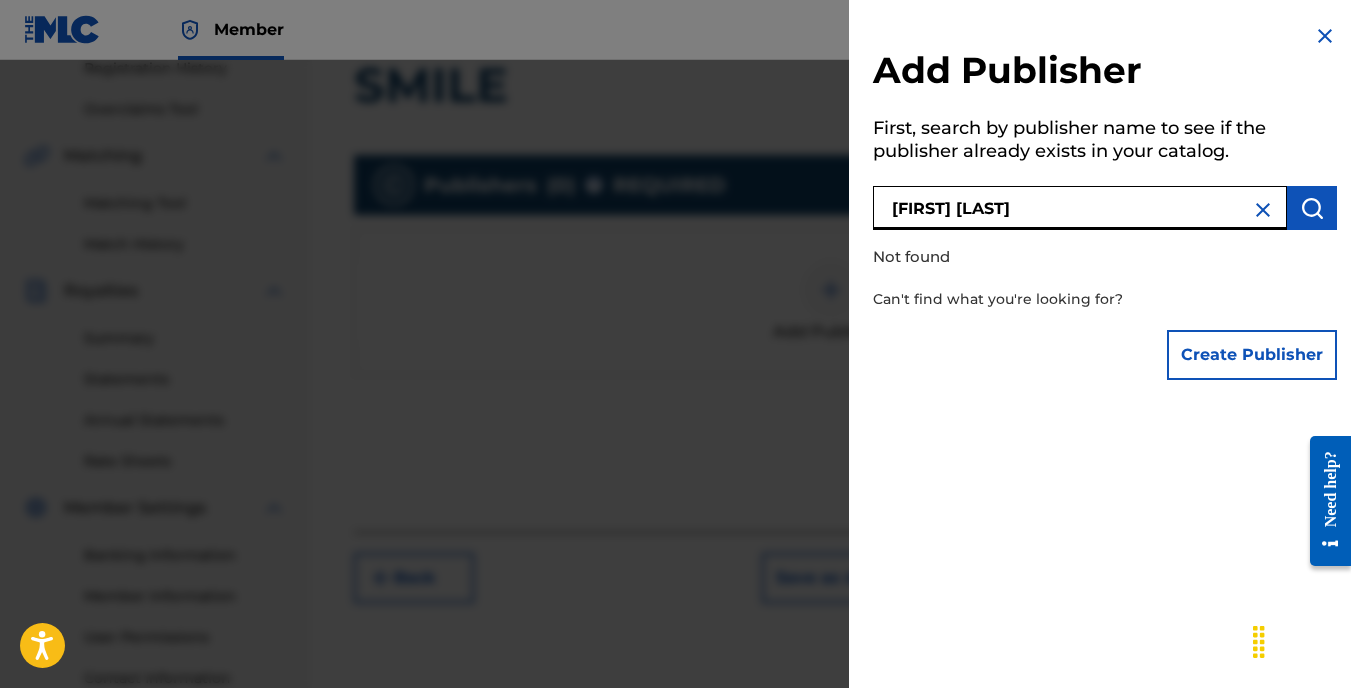 type on "[FIRST] [LAST]" 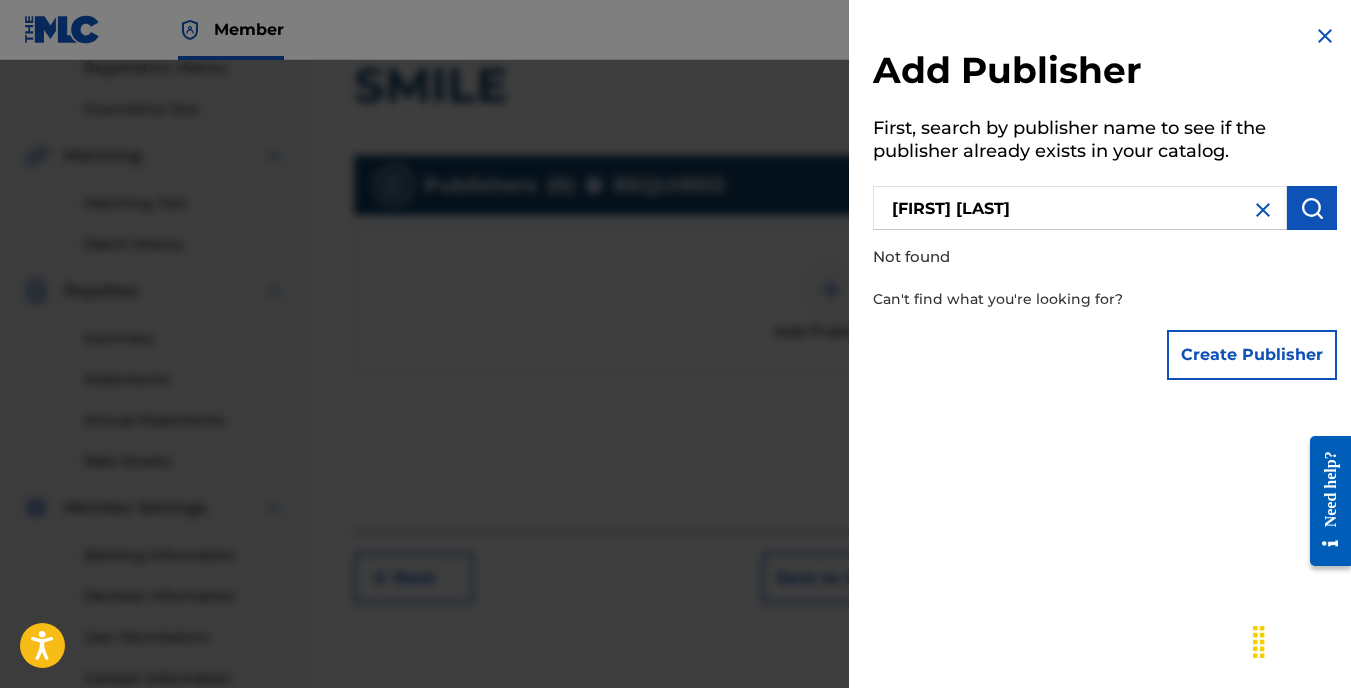 click on "Create Publisher" at bounding box center (1252, 355) 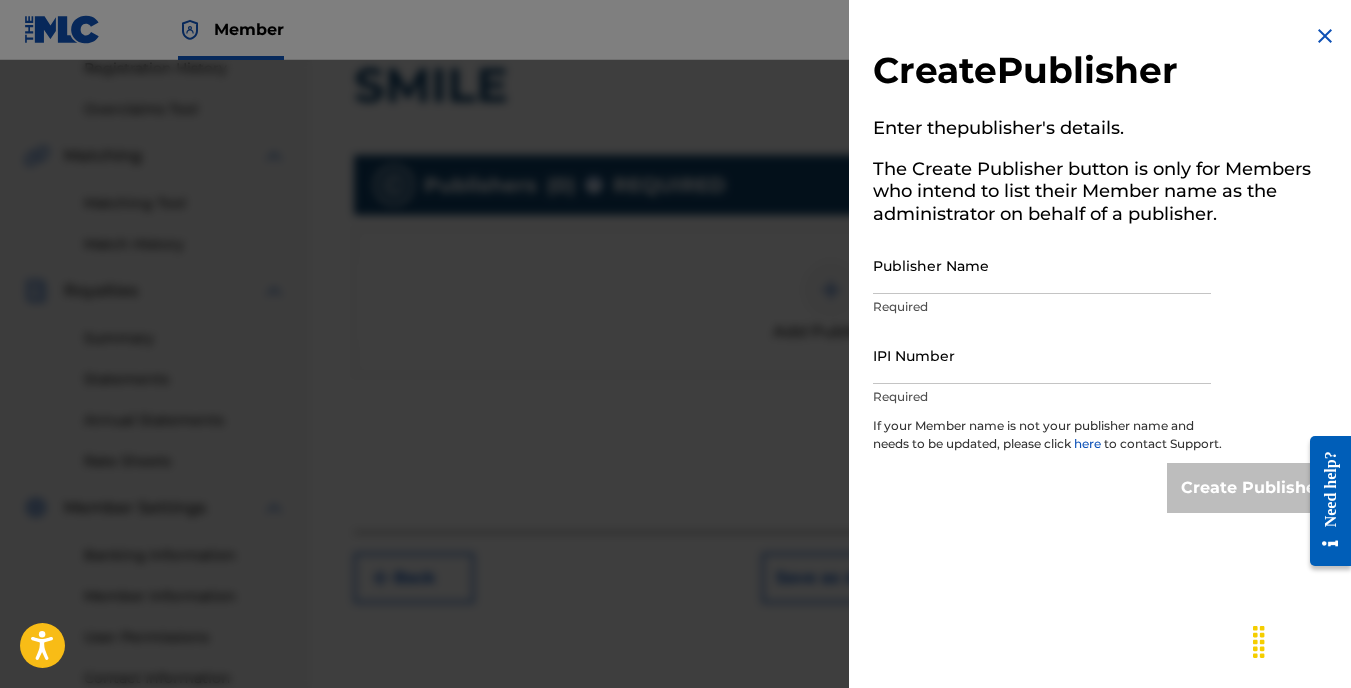 click on "Publisher Name" at bounding box center [1042, 265] 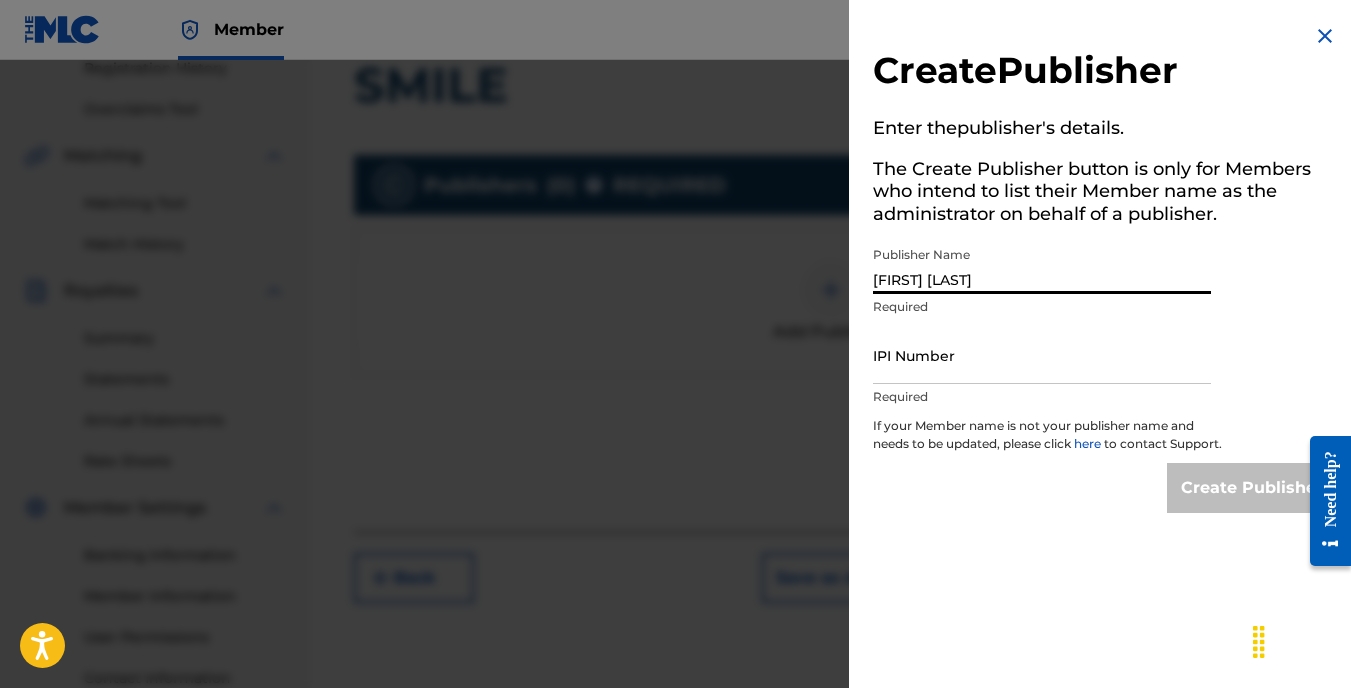 click on "[FIRST] [LAST]" at bounding box center [1042, 265] 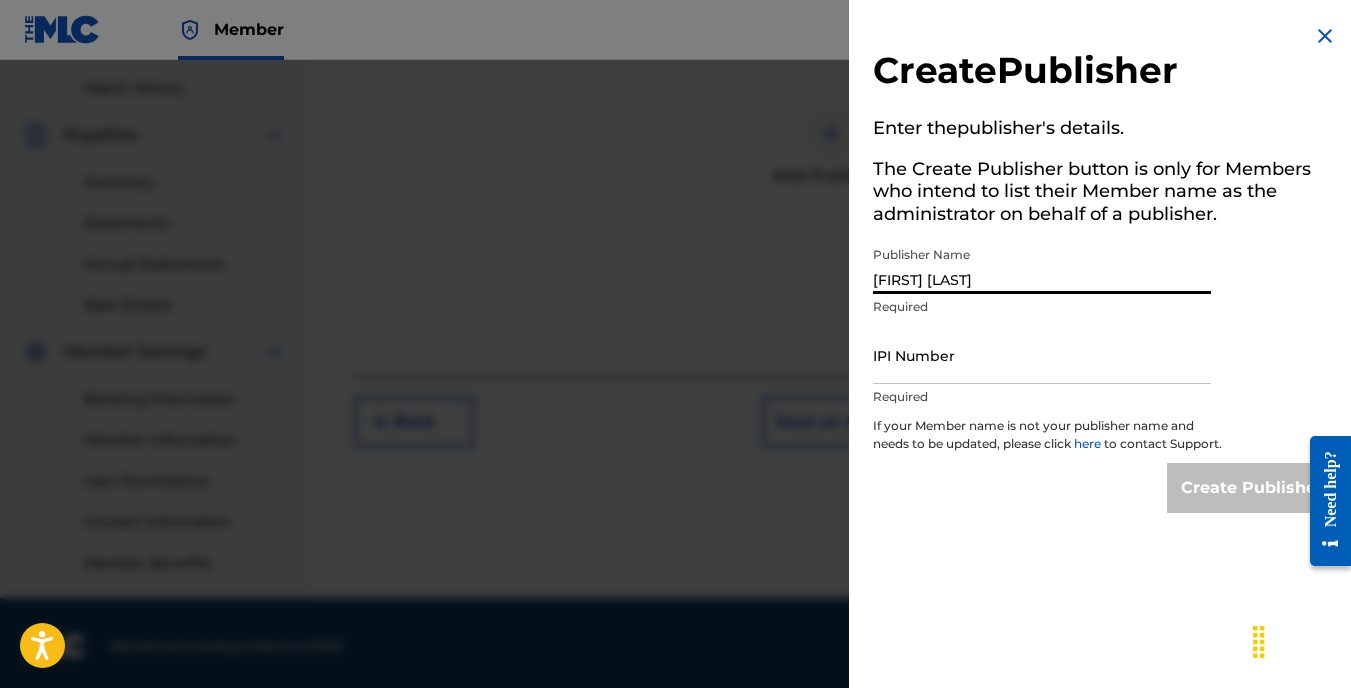 scroll, scrollTop: 552, scrollLeft: 0, axis: vertical 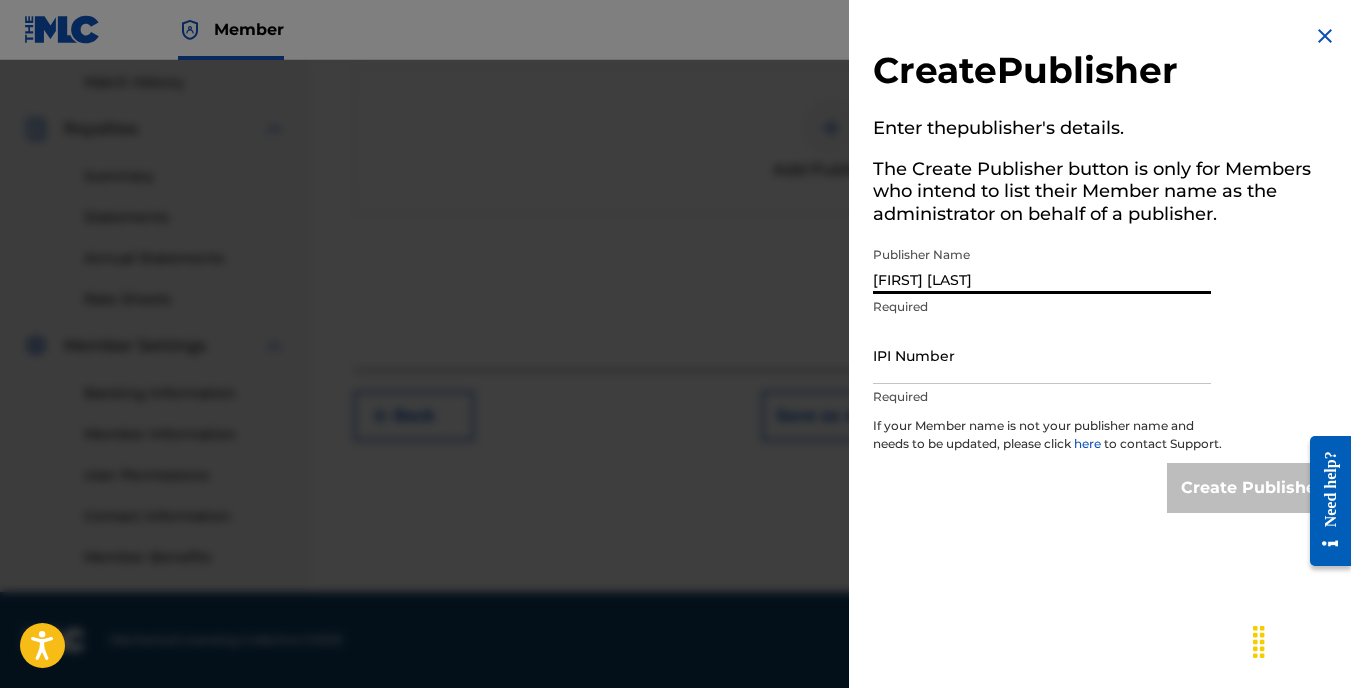 type on "[FIRST] [LAST]" 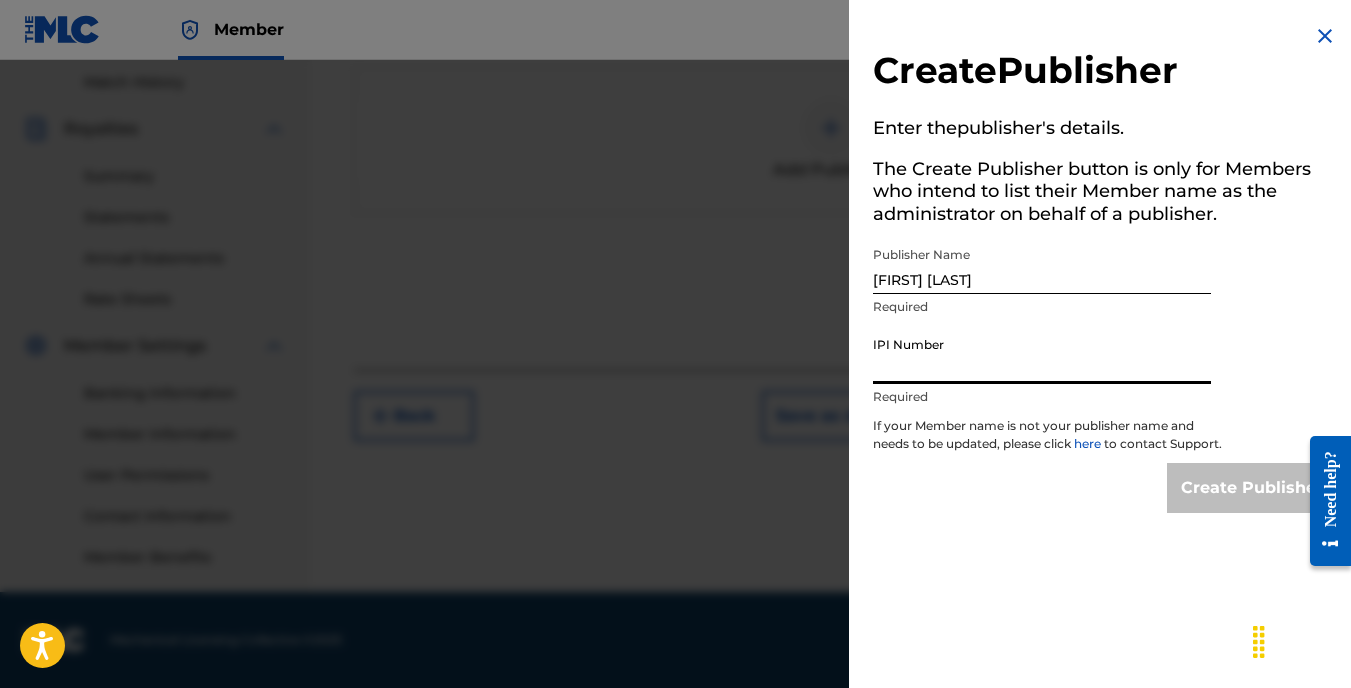 click on "IPI Number" at bounding box center (1042, 355) 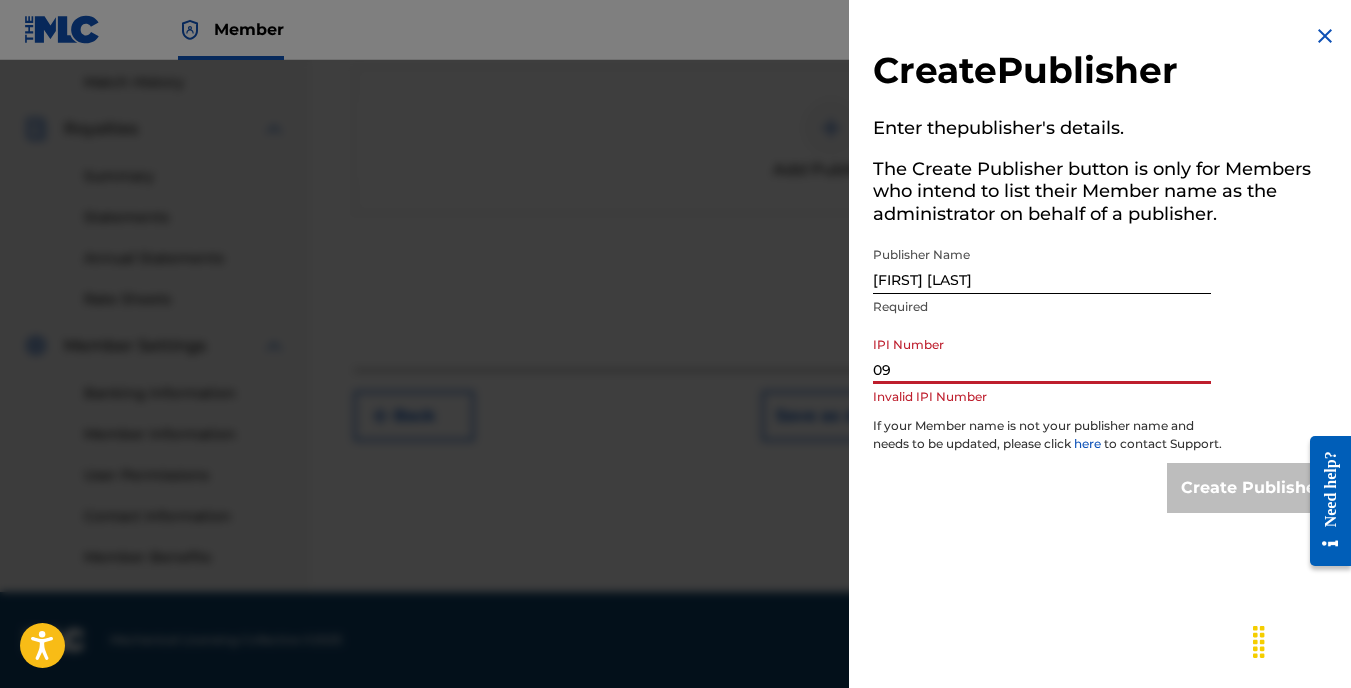type on "0" 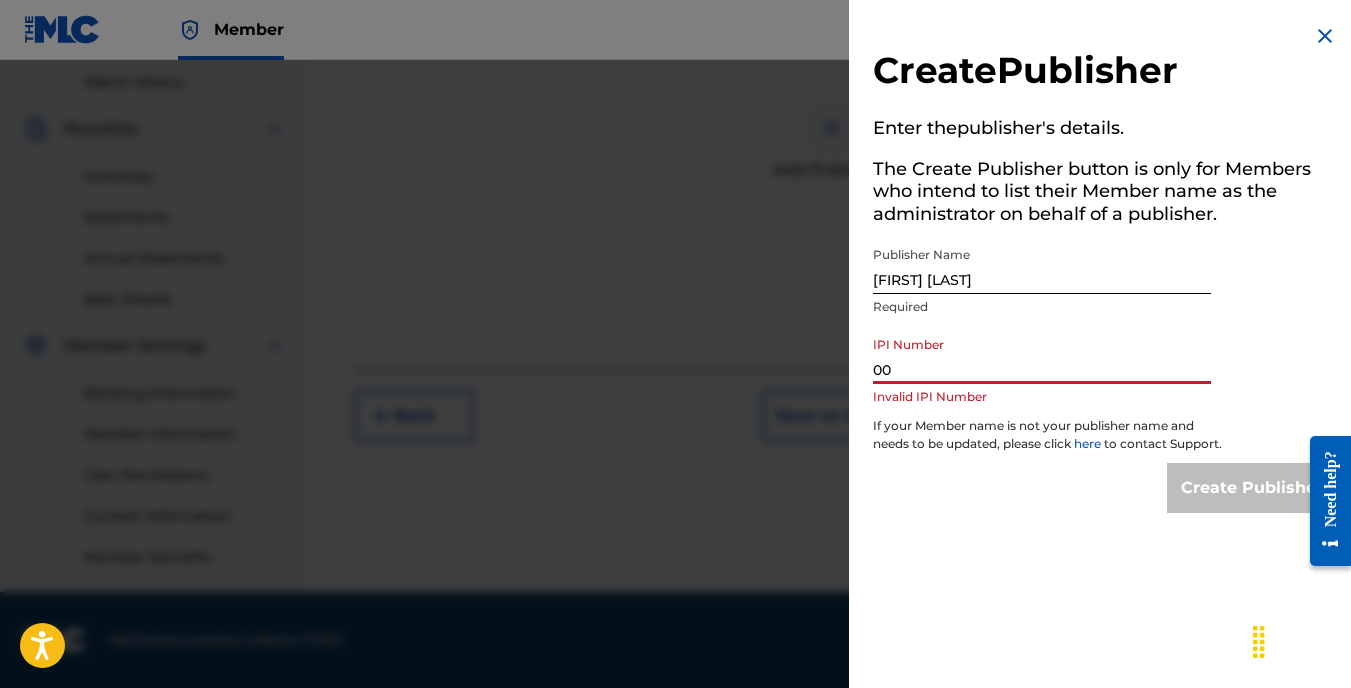 type on "0" 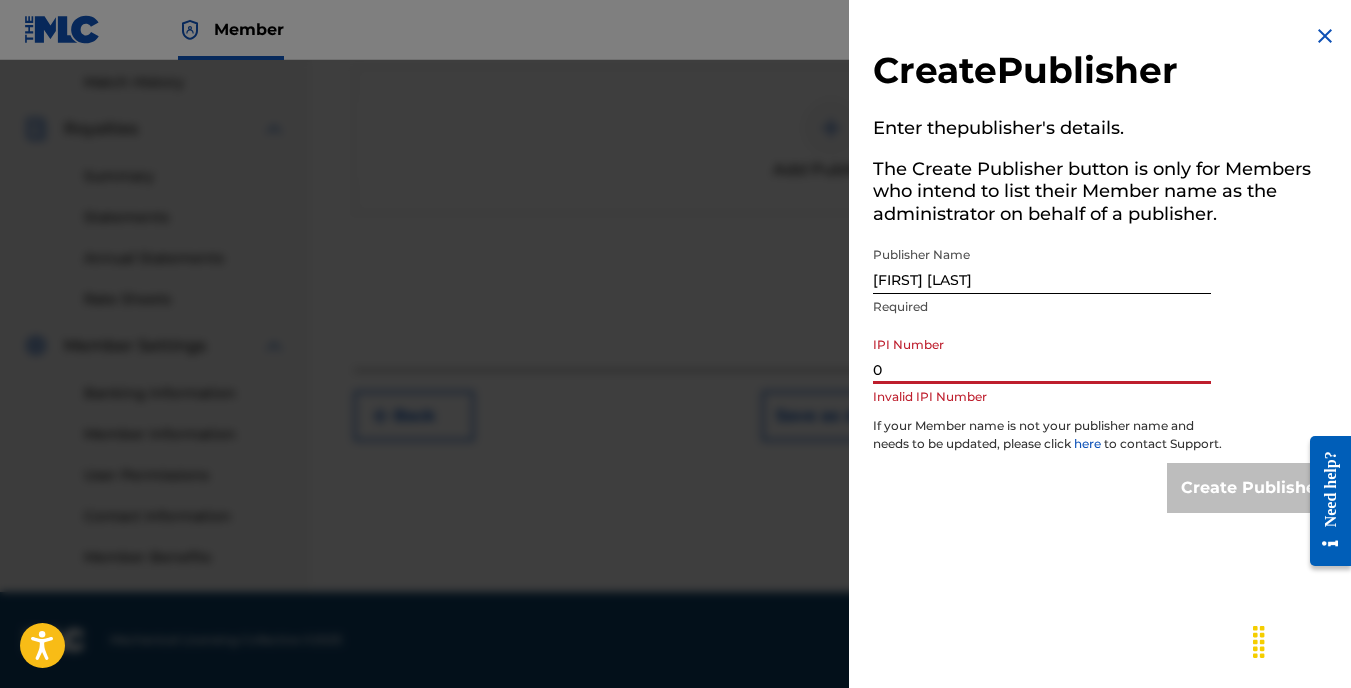 type 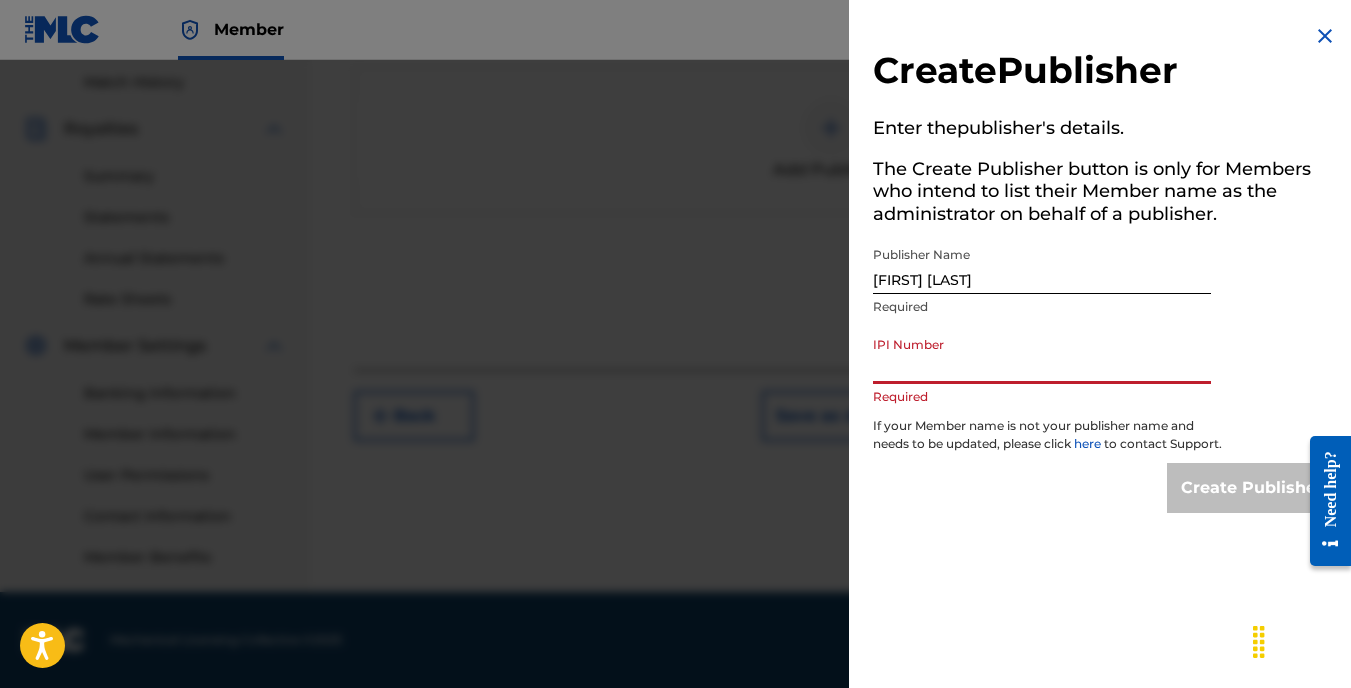drag, startPoint x: 1013, startPoint y: 362, endPoint x: 890, endPoint y: 358, distance: 123.065025 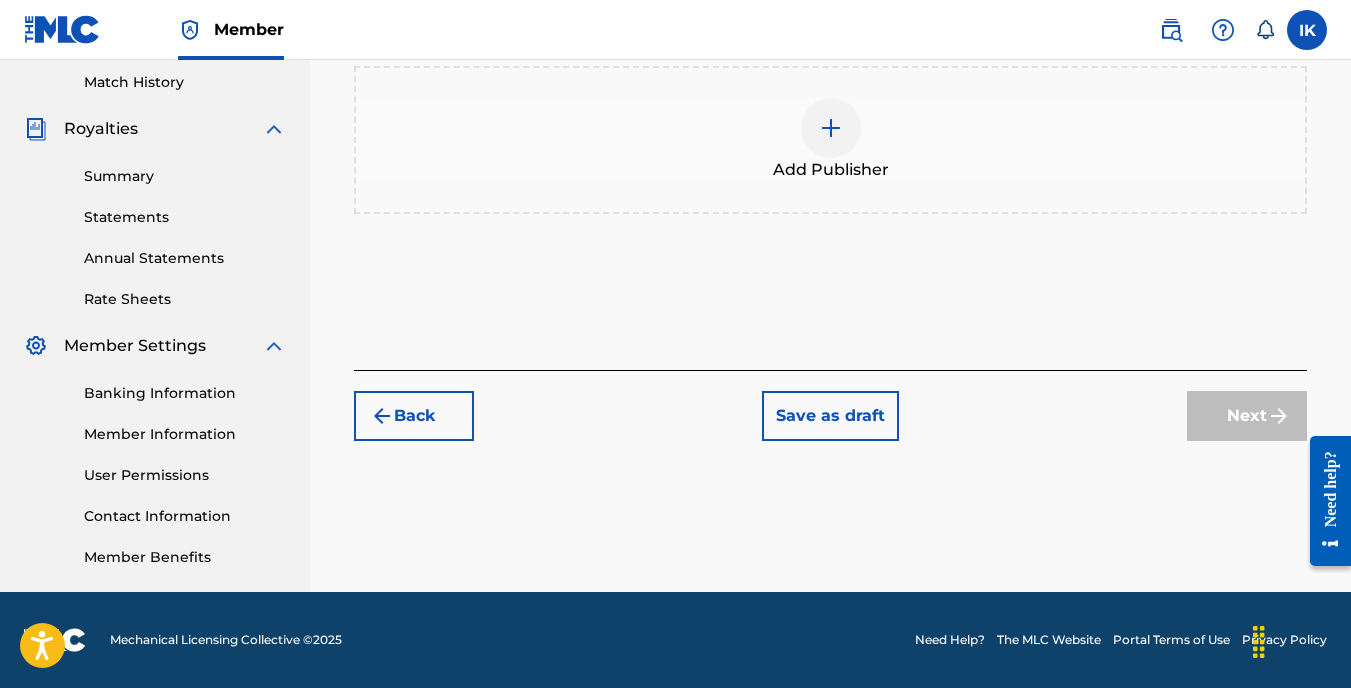 click on "Save as draft" at bounding box center [830, 416] 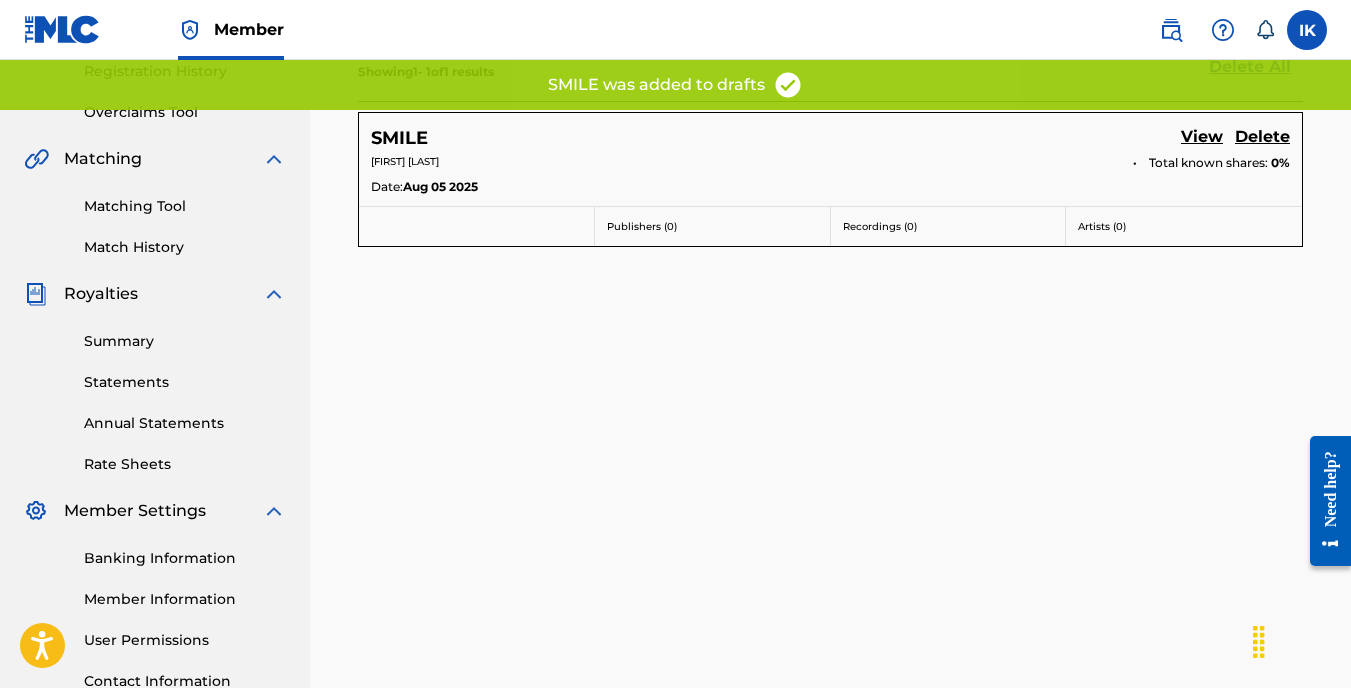scroll, scrollTop: 300, scrollLeft: 0, axis: vertical 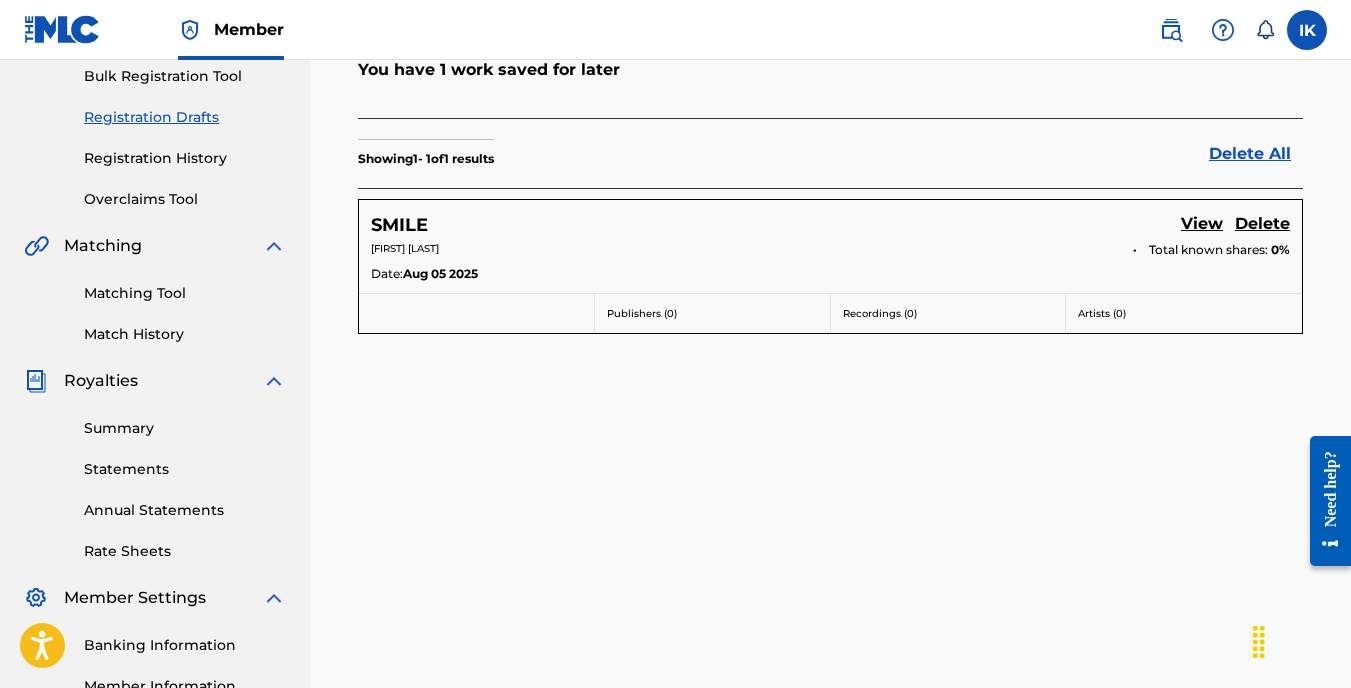 click on "View" at bounding box center (1202, 225) 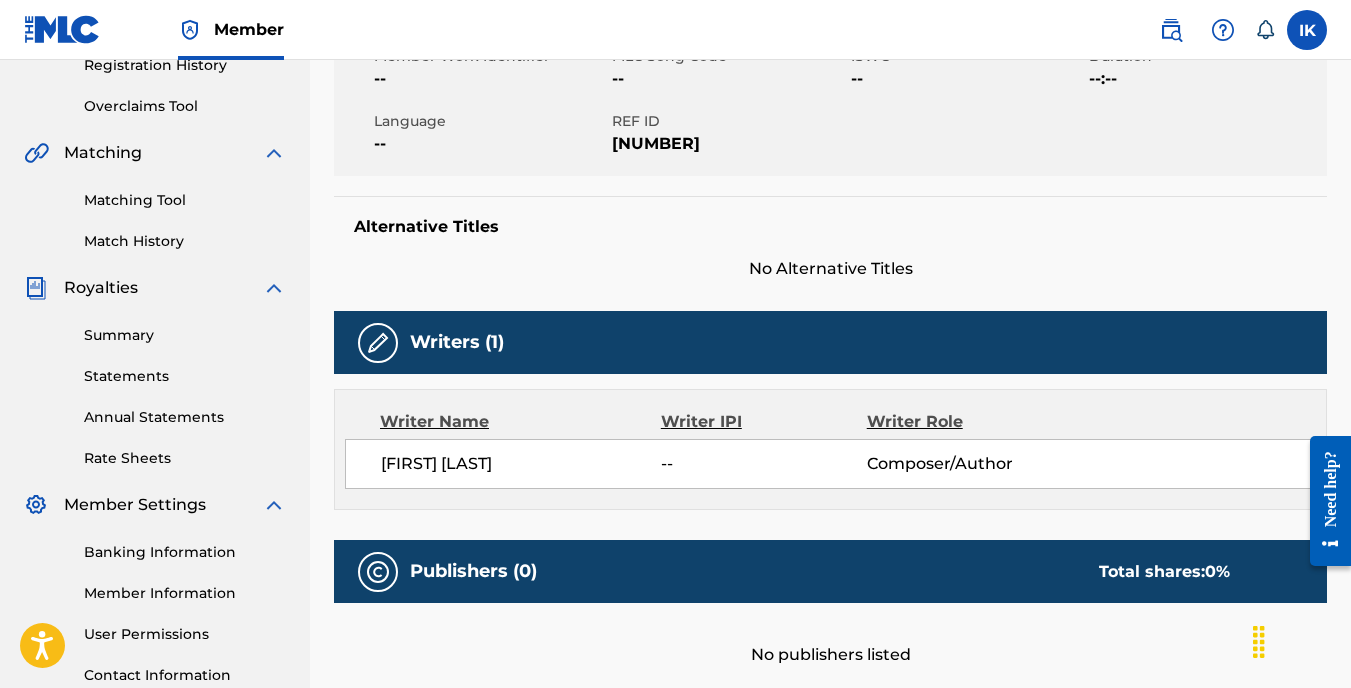 scroll, scrollTop: 655, scrollLeft: 0, axis: vertical 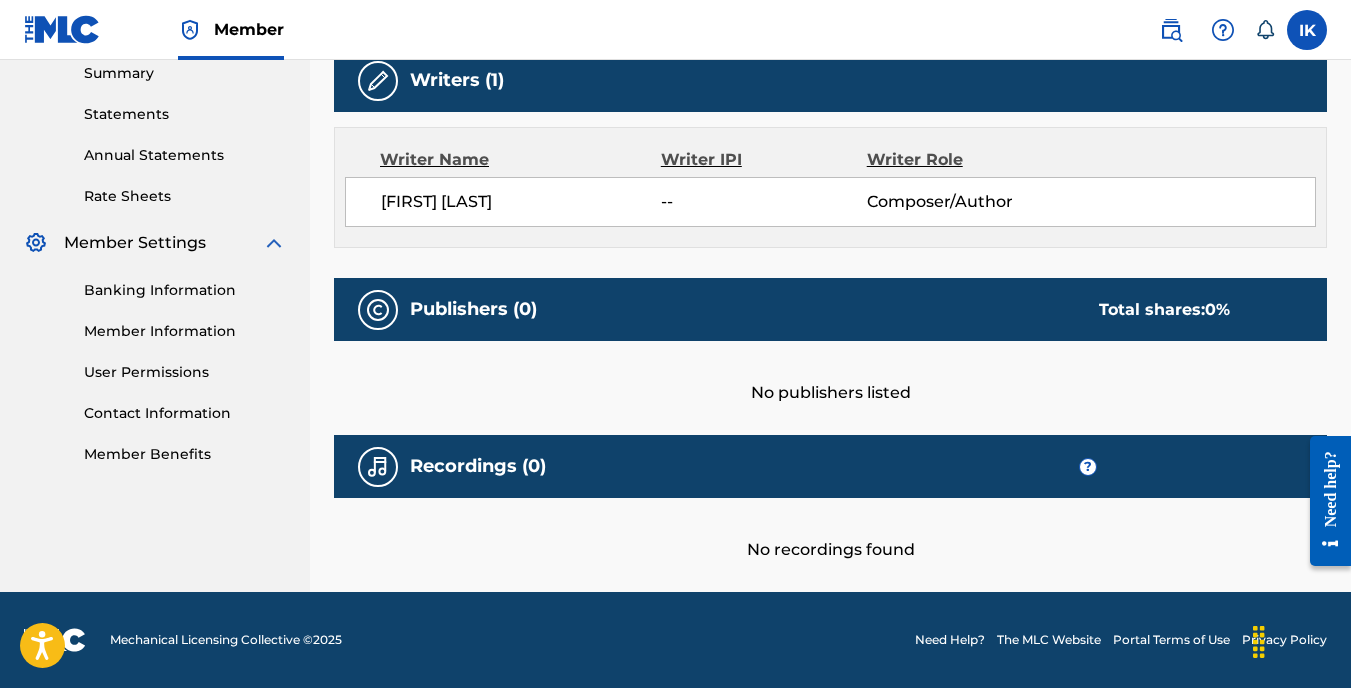 click at bounding box center (378, 81) 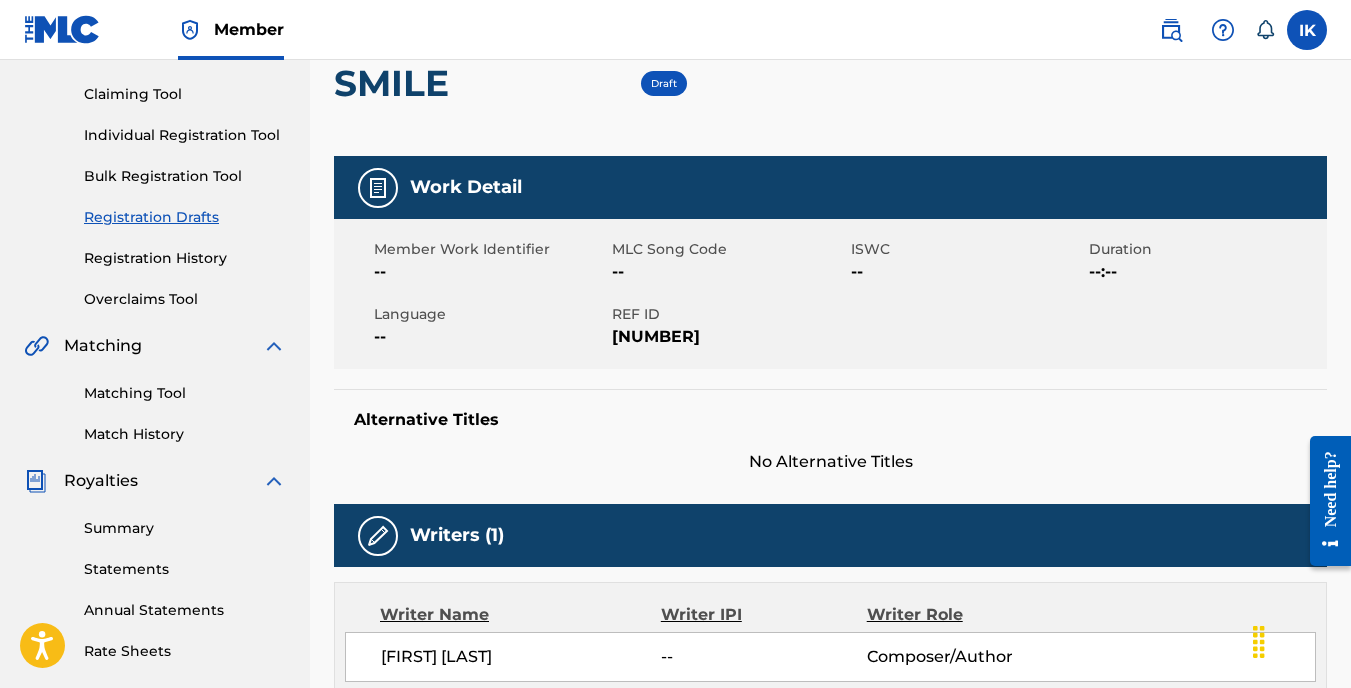 scroll, scrollTop: 55, scrollLeft: 0, axis: vertical 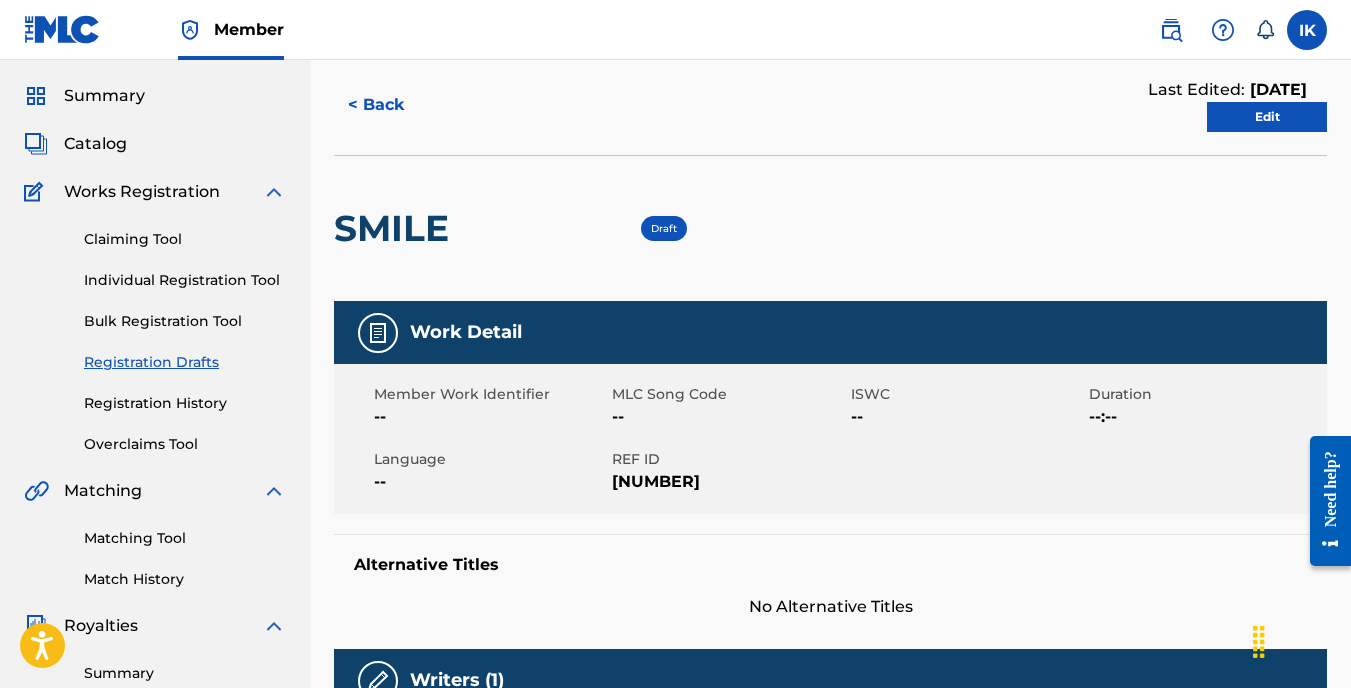 click on "Draft" at bounding box center (664, 228) 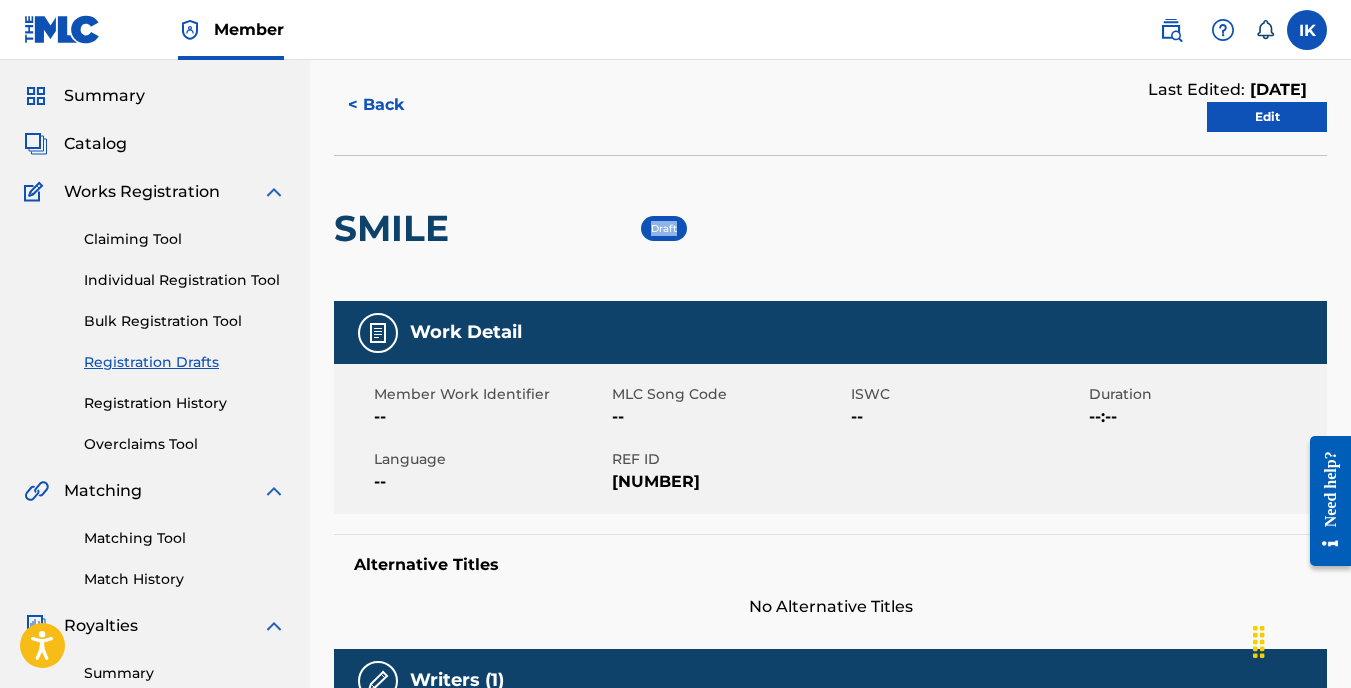 click on "Draft" at bounding box center (664, 228) 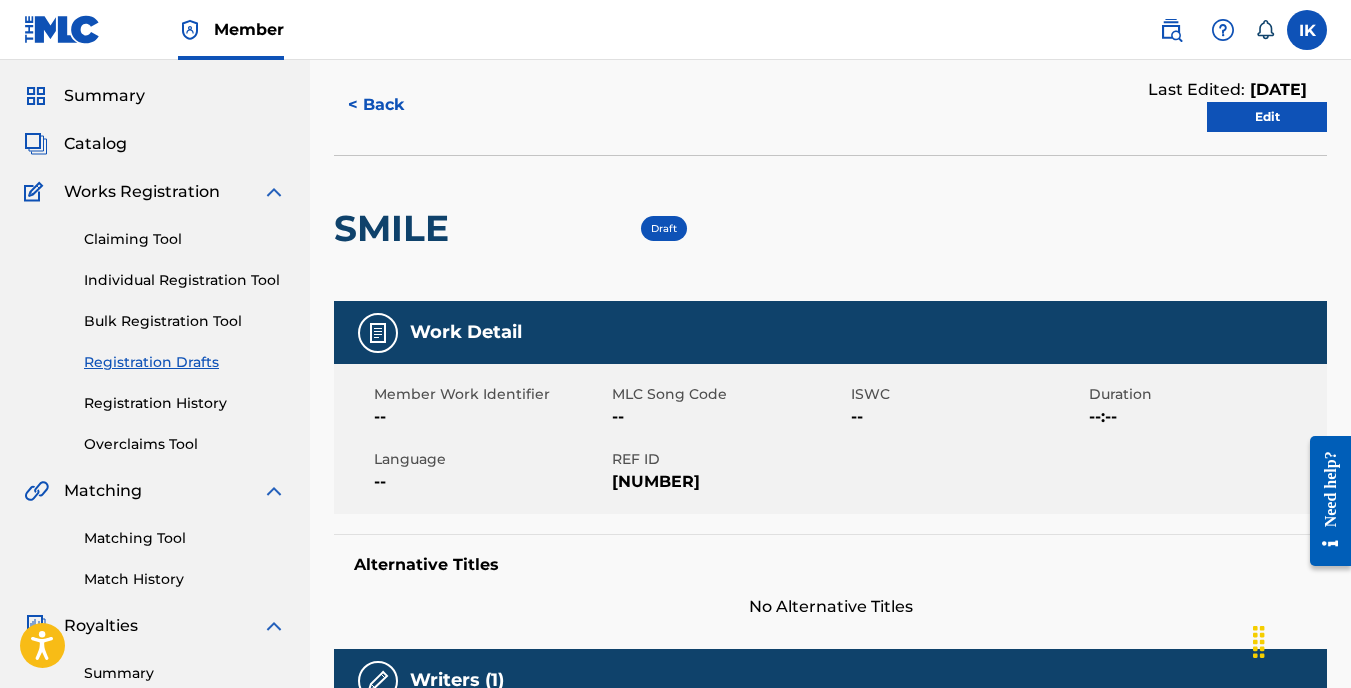 click on "Edit" at bounding box center (1267, 117) 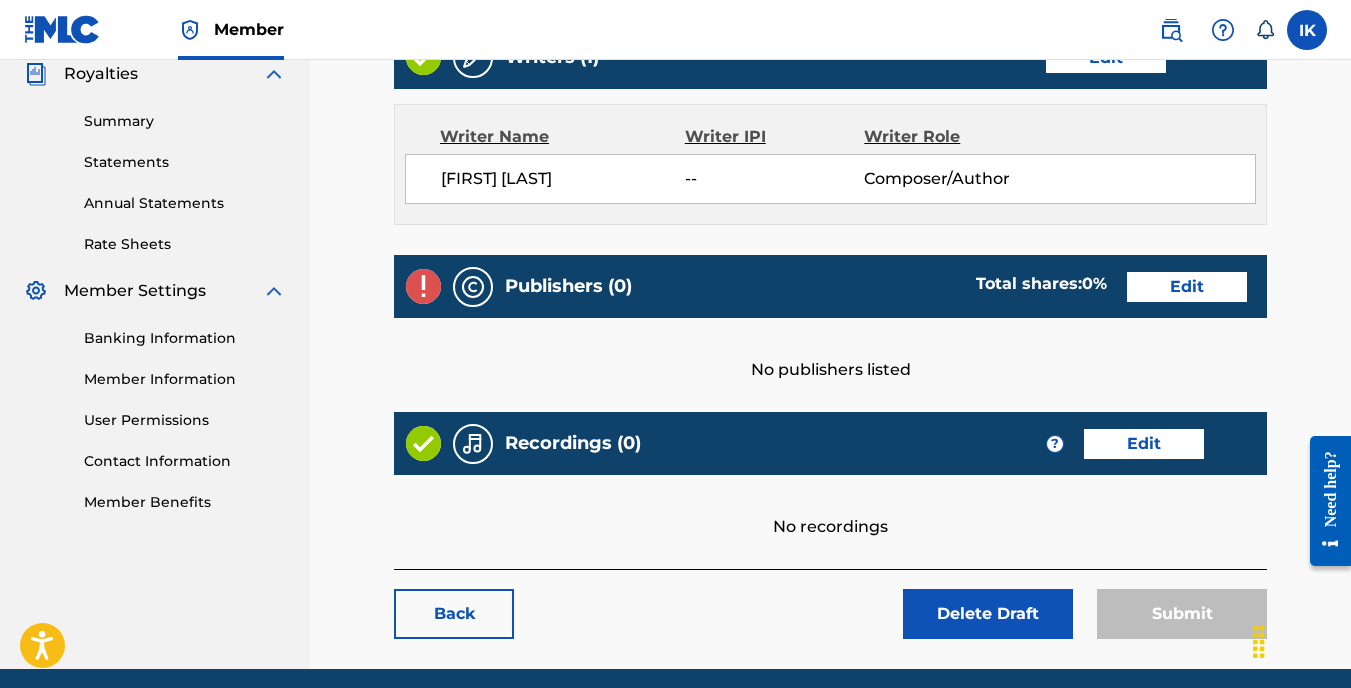 scroll, scrollTop: 684, scrollLeft: 0, axis: vertical 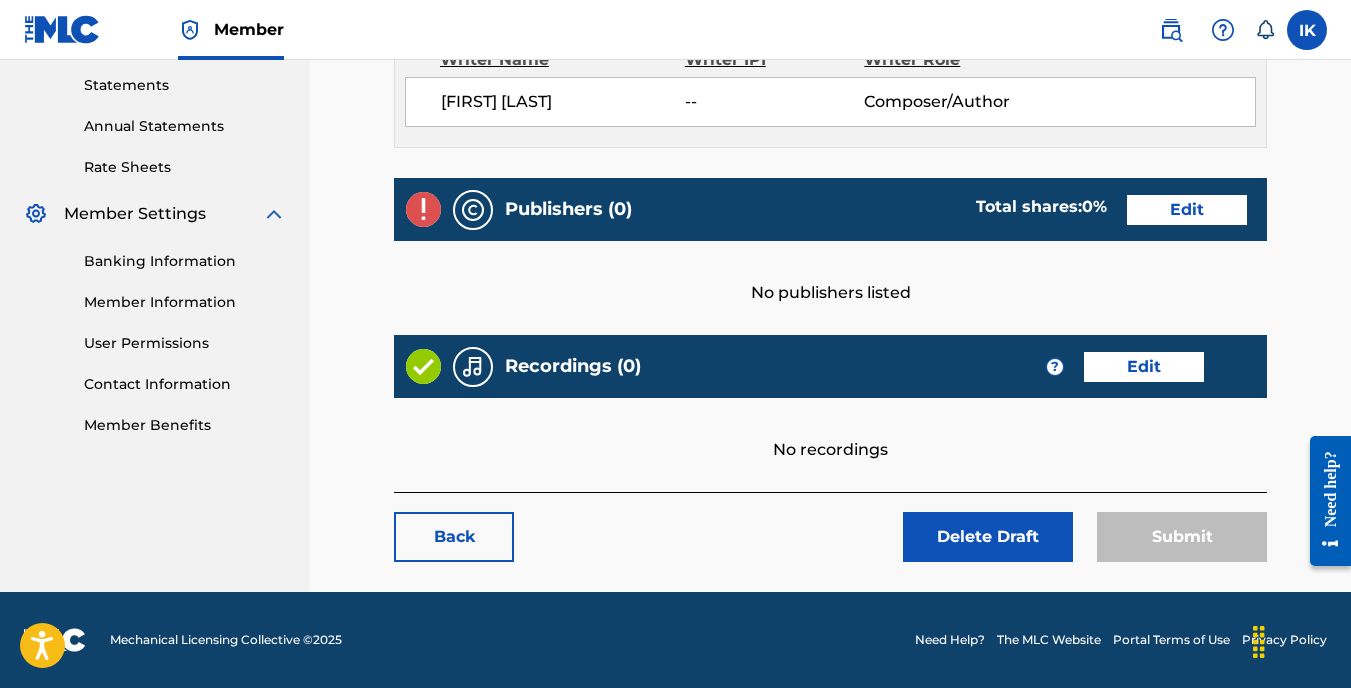 click on "Edit" at bounding box center (1187, 210) 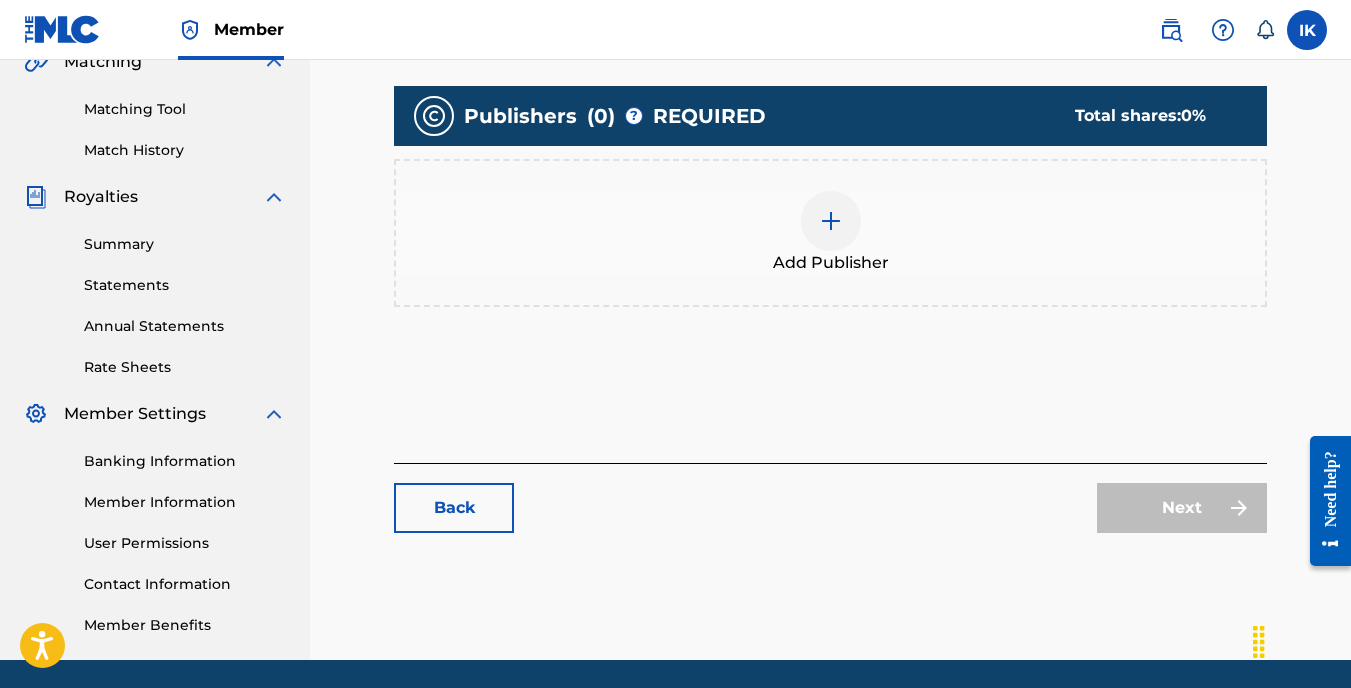 scroll, scrollTop: 552, scrollLeft: 0, axis: vertical 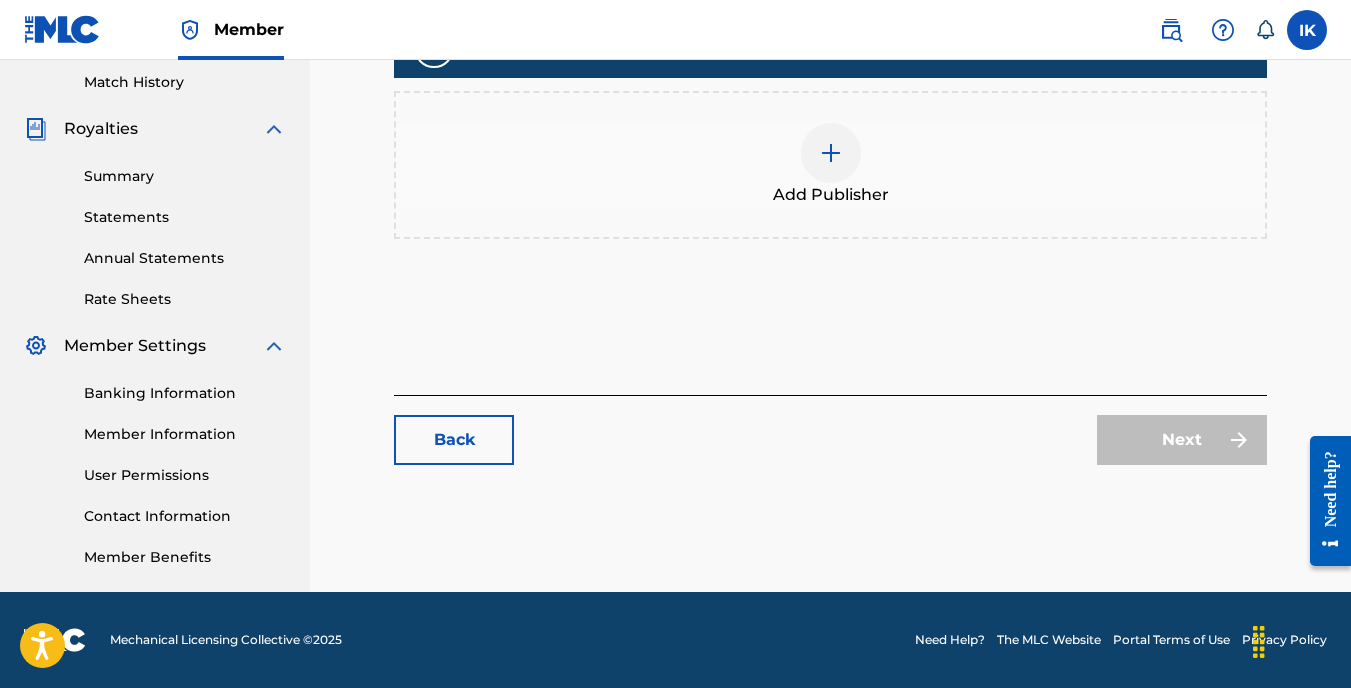 click at bounding box center (831, 153) 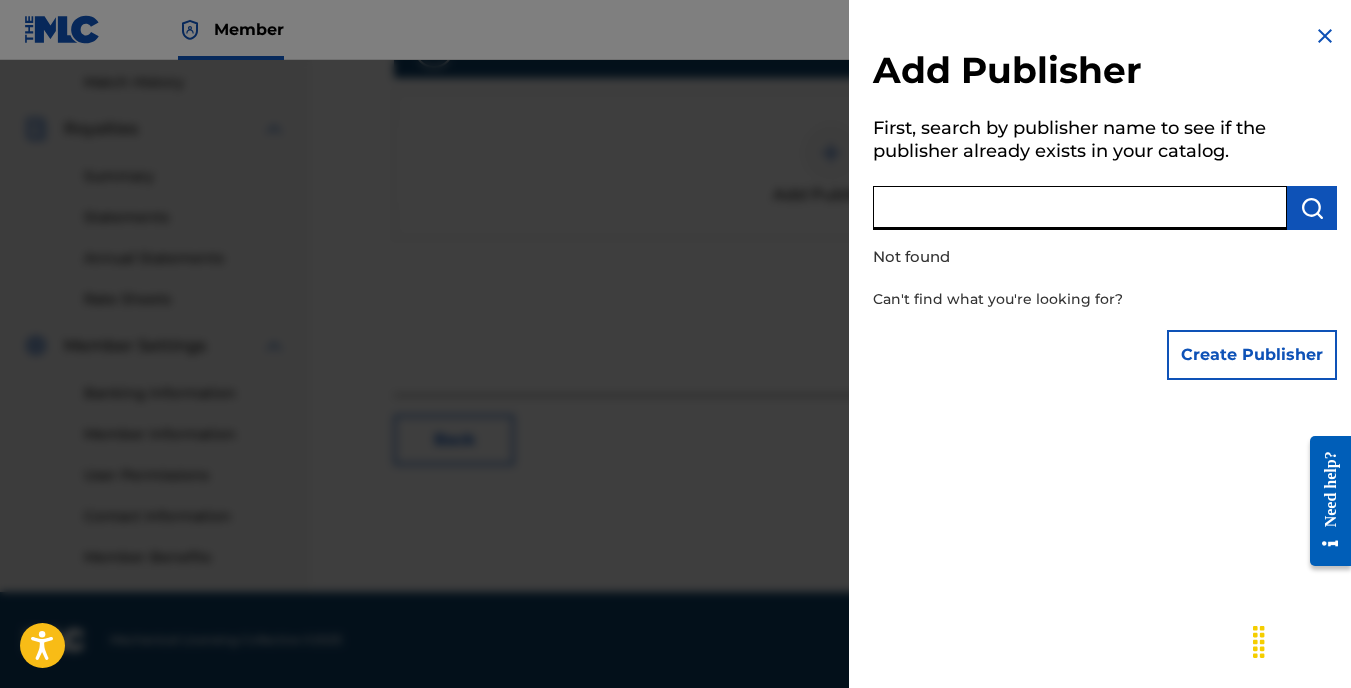 click at bounding box center [1080, 208] 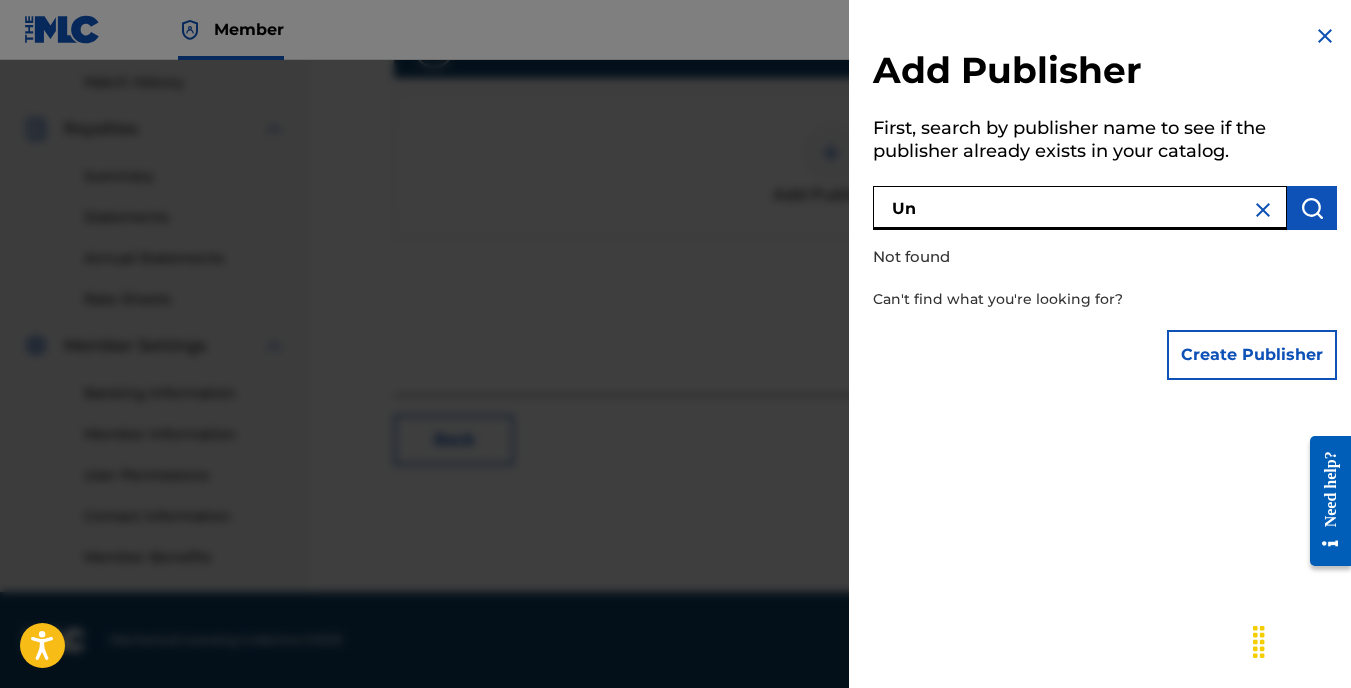 type on "U" 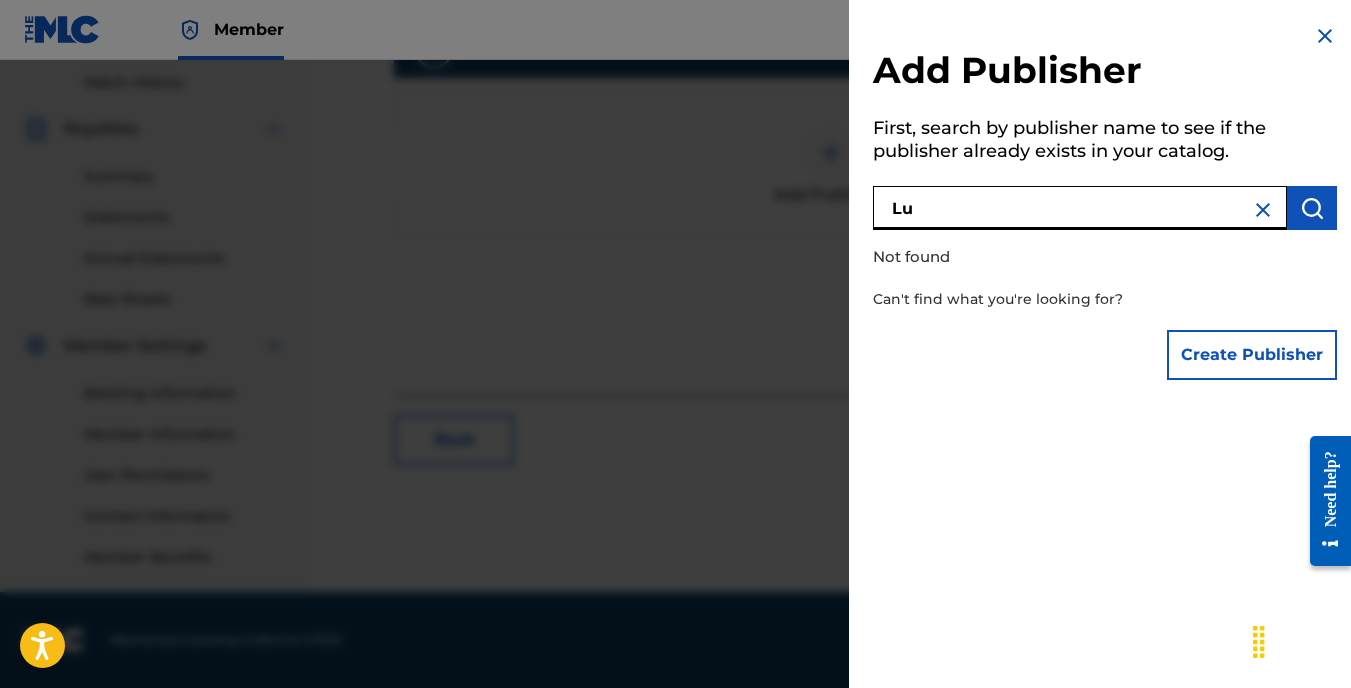 type on "L" 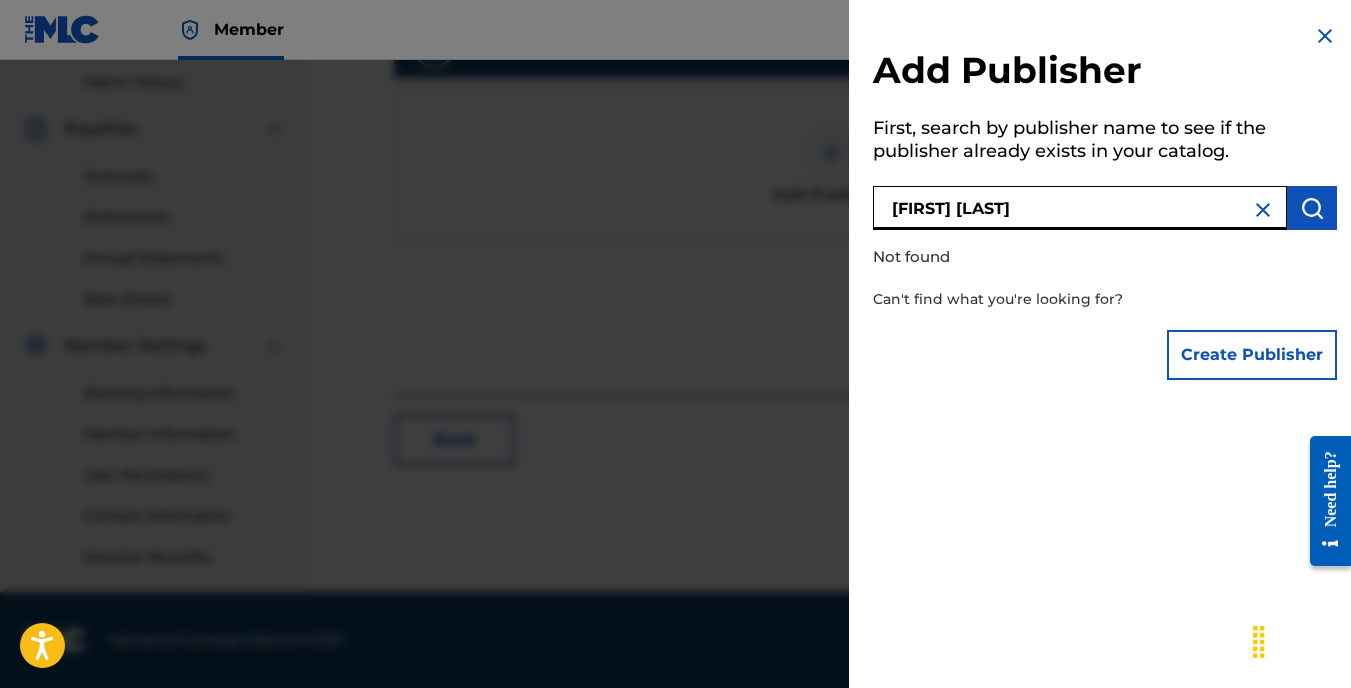 type on "[FIRST] [LAST]" 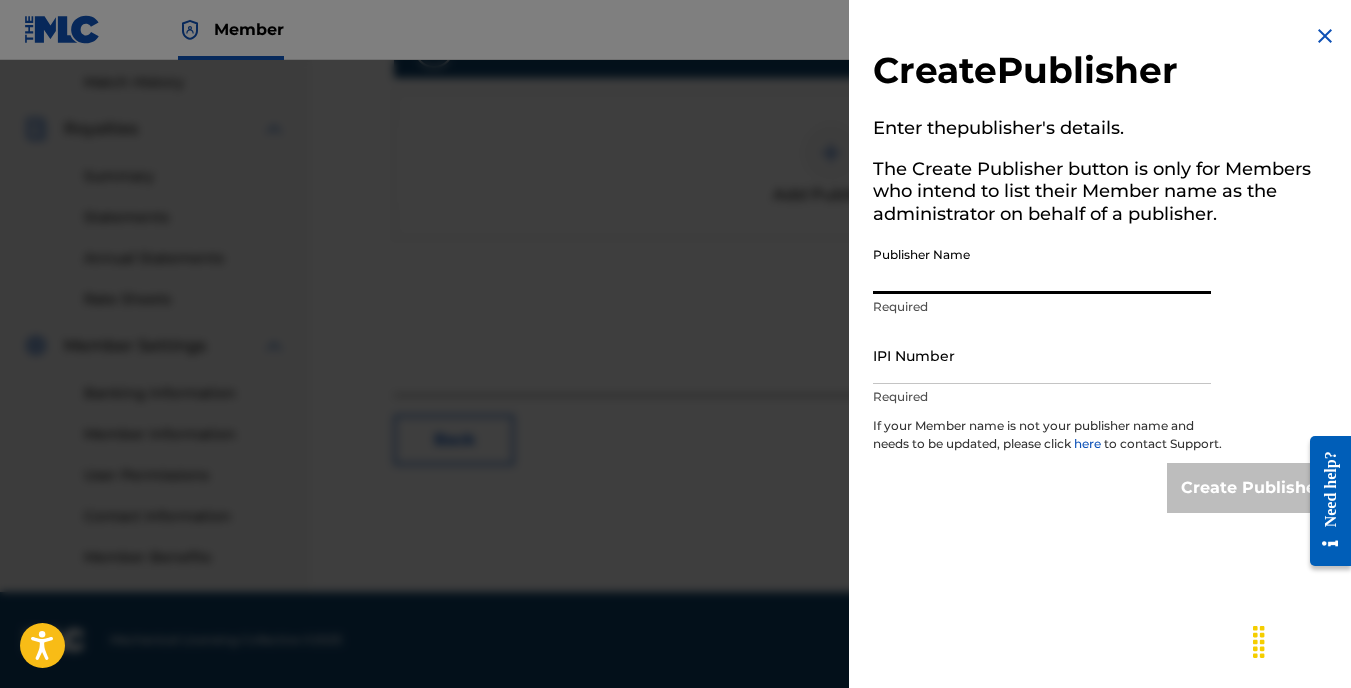 click on "Publisher Name" at bounding box center [1042, 265] 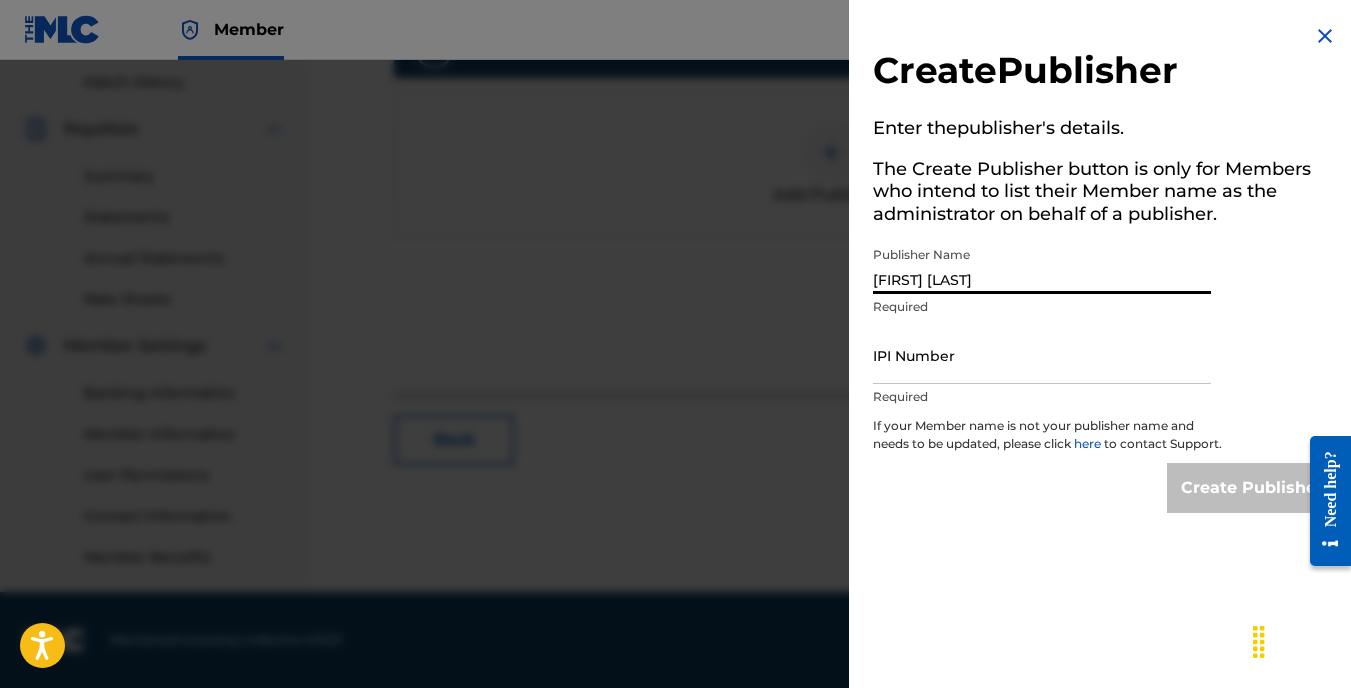 click on "IPI Number" at bounding box center (1042, 355) 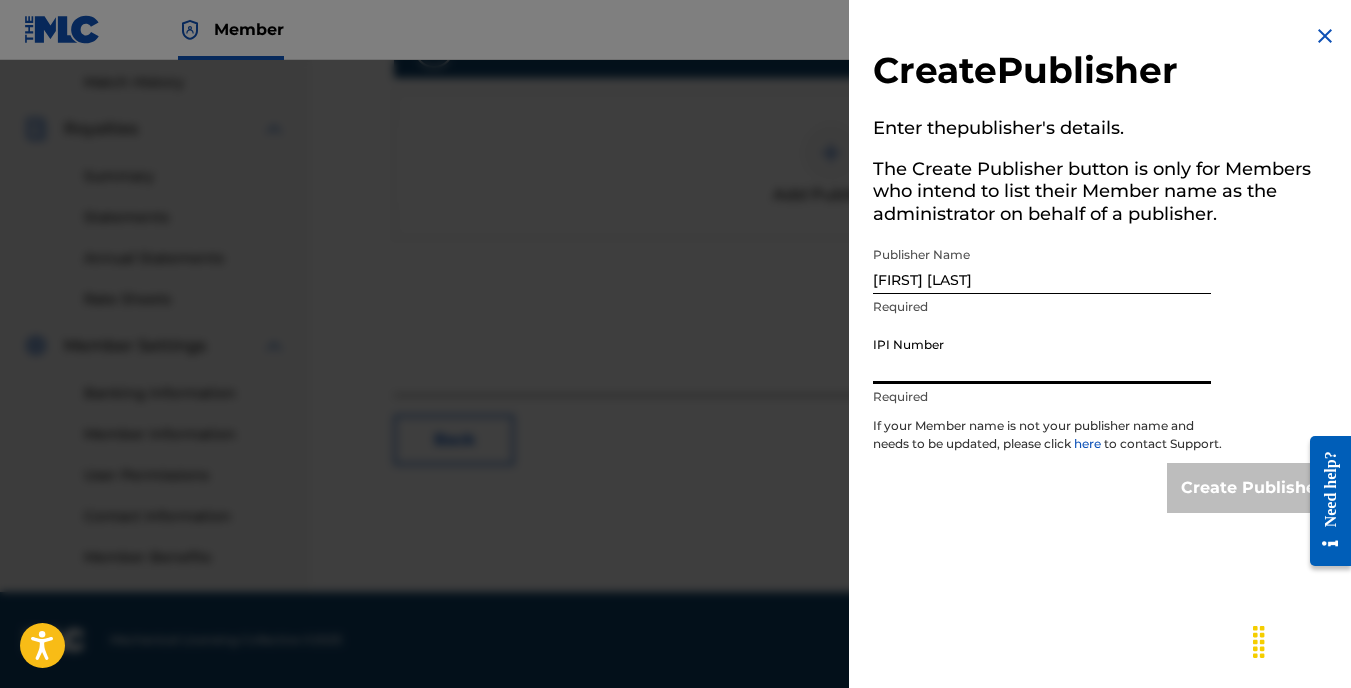 click on "Create  Publisher" at bounding box center [1105, 73] 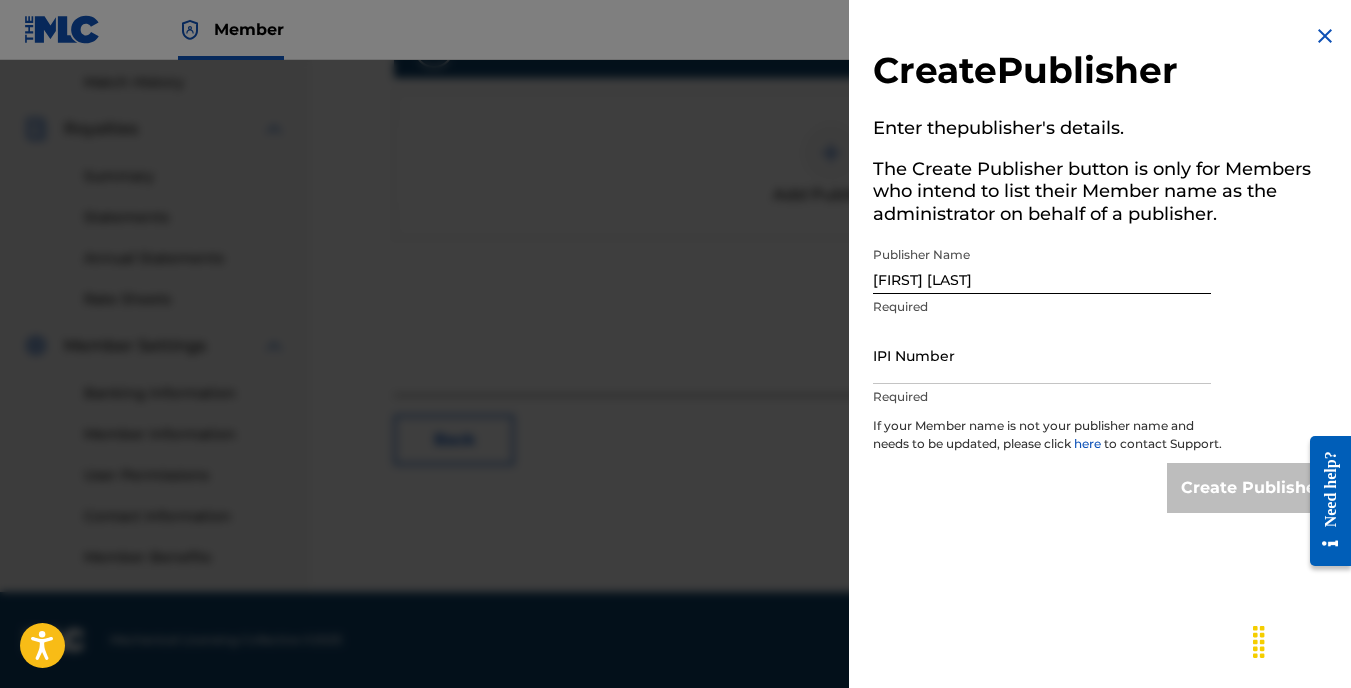 click at bounding box center [1325, 36] 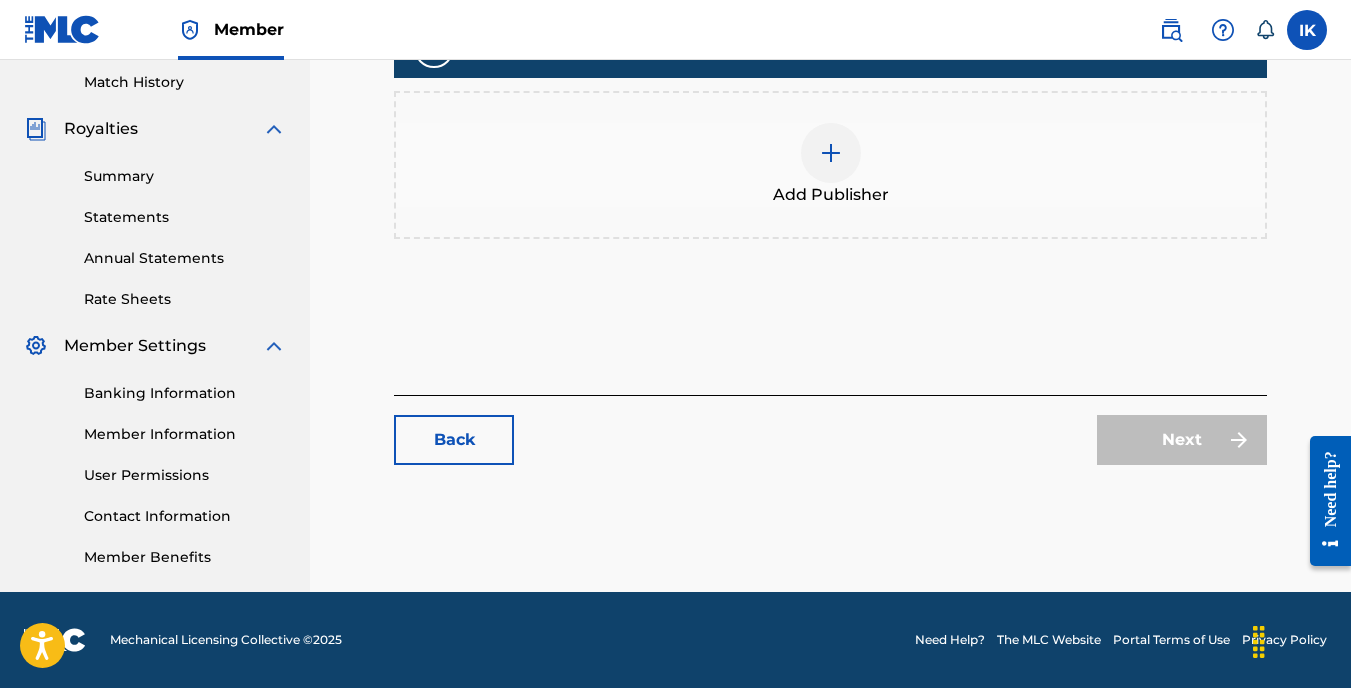 click on "Back" at bounding box center [454, 440] 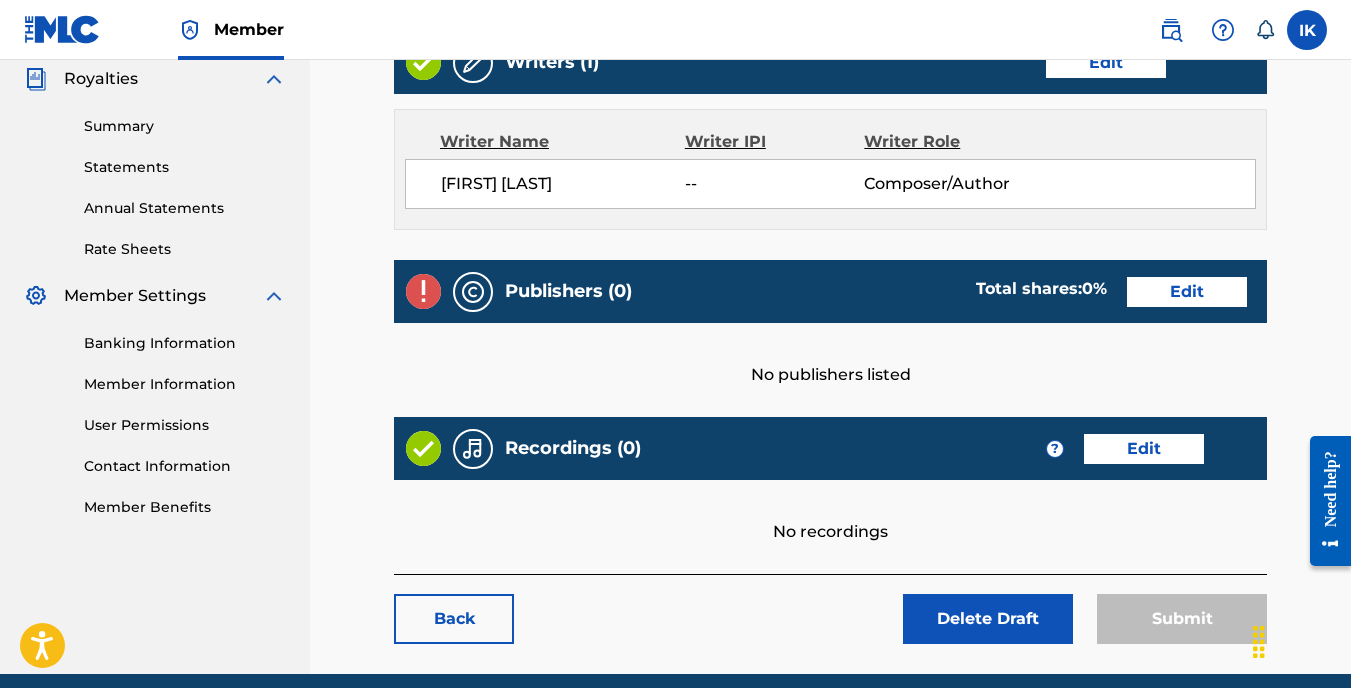 scroll, scrollTop: 684, scrollLeft: 0, axis: vertical 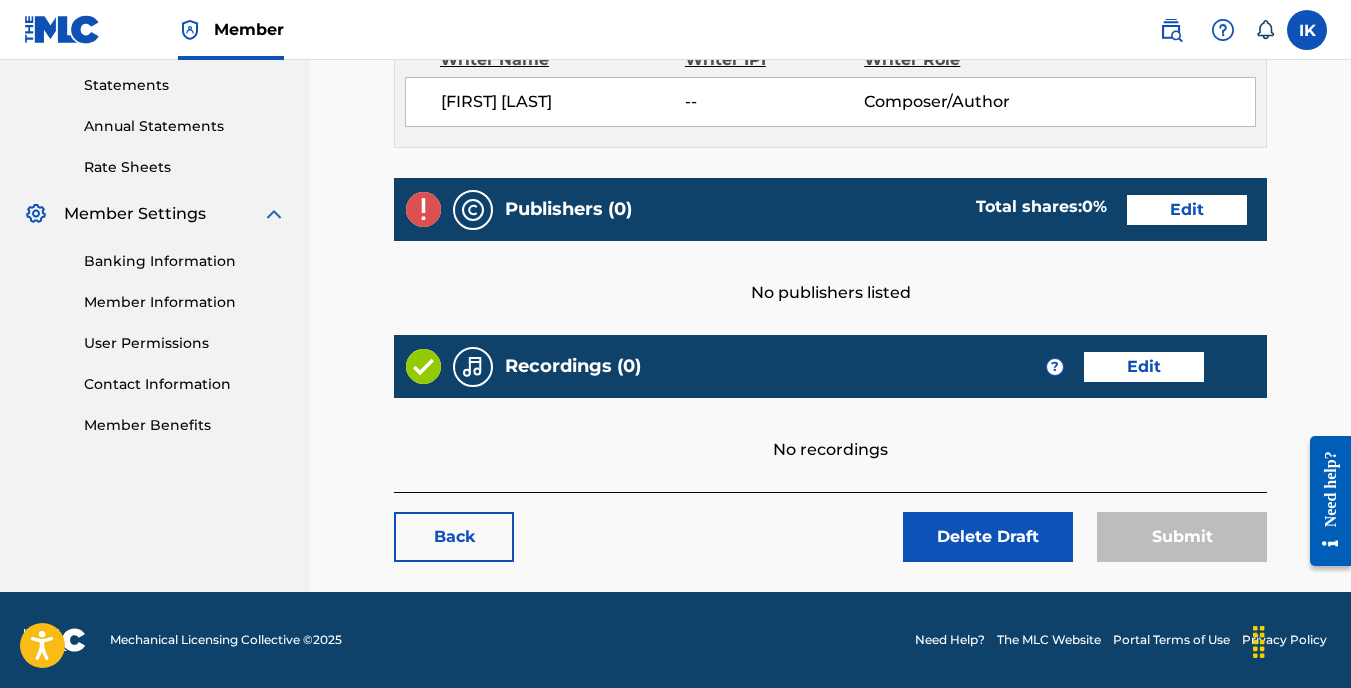 click on "Edit" at bounding box center (1144, 367) 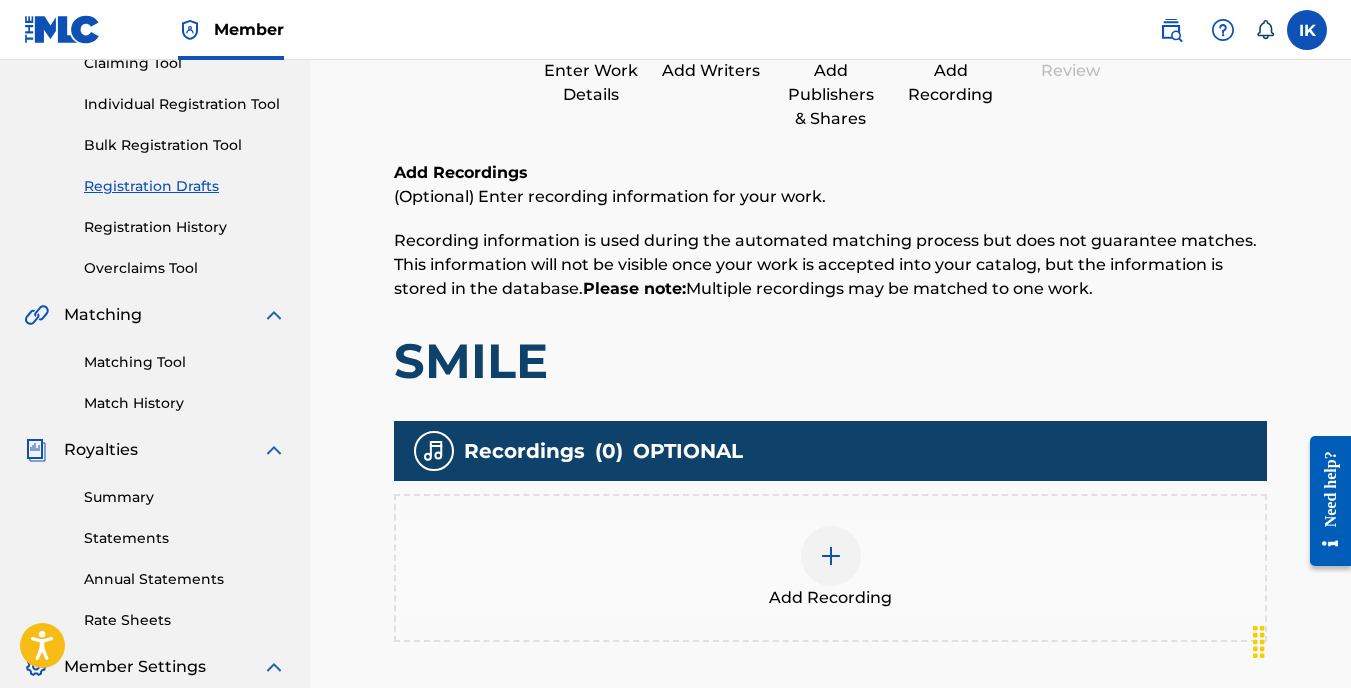 scroll, scrollTop: 500, scrollLeft: 0, axis: vertical 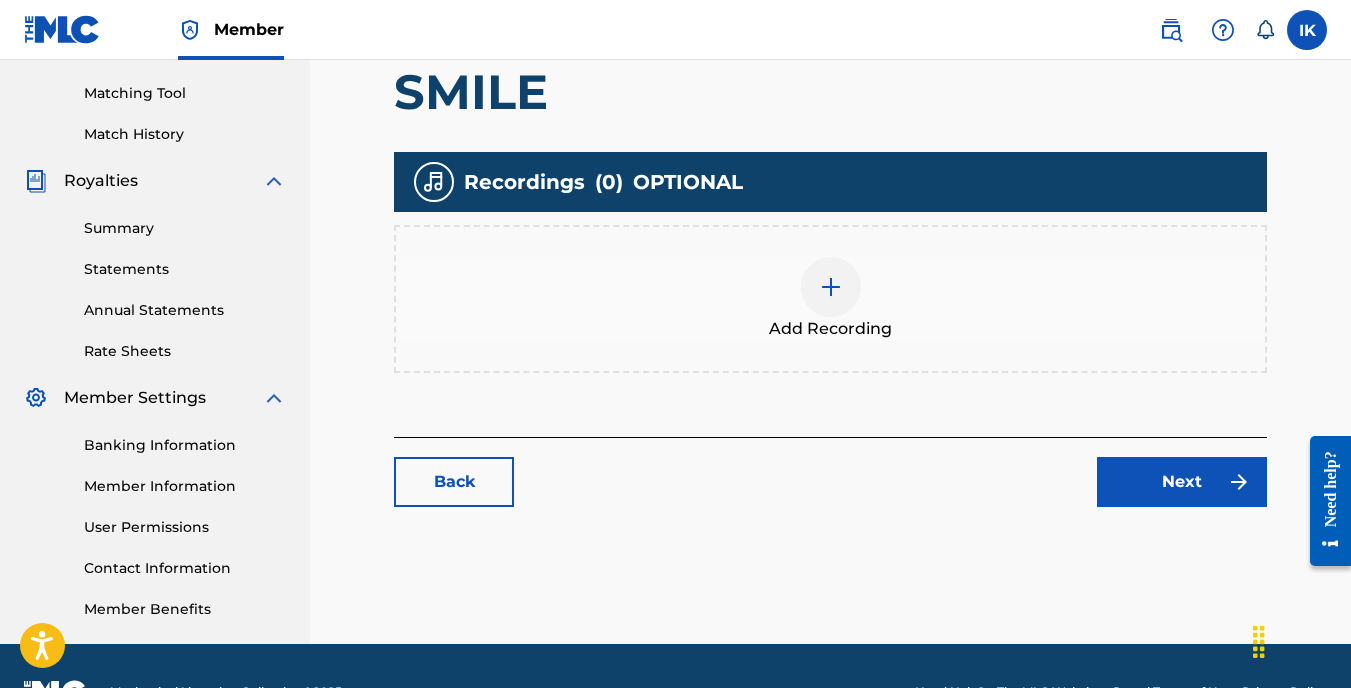click on "Add Recording" at bounding box center (830, 299) 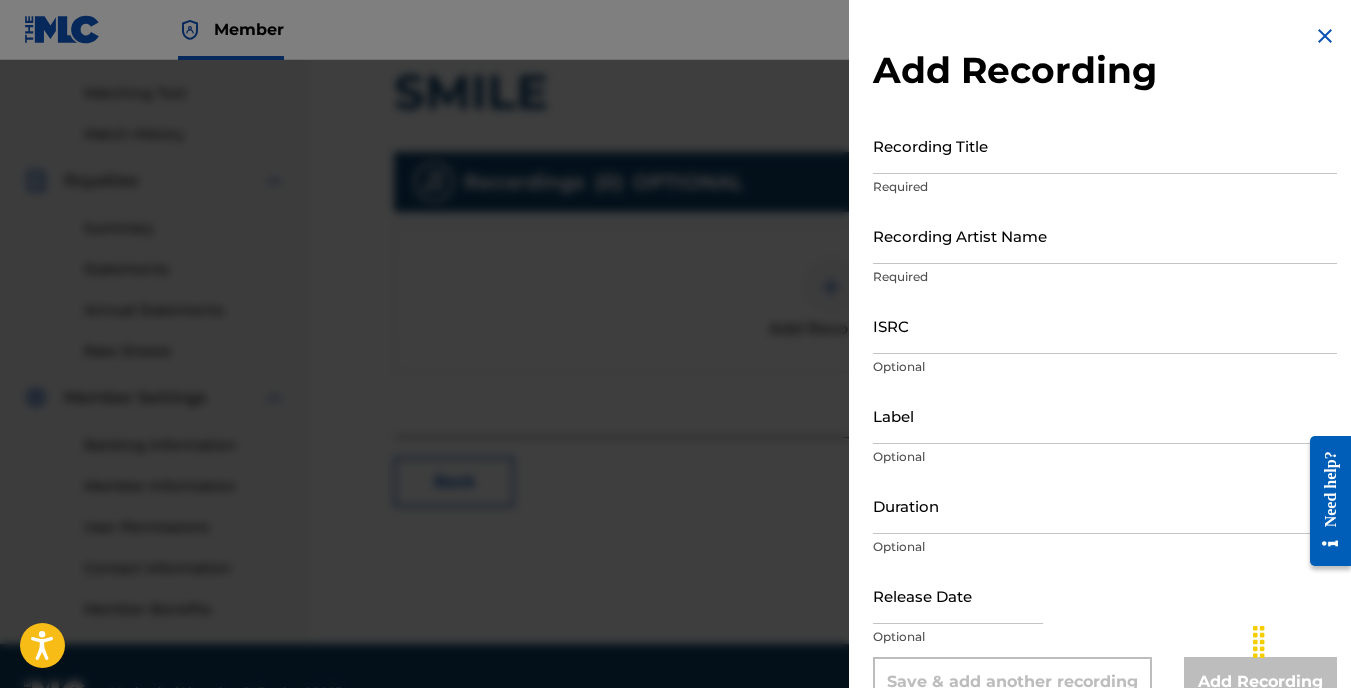 click on "Recording Title" at bounding box center (1105, 145) 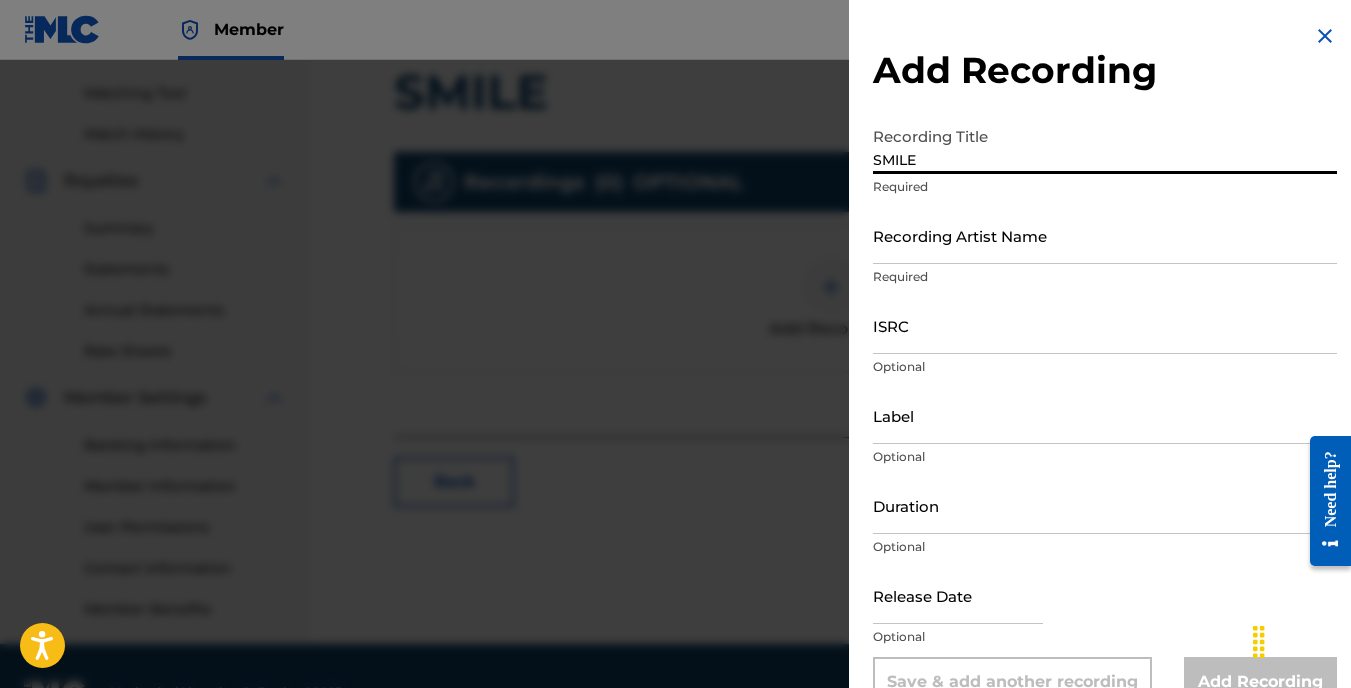 type on "SMILE" 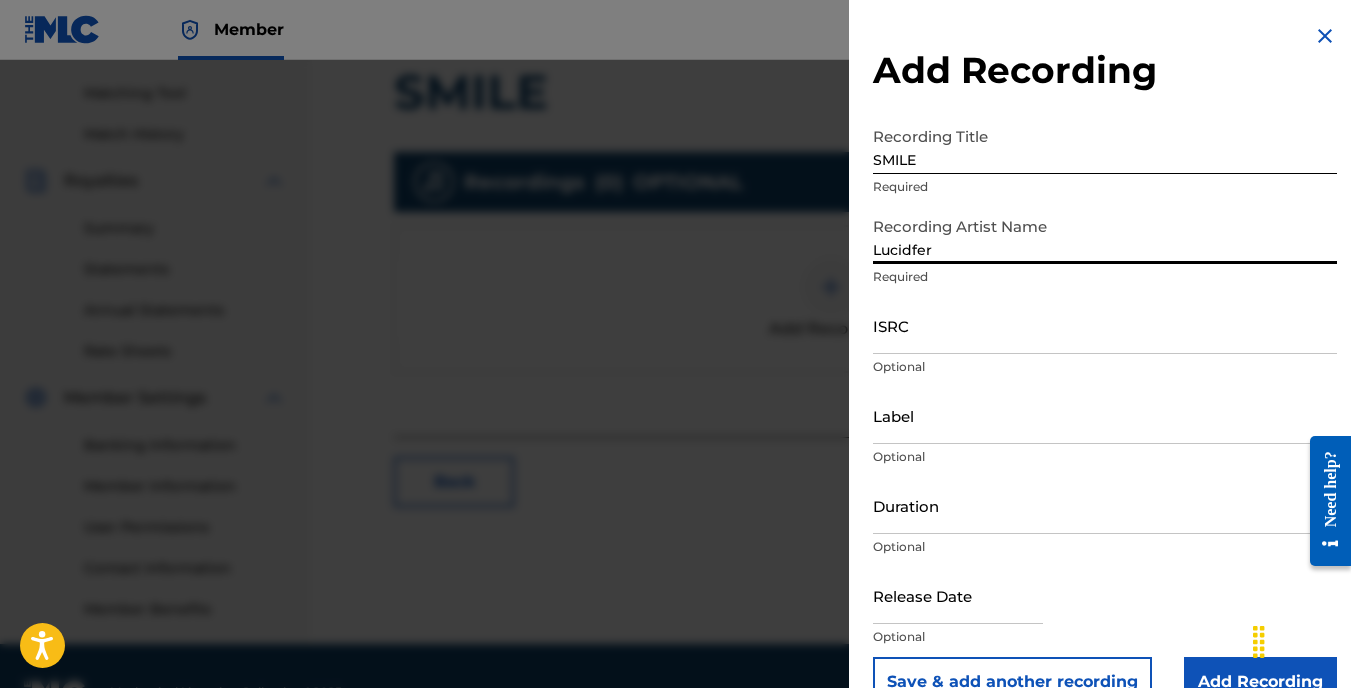 type on "Lucidfer" 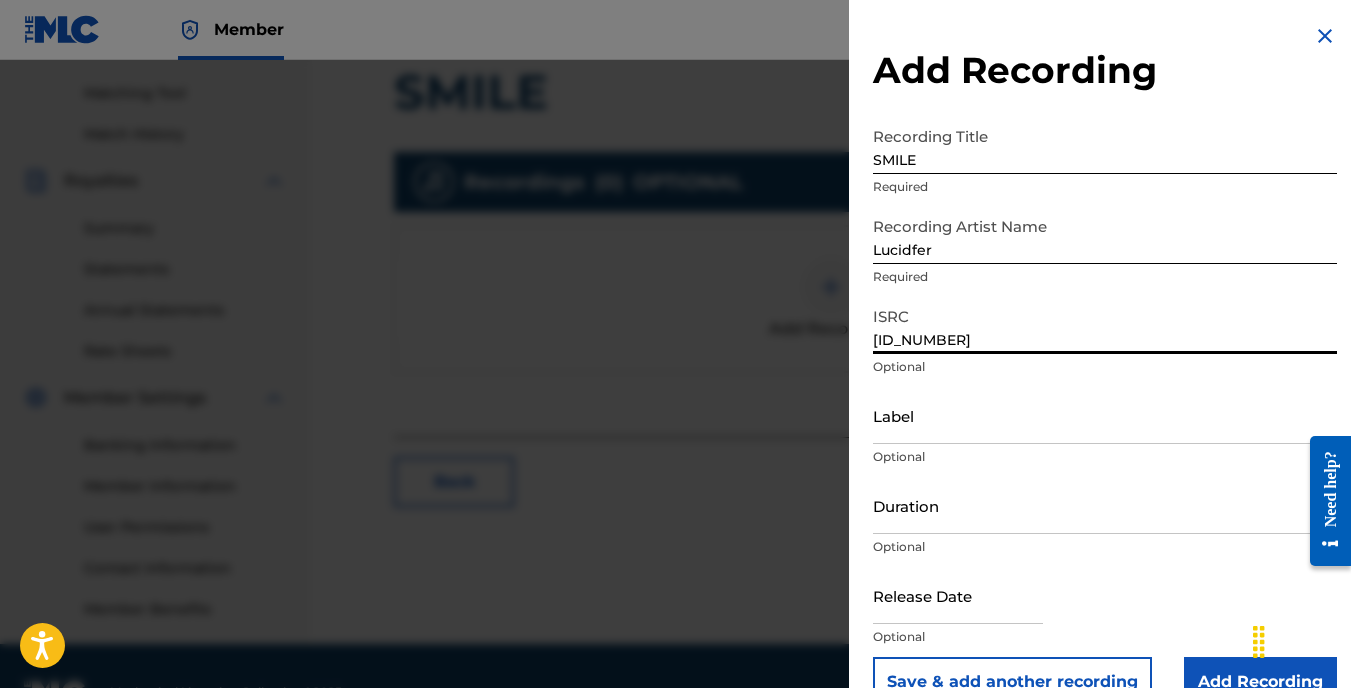 type on "[ID_NUMBER]" 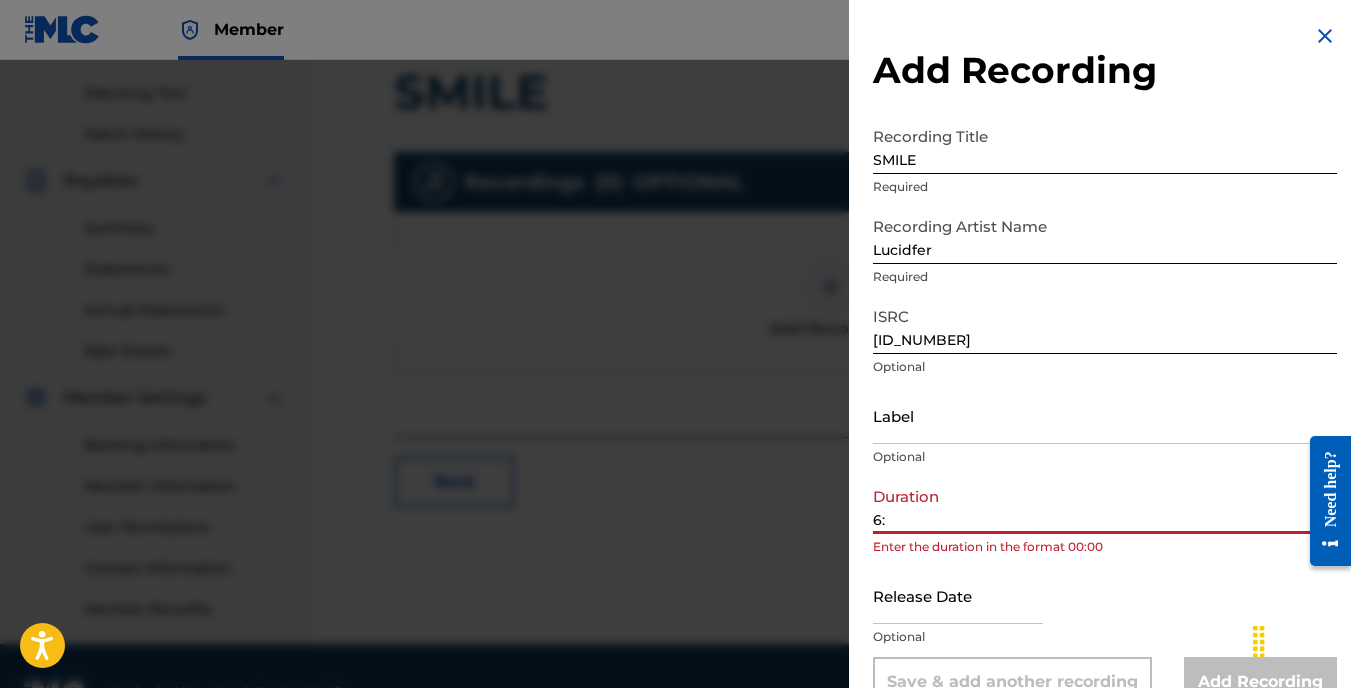 type on "6" 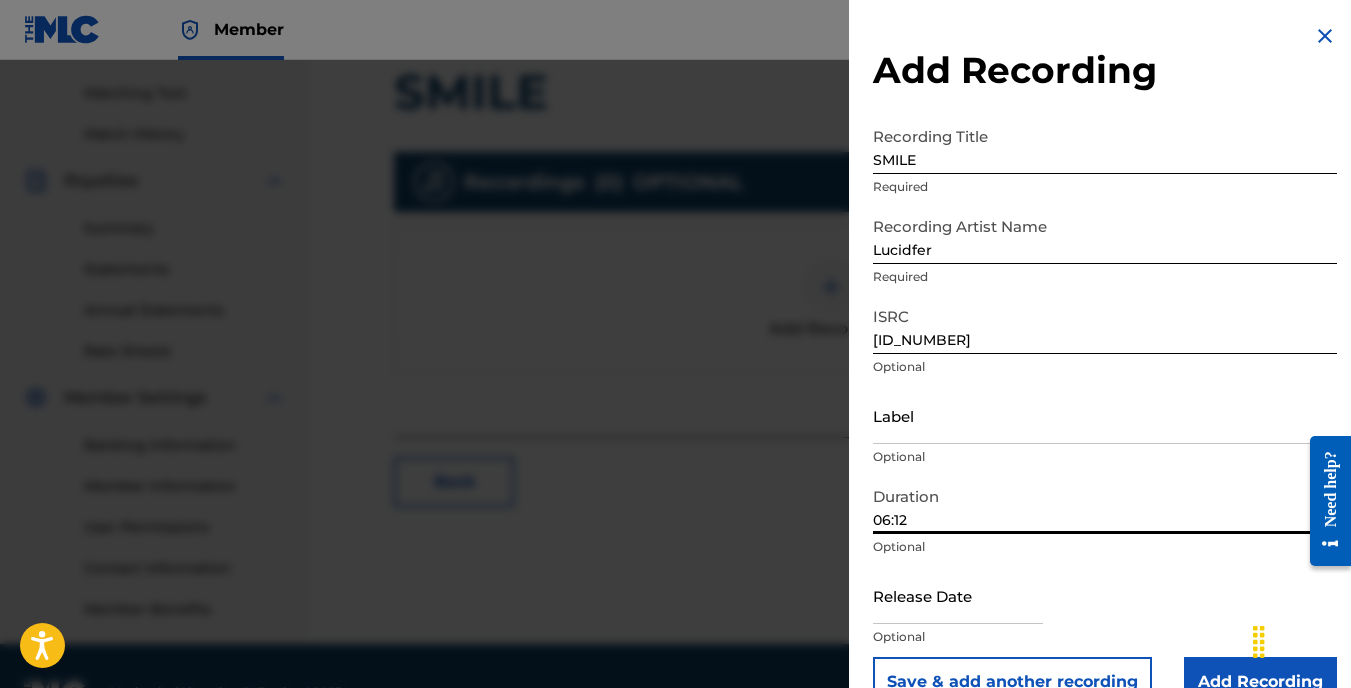 type on "06:12" 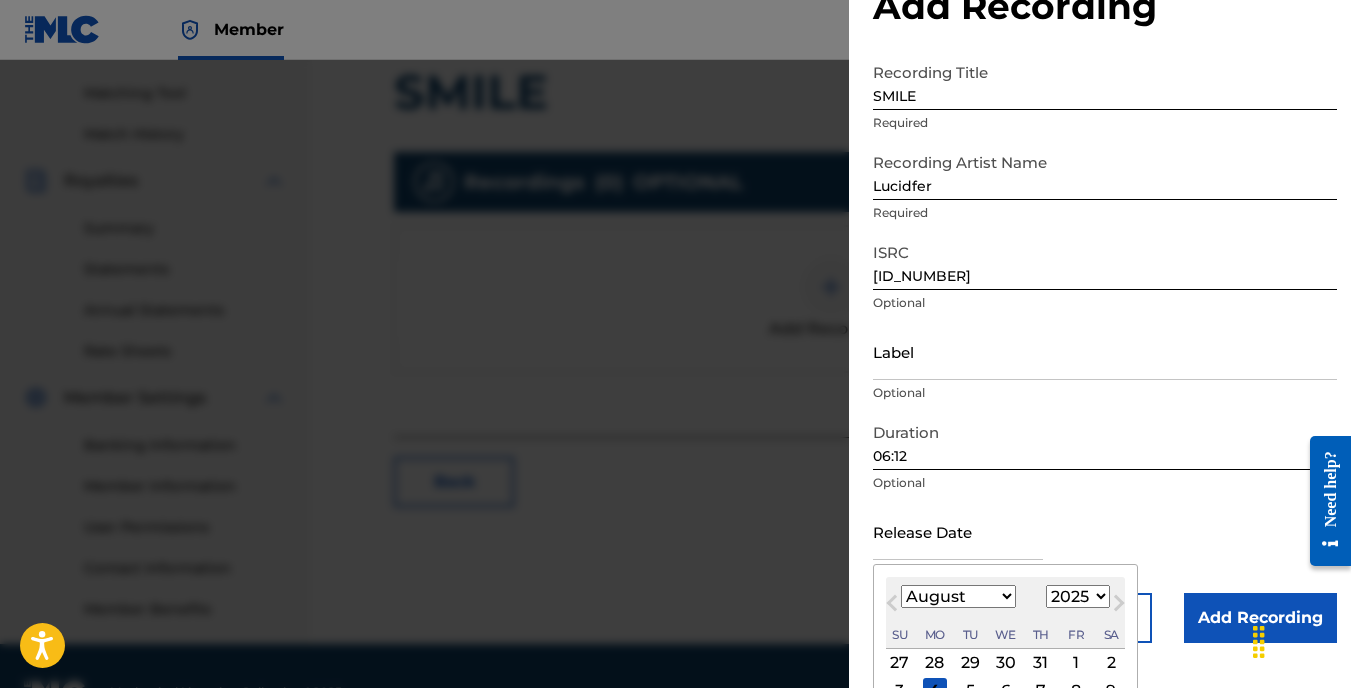 scroll, scrollTop: 100, scrollLeft: 0, axis: vertical 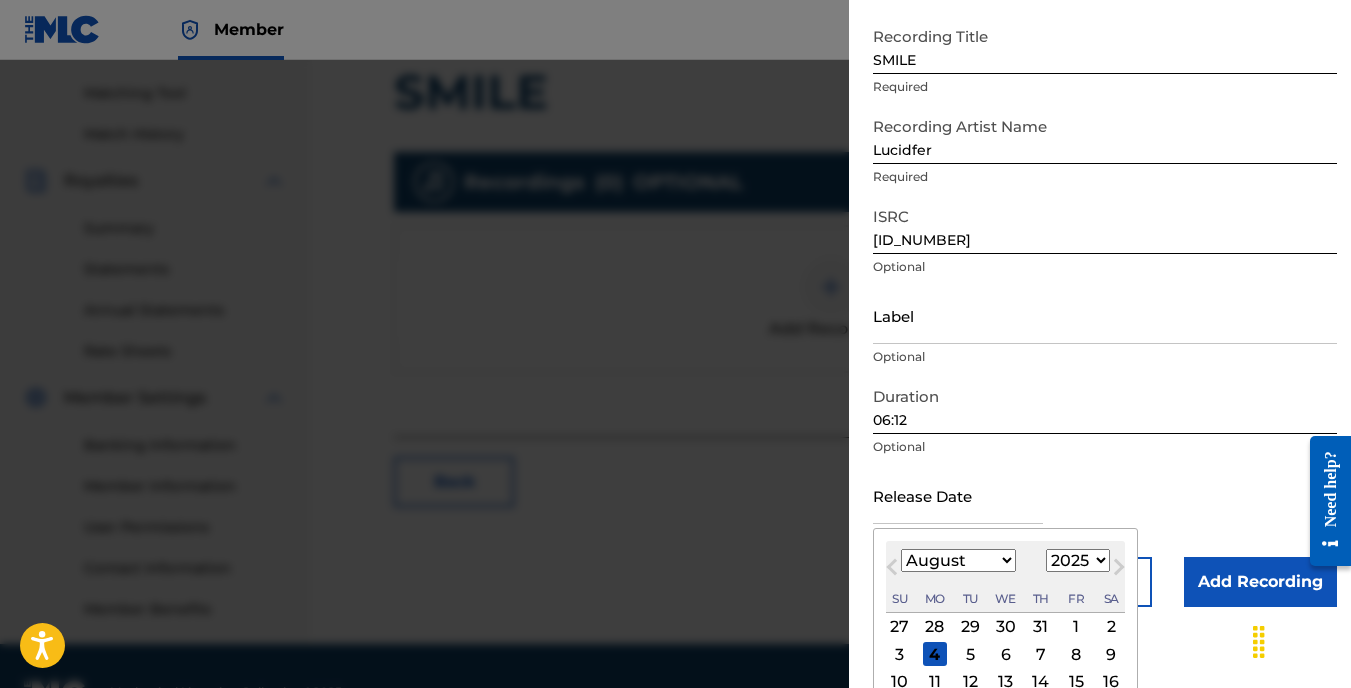 click on "January February March April May June July August September October November December" at bounding box center (958, 560) 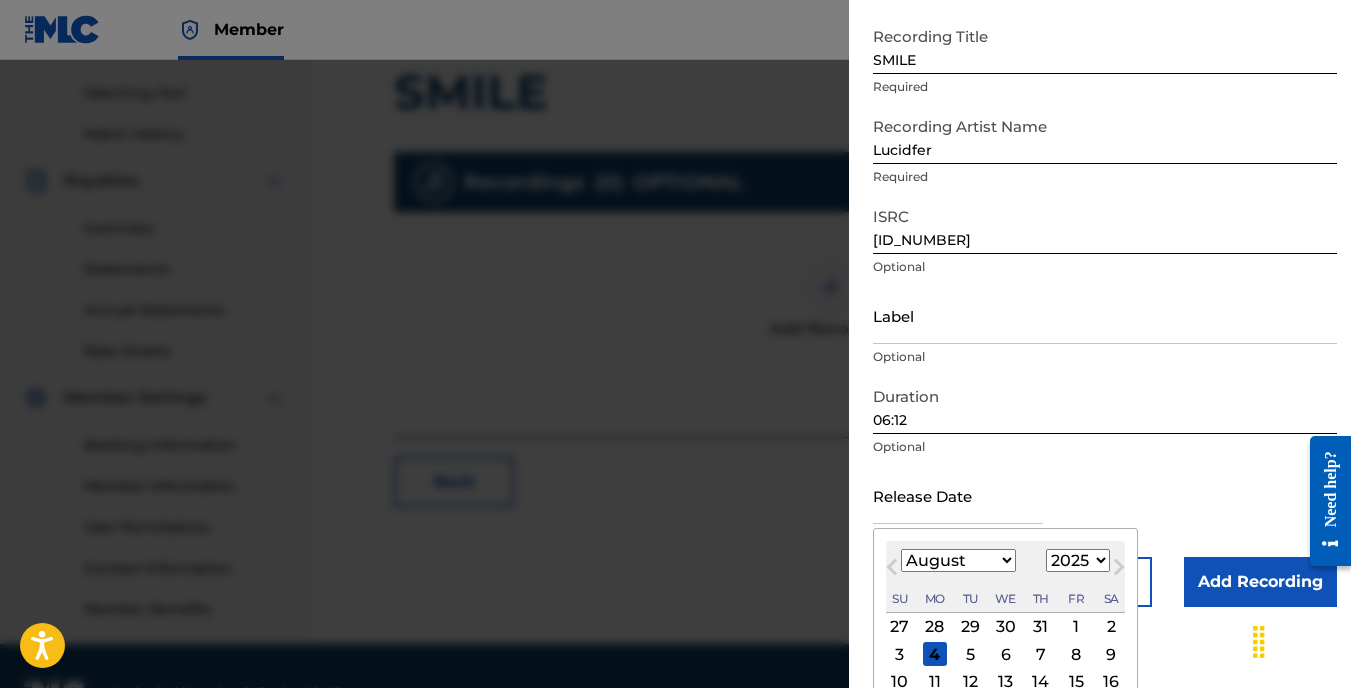 select on "5" 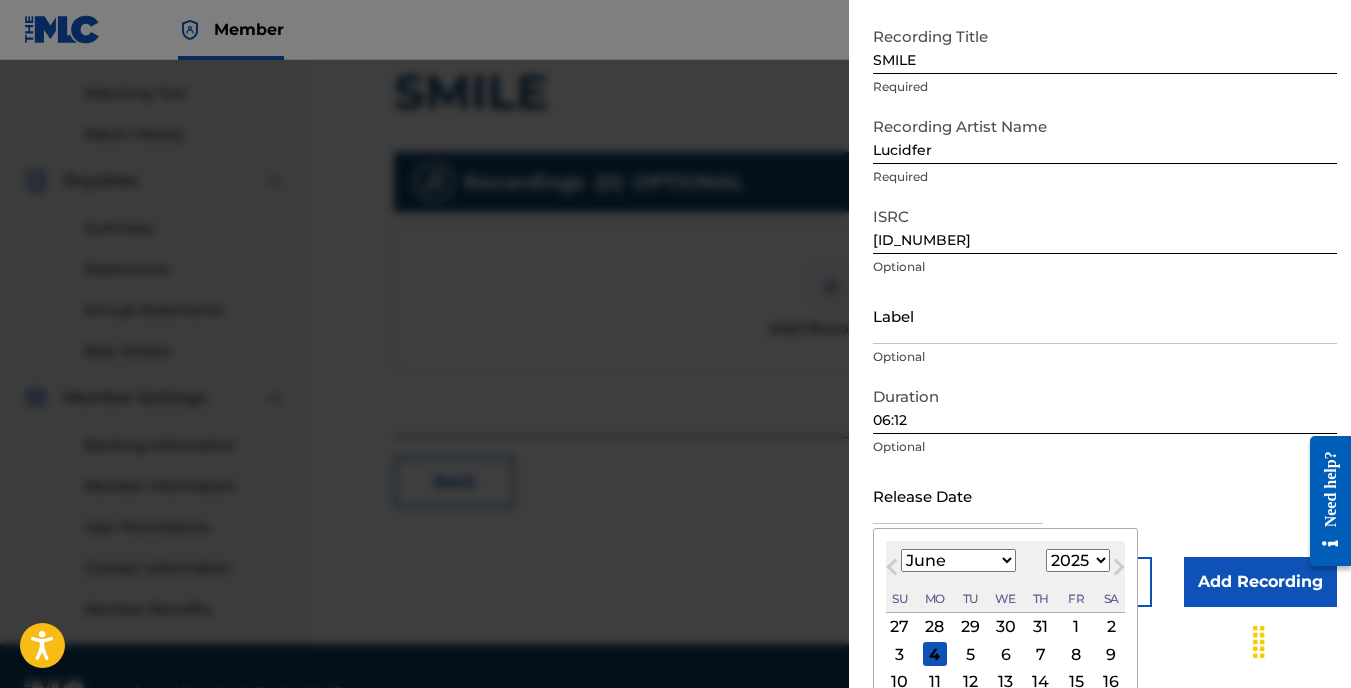 click on "January February March April May June July August September October November December" at bounding box center [958, 560] 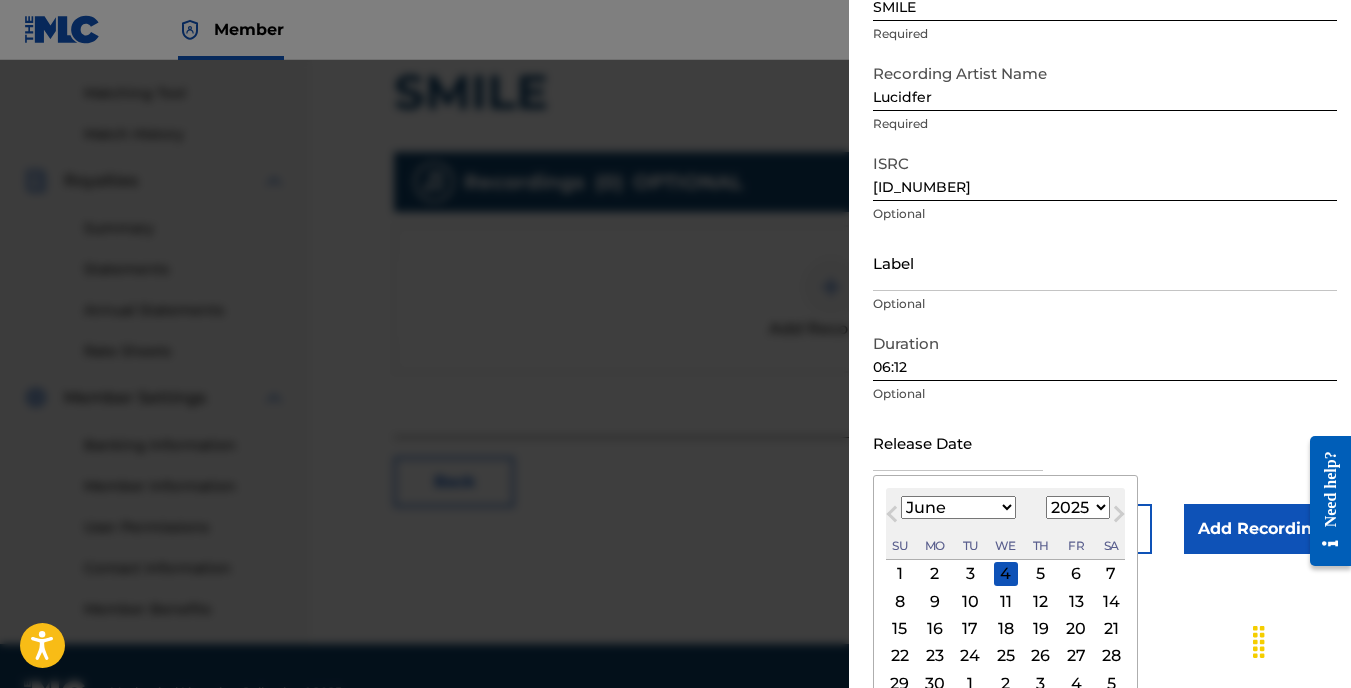 scroll, scrollTop: 202, scrollLeft: 0, axis: vertical 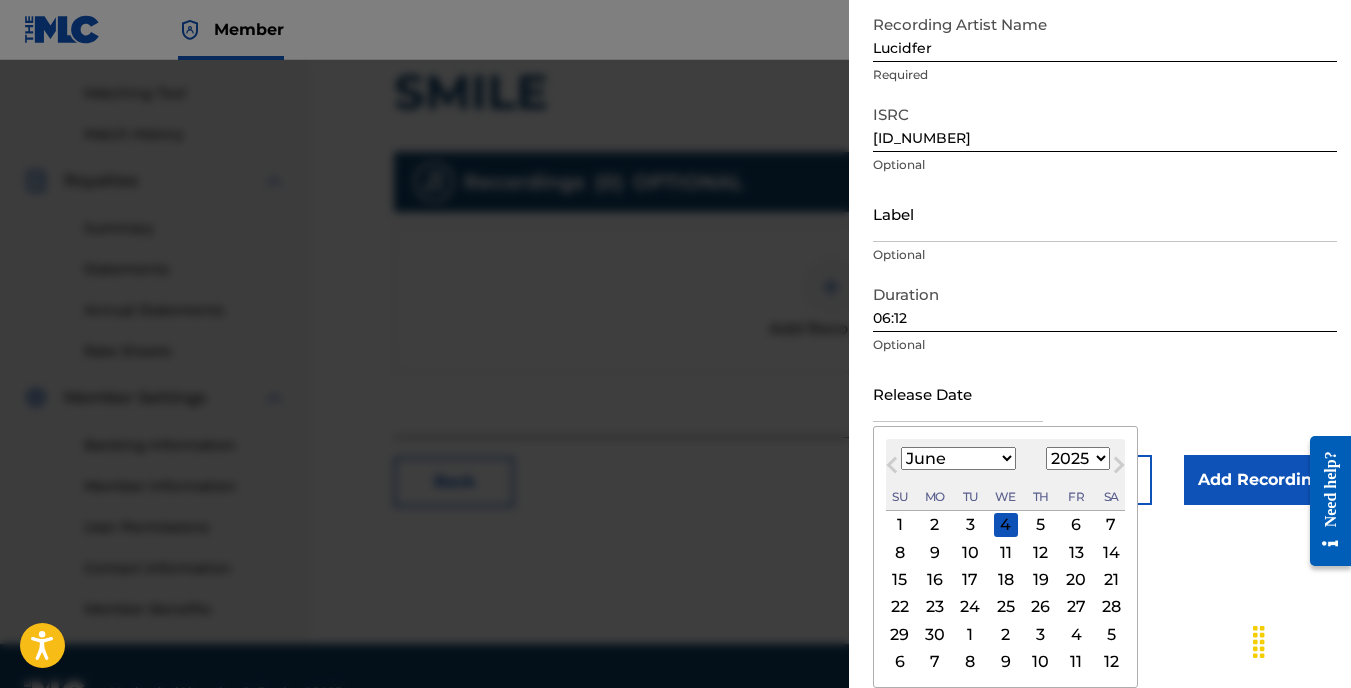 click on "14" at bounding box center (1111, 552) 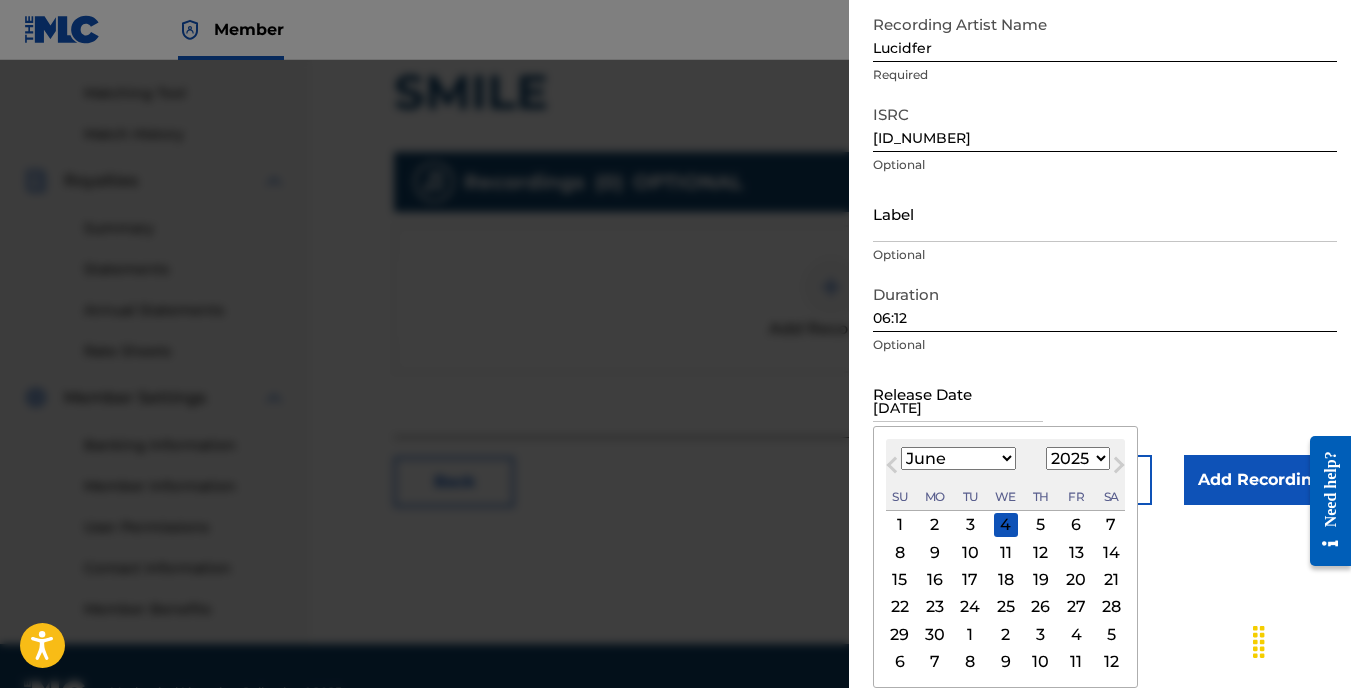 scroll, scrollTop: 43, scrollLeft: 0, axis: vertical 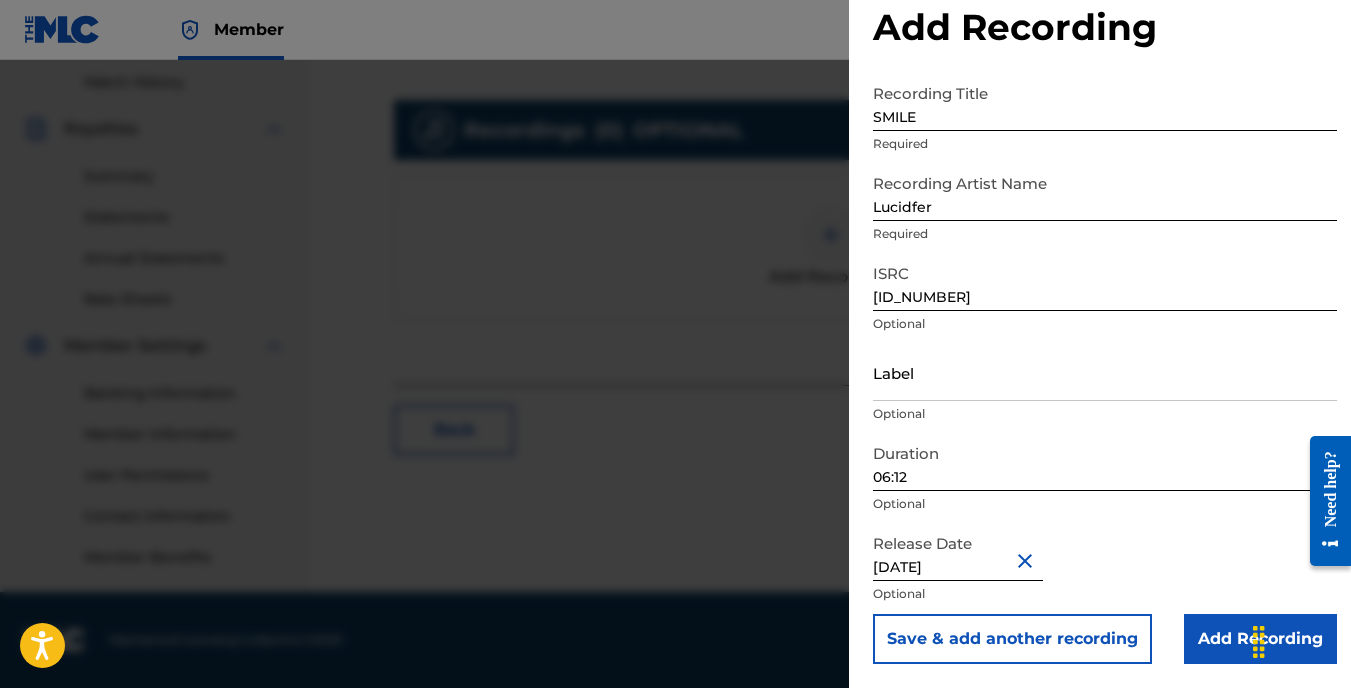 type on "[DATE]" 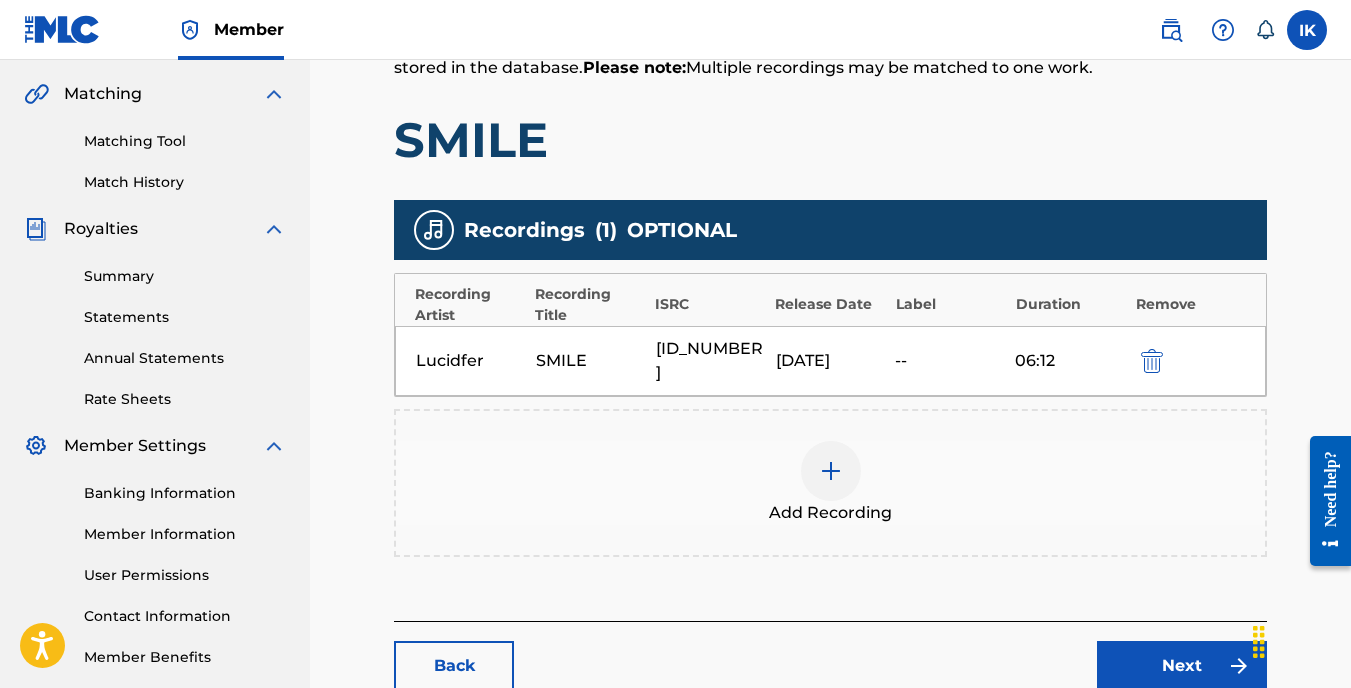 scroll, scrollTop: 552, scrollLeft: 0, axis: vertical 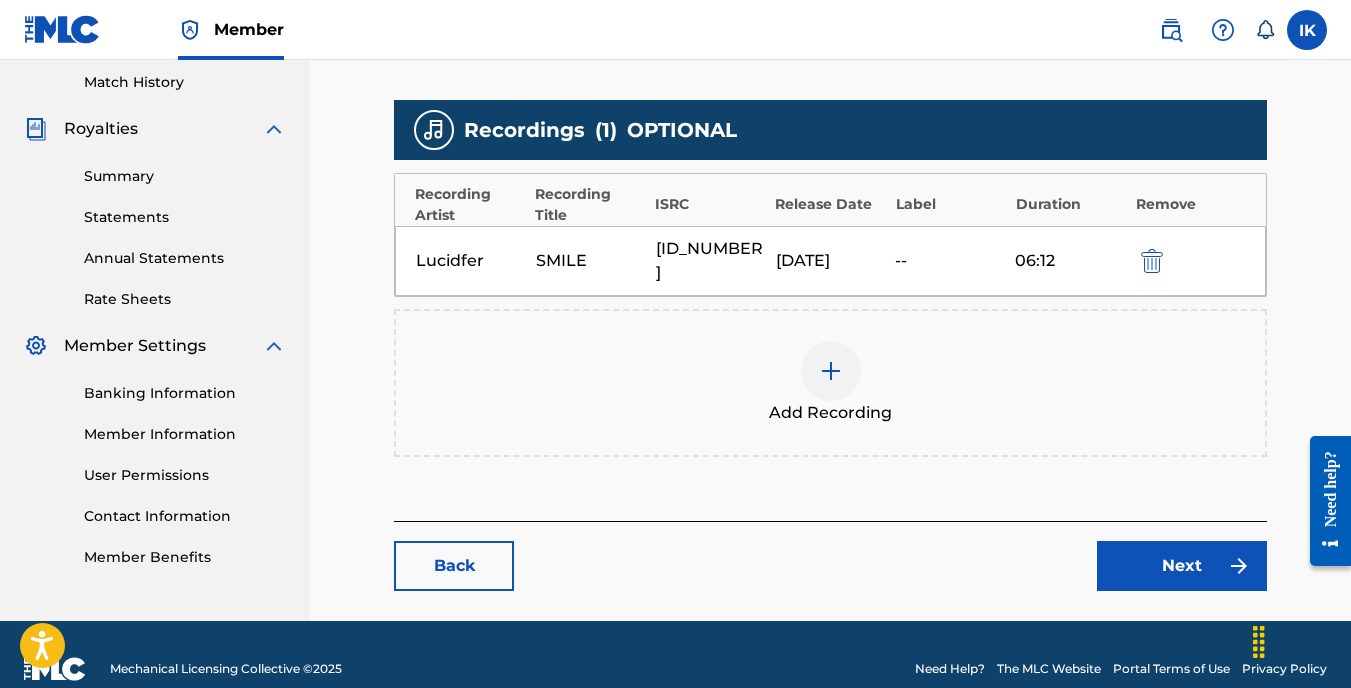 click on "Back Next" at bounding box center [830, 556] 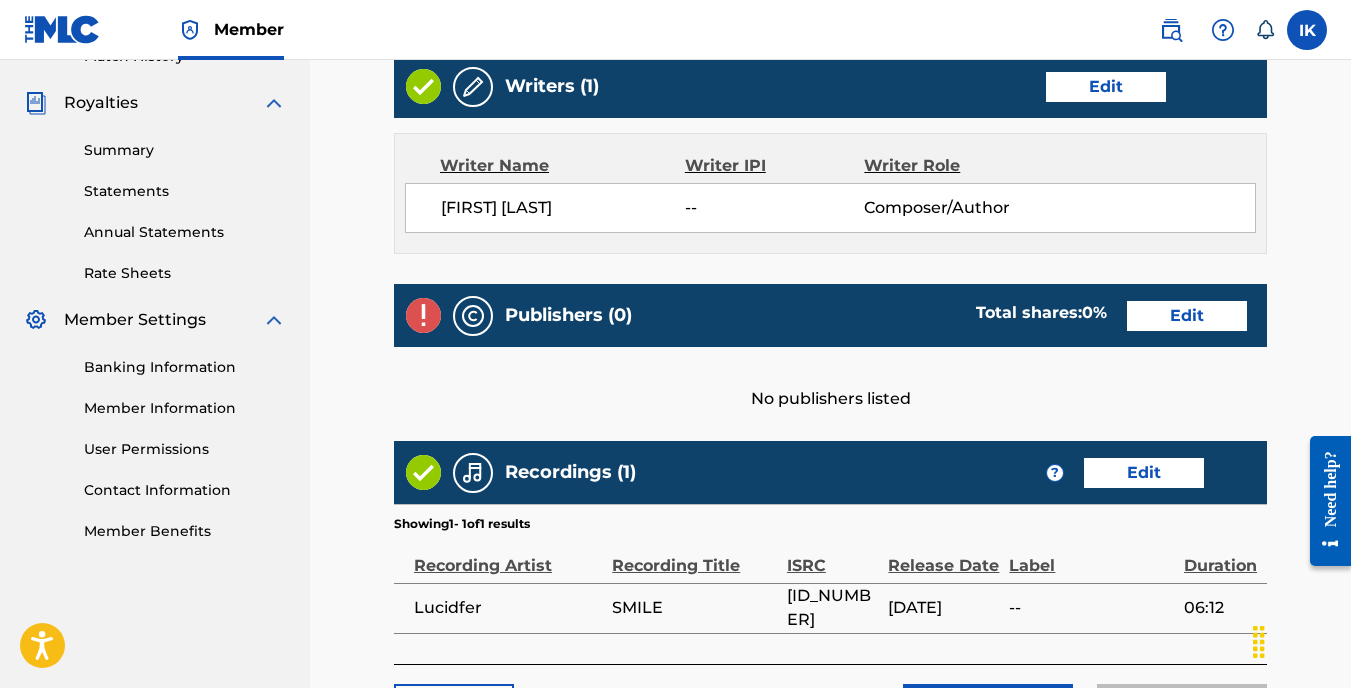 scroll, scrollTop: 550, scrollLeft: 0, axis: vertical 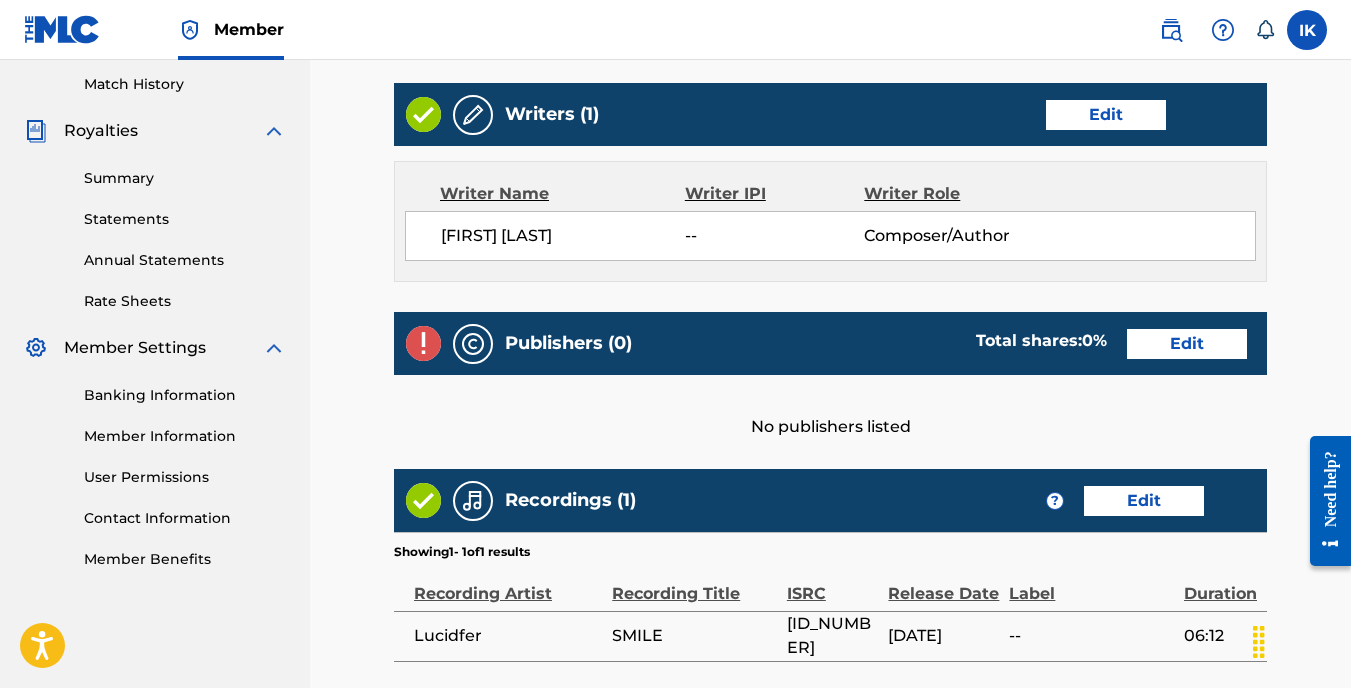 click at bounding box center [473, 344] 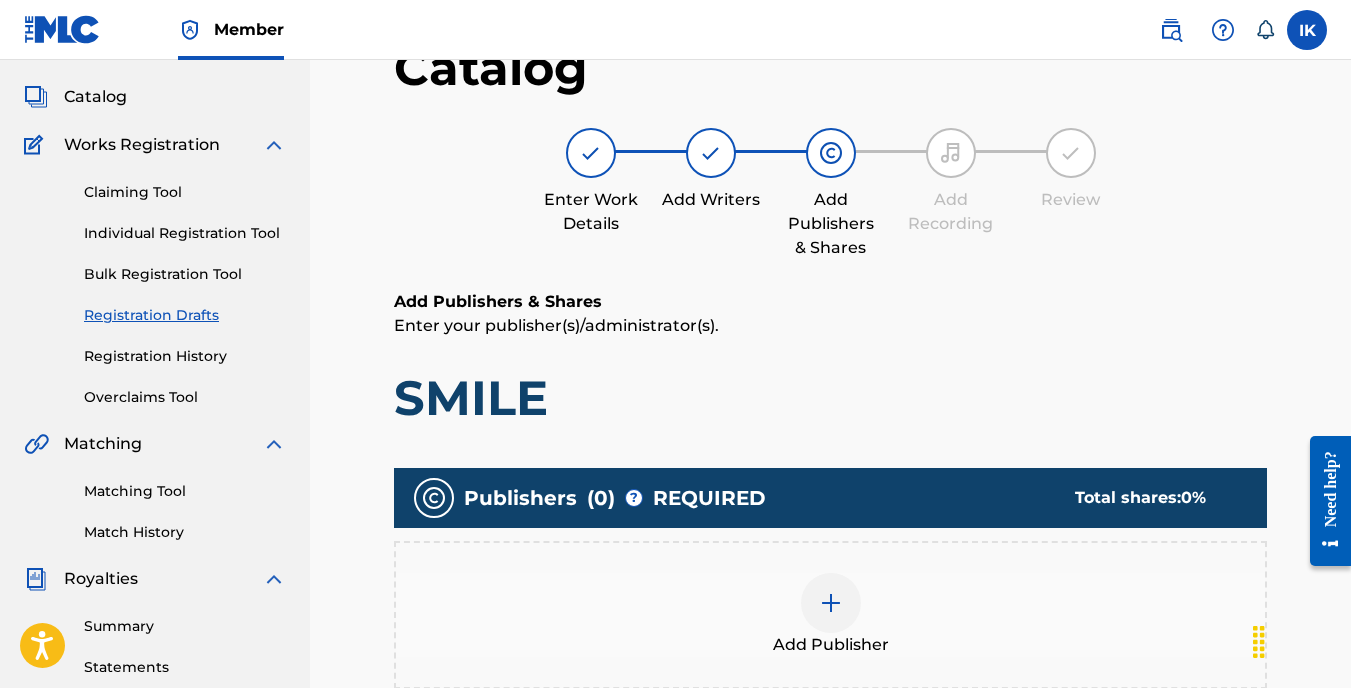 scroll, scrollTop: 400, scrollLeft: 0, axis: vertical 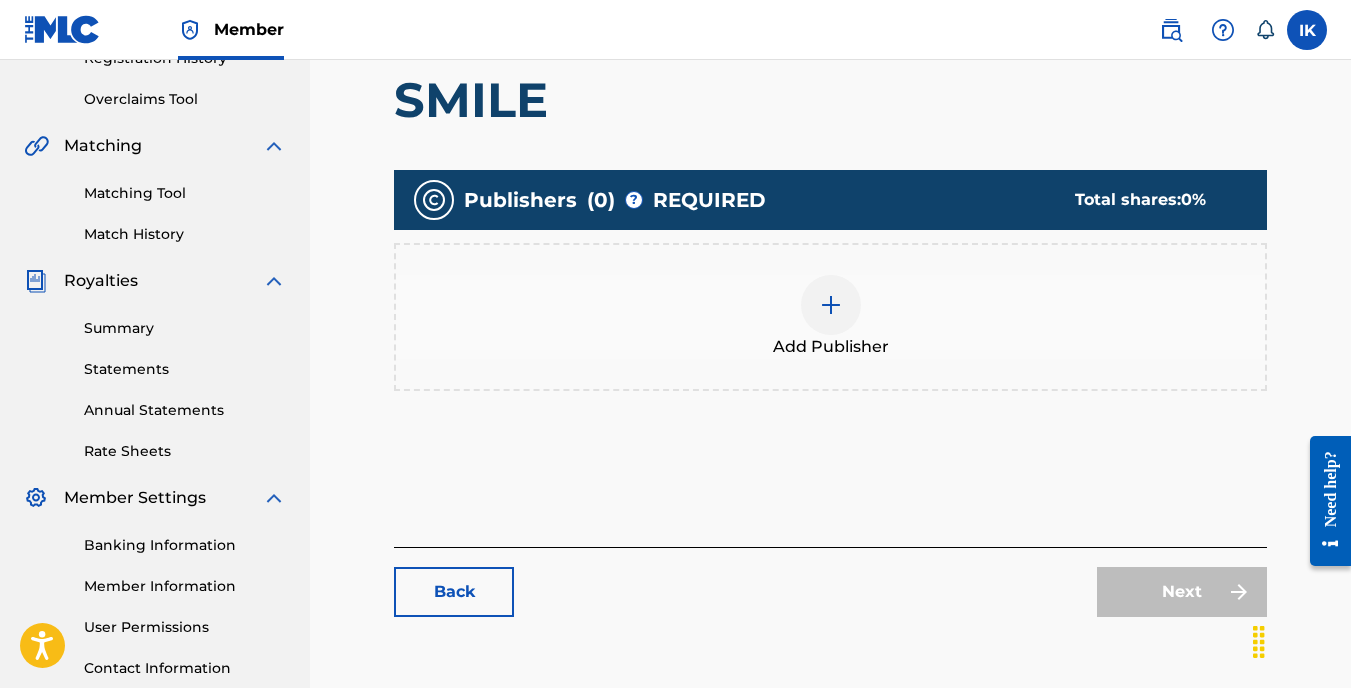 click at bounding box center [831, 305] 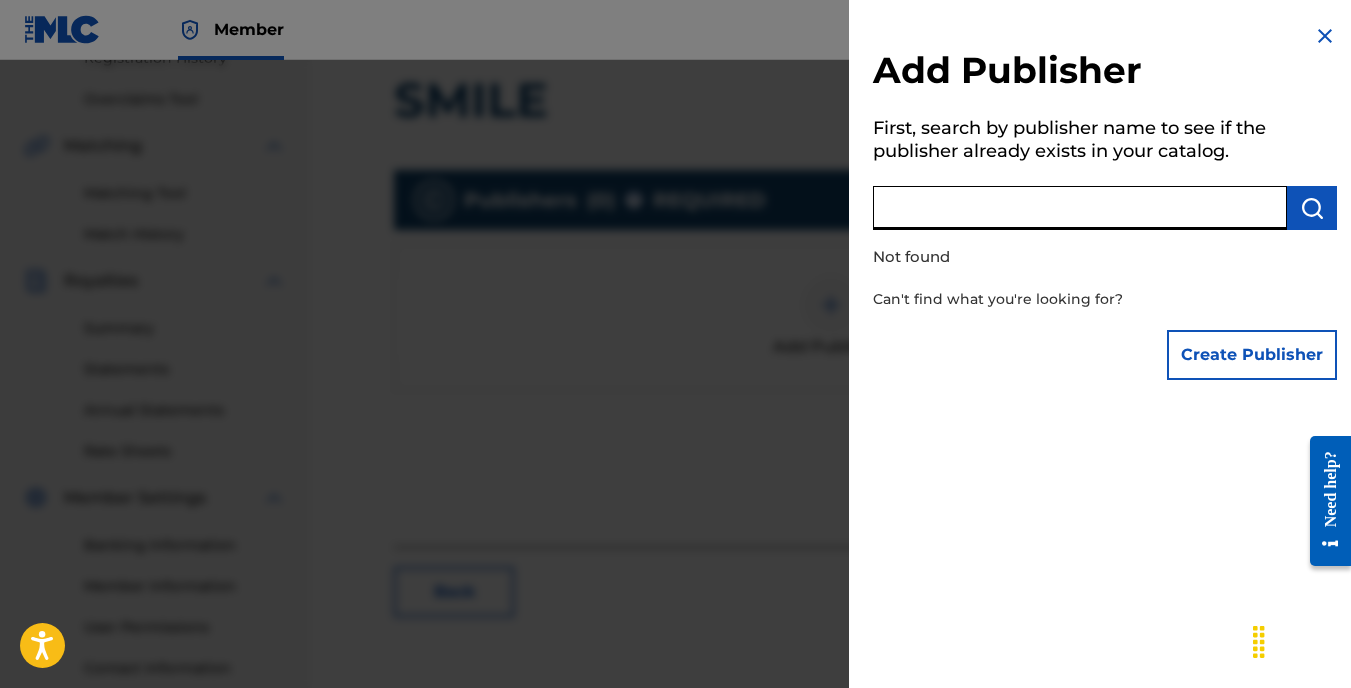 click at bounding box center [1080, 208] 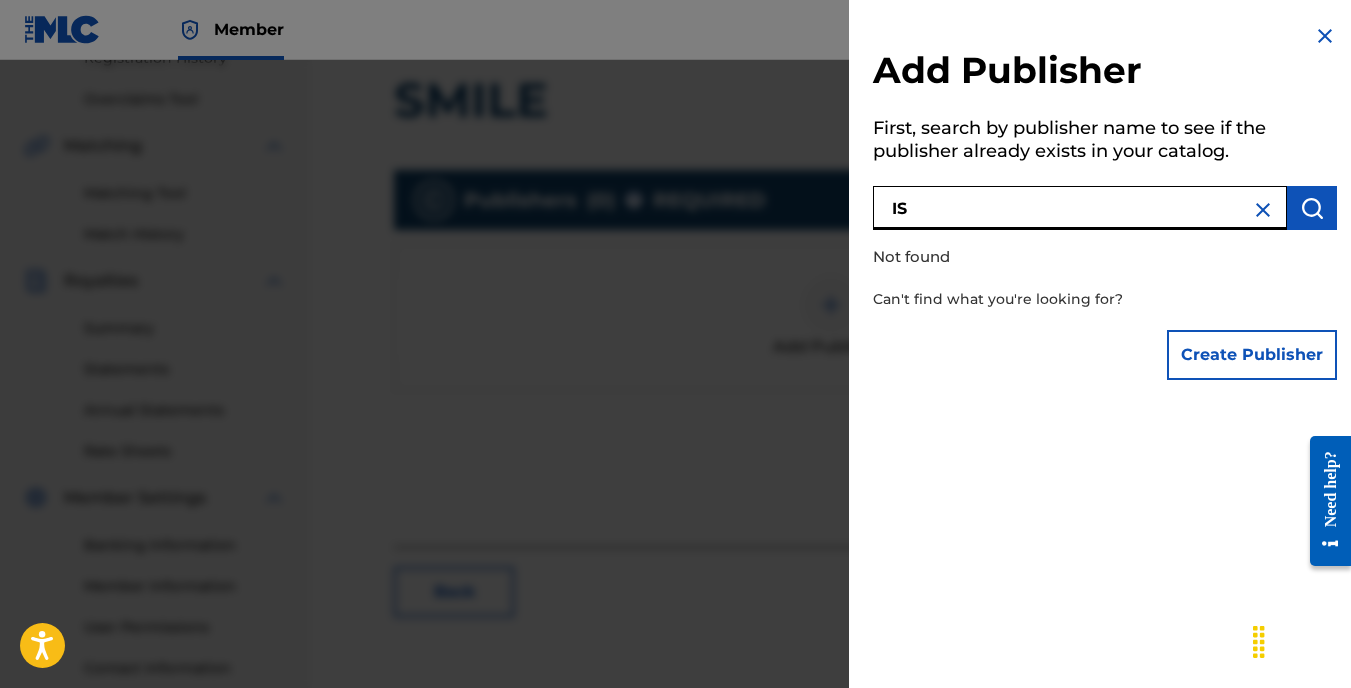 type on "I" 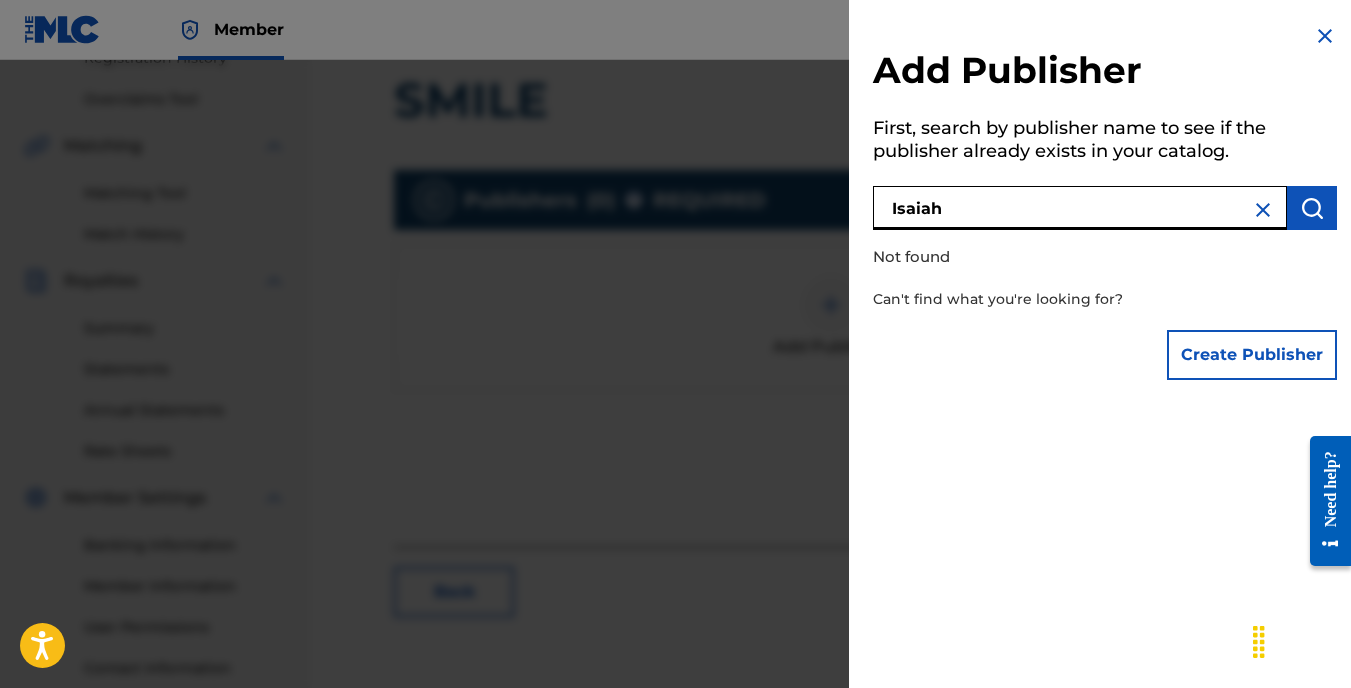type on "Isaiah" 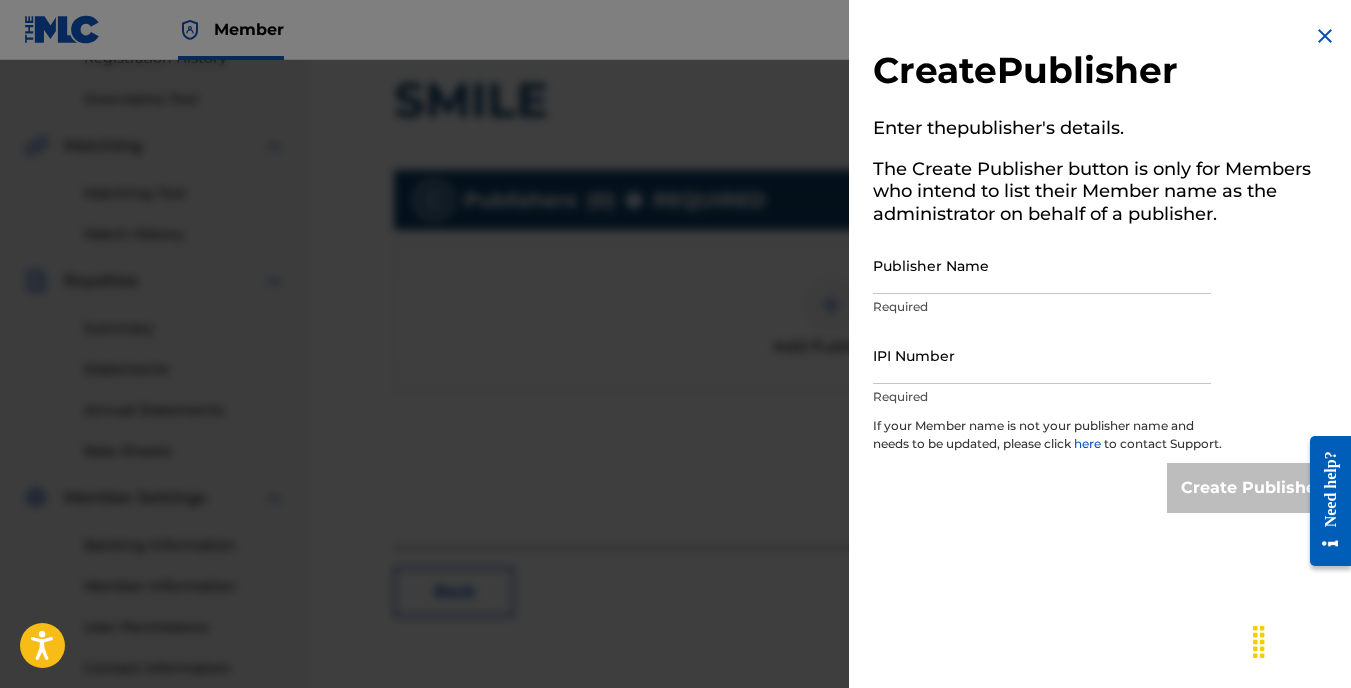 click on "IPI Number" at bounding box center (1042, 355) 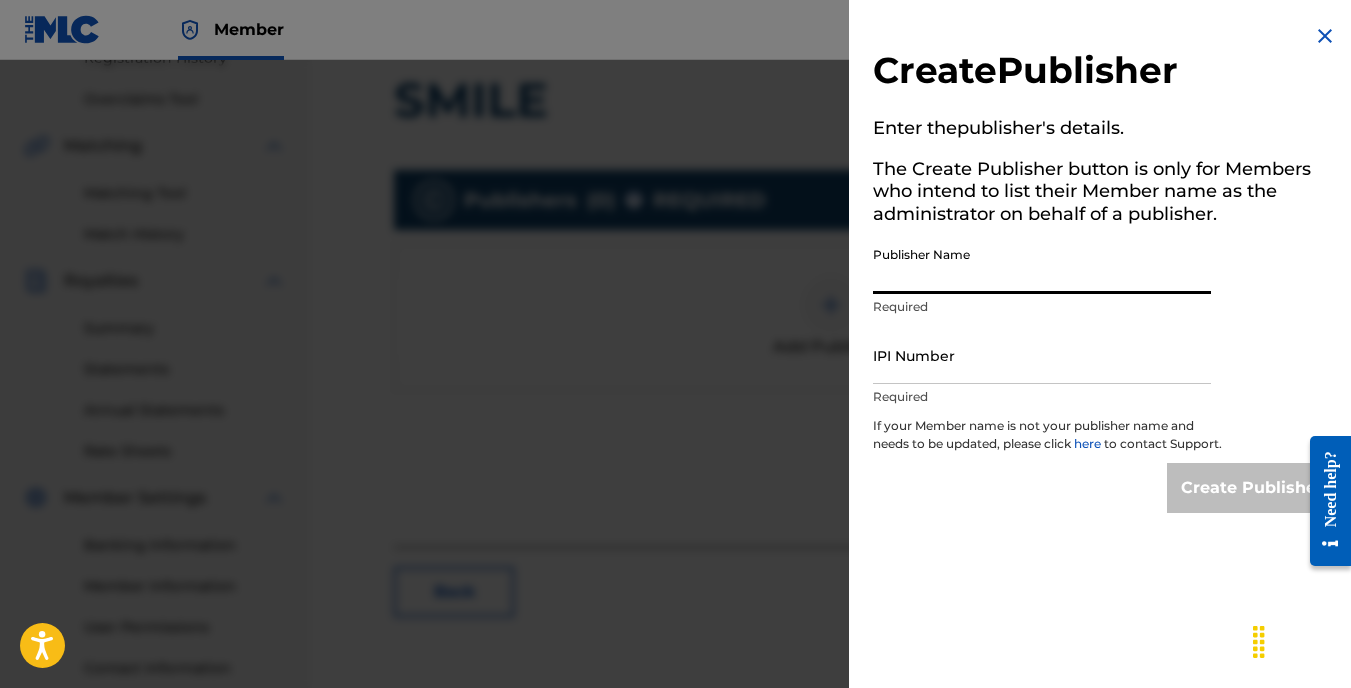click on "Publisher Name" at bounding box center [1042, 265] 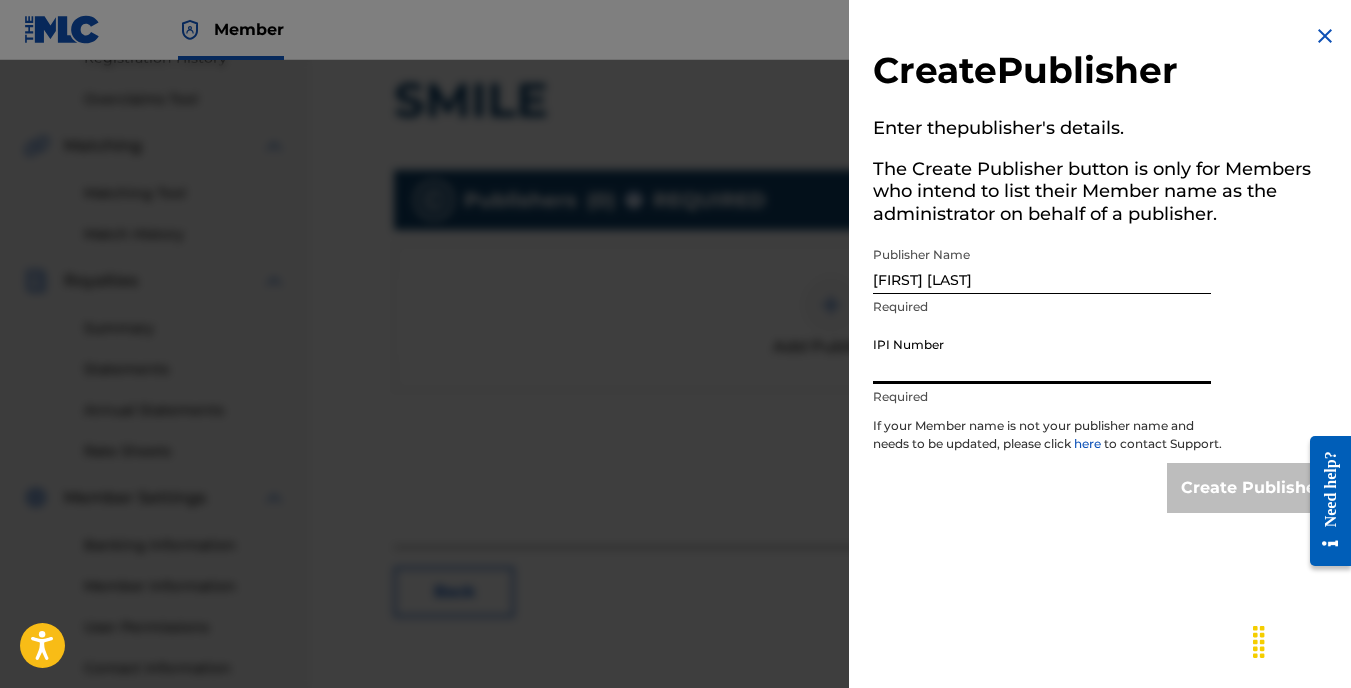 click on "IPI Number" at bounding box center (1042, 355) 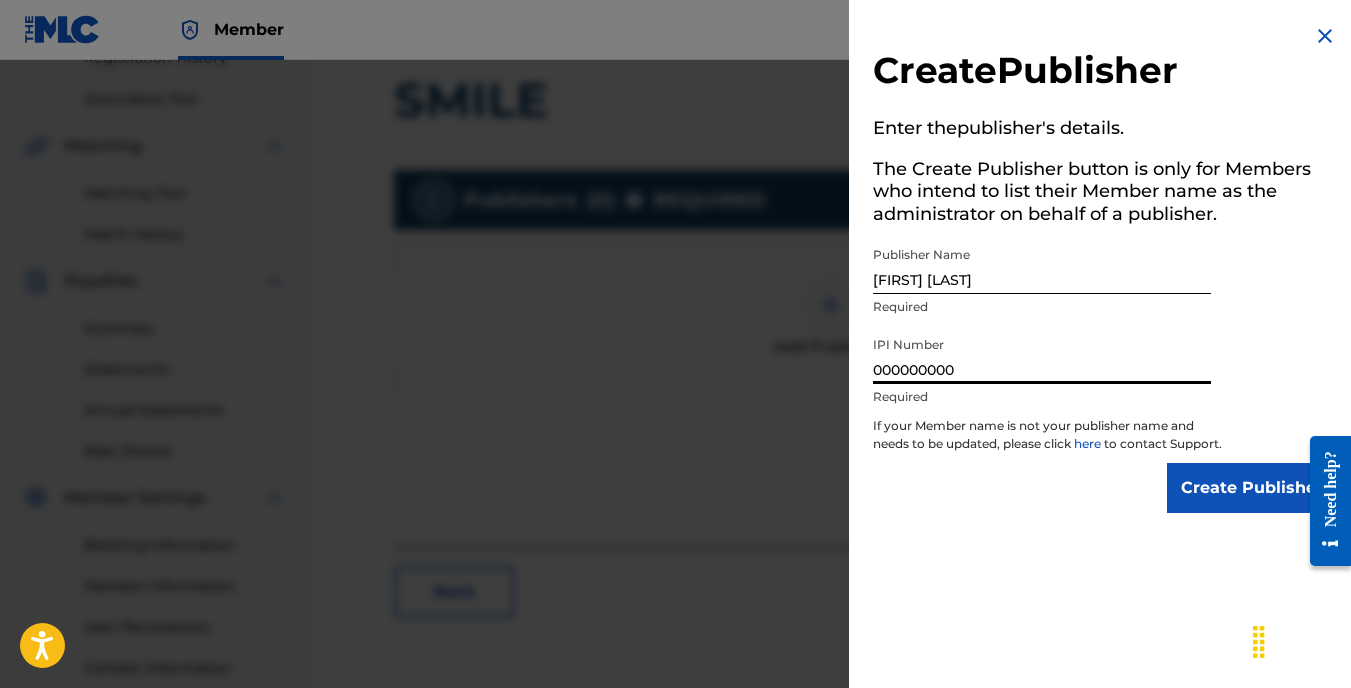 type on "000000000" 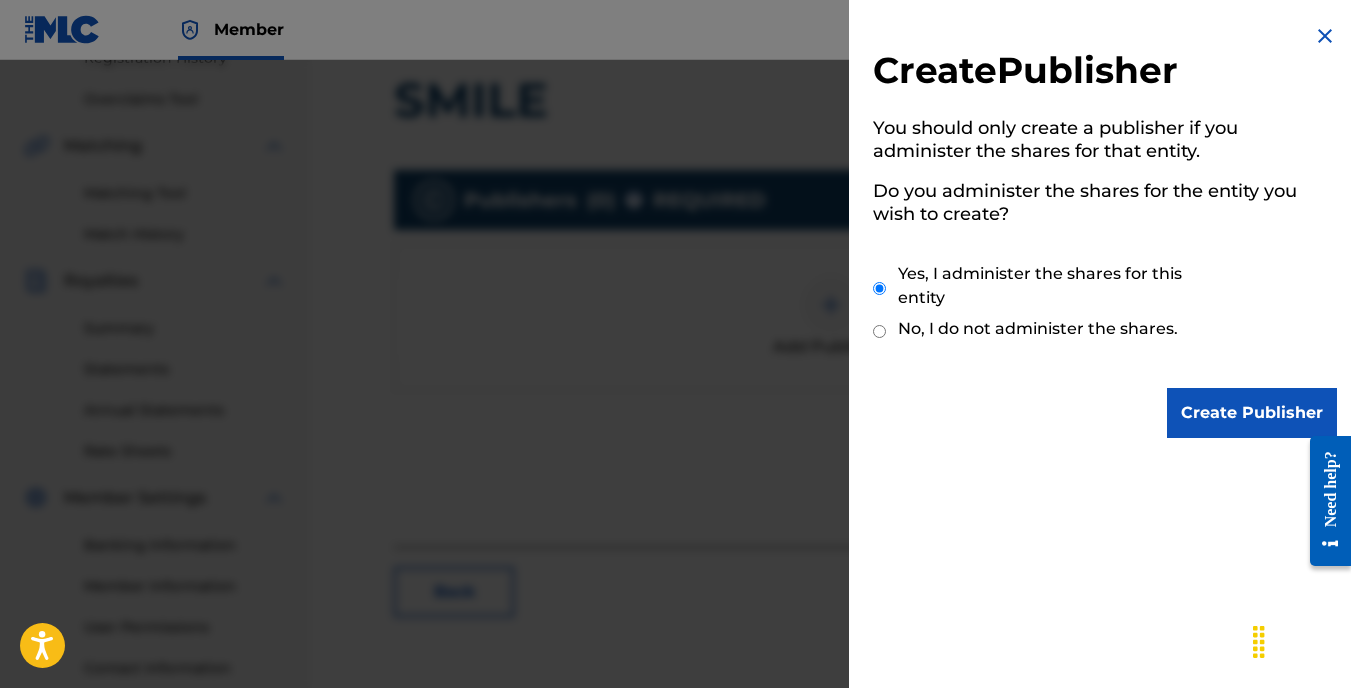 click on "No, I do not administer the shares." at bounding box center [879, 331] 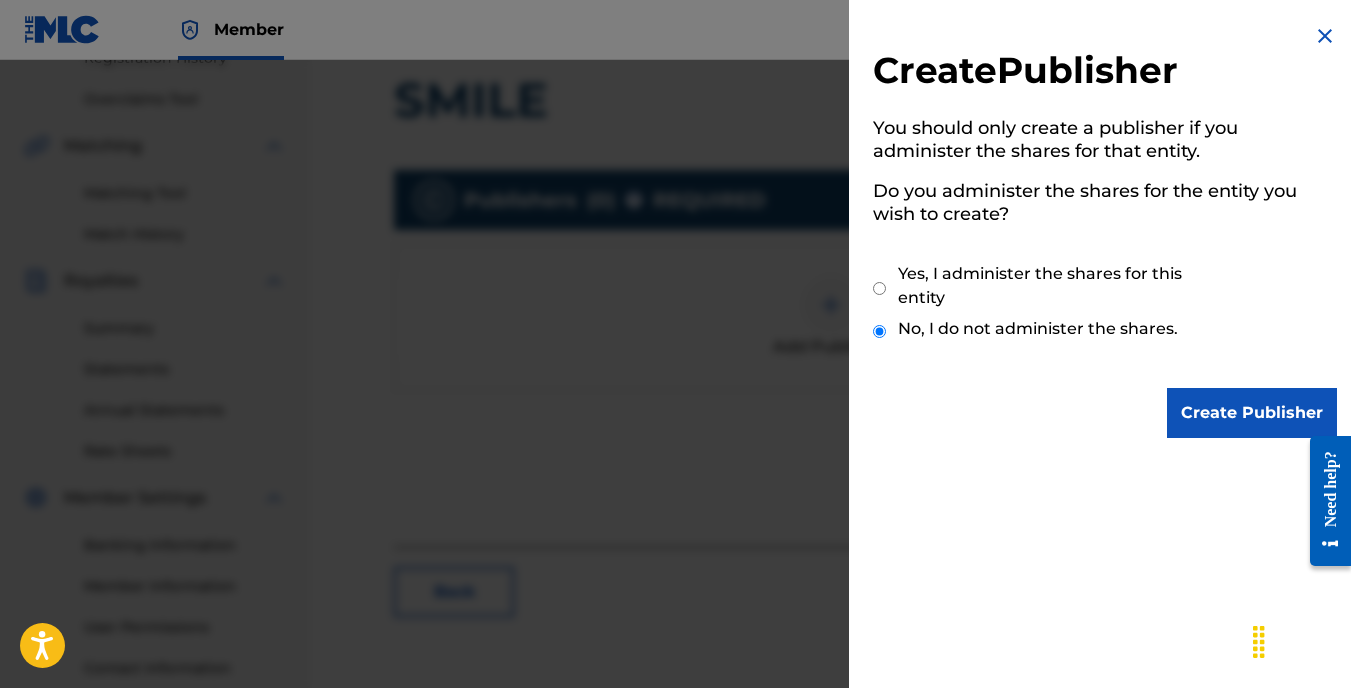 click on "Yes, I administer the shares for this entity" at bounding box center [879, 288] 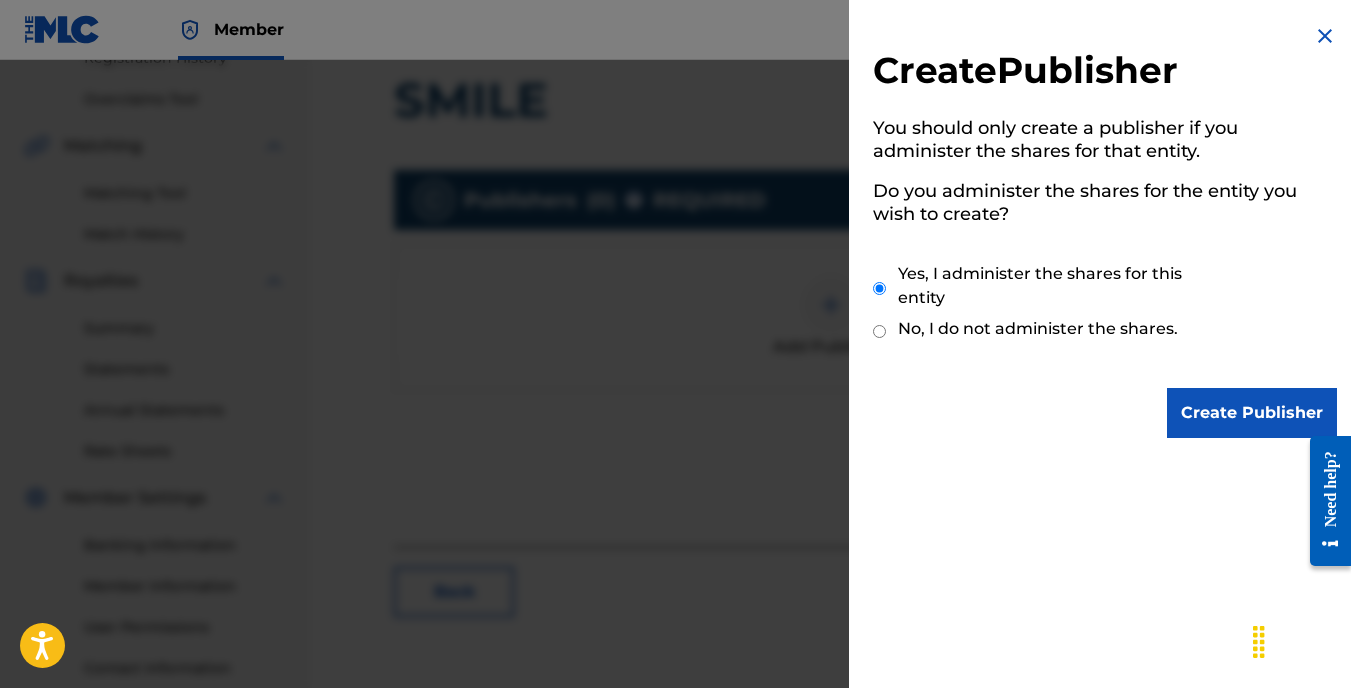 click on "No, I do not administer the shares." at bounding box center [879, 331] 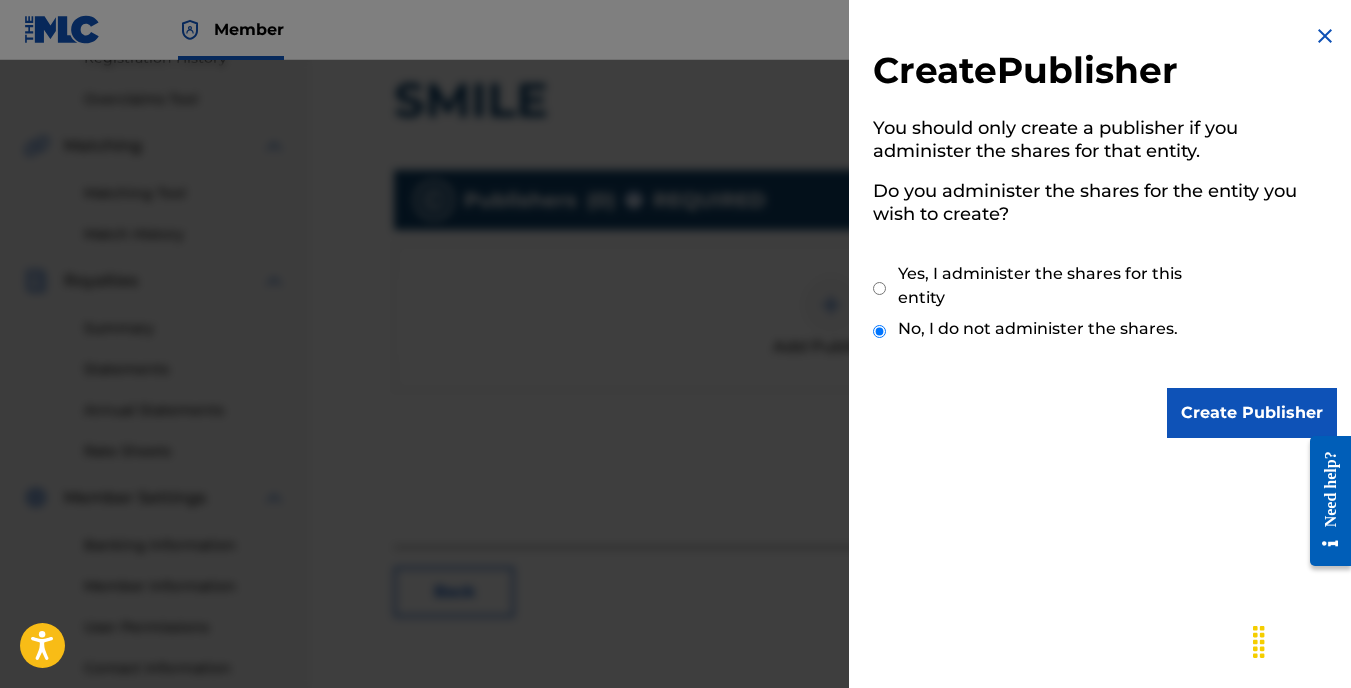 click on "Create  Publisher You should only create a publisher if you administer the shares for that entity. Do you administer the shares for the entity you wish to create? Yes, I administer the shares for this entity No, I do not administer the shares. Create Publisher" at bounding box center [1105, 231] 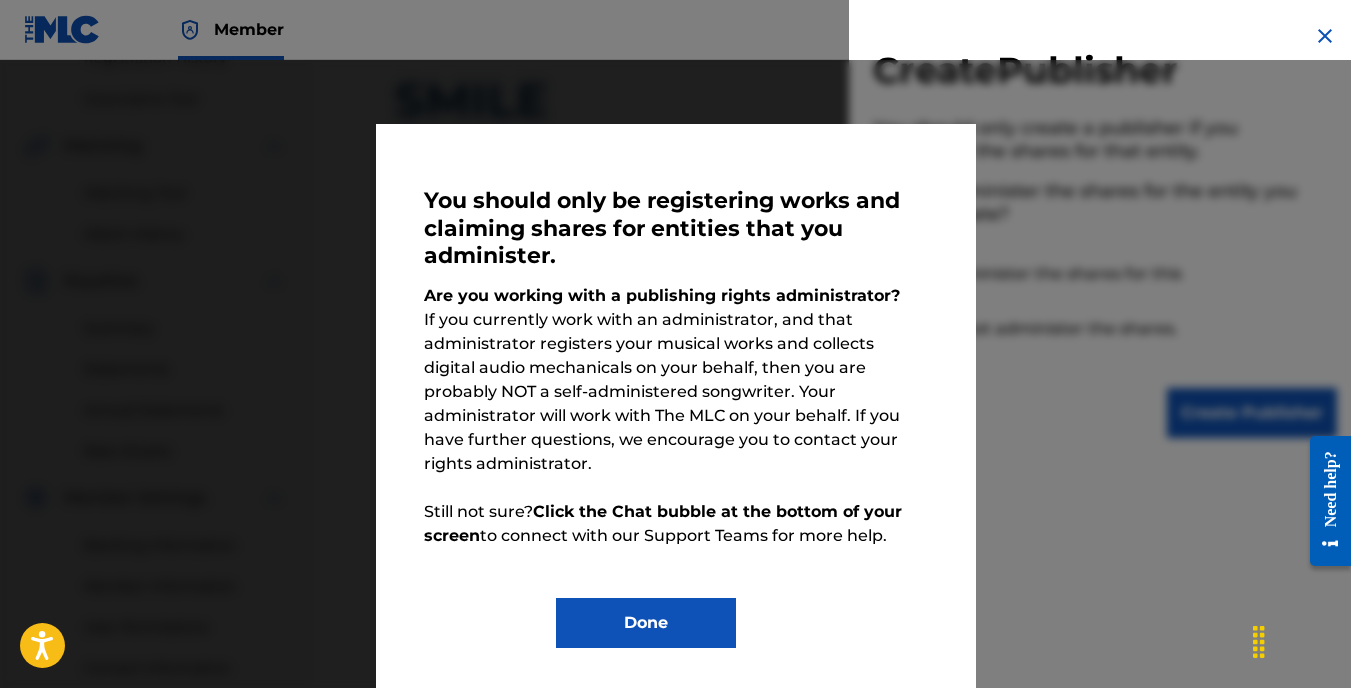 click on "Done" at bounding box center (646, 623) 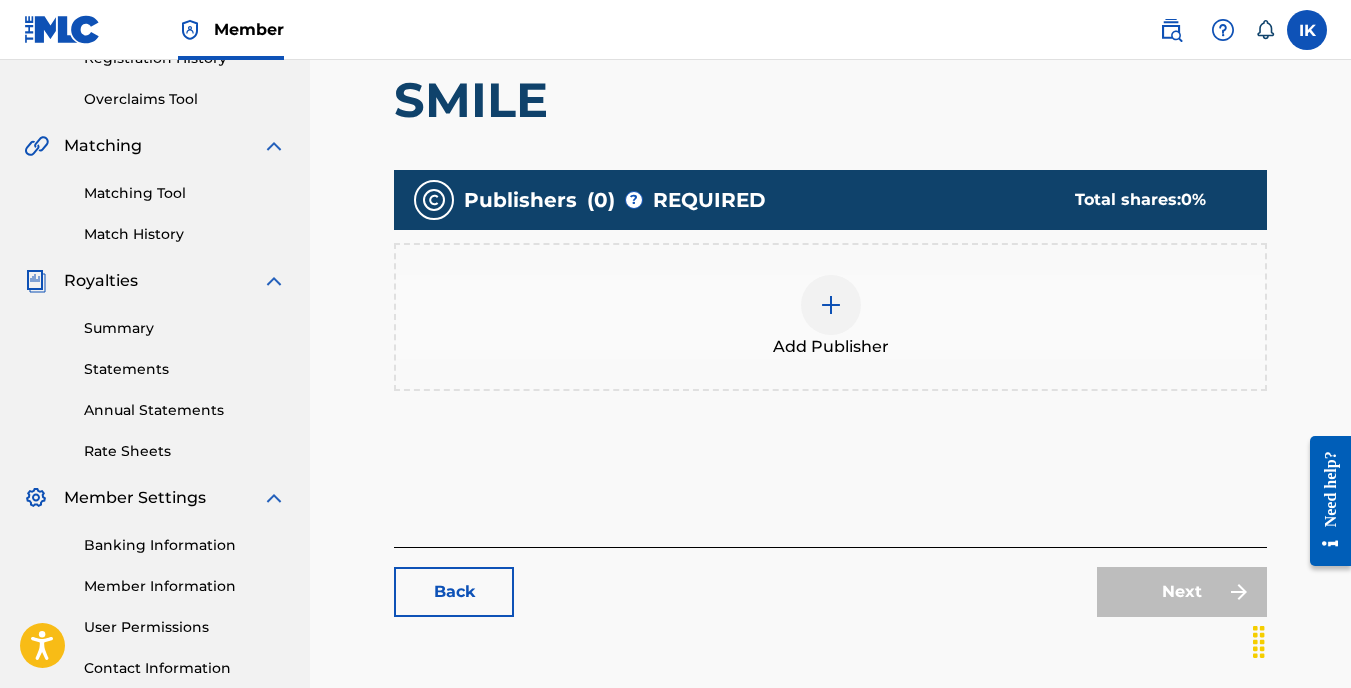 click on "Add Publisher" at bounding box center [830, 317] 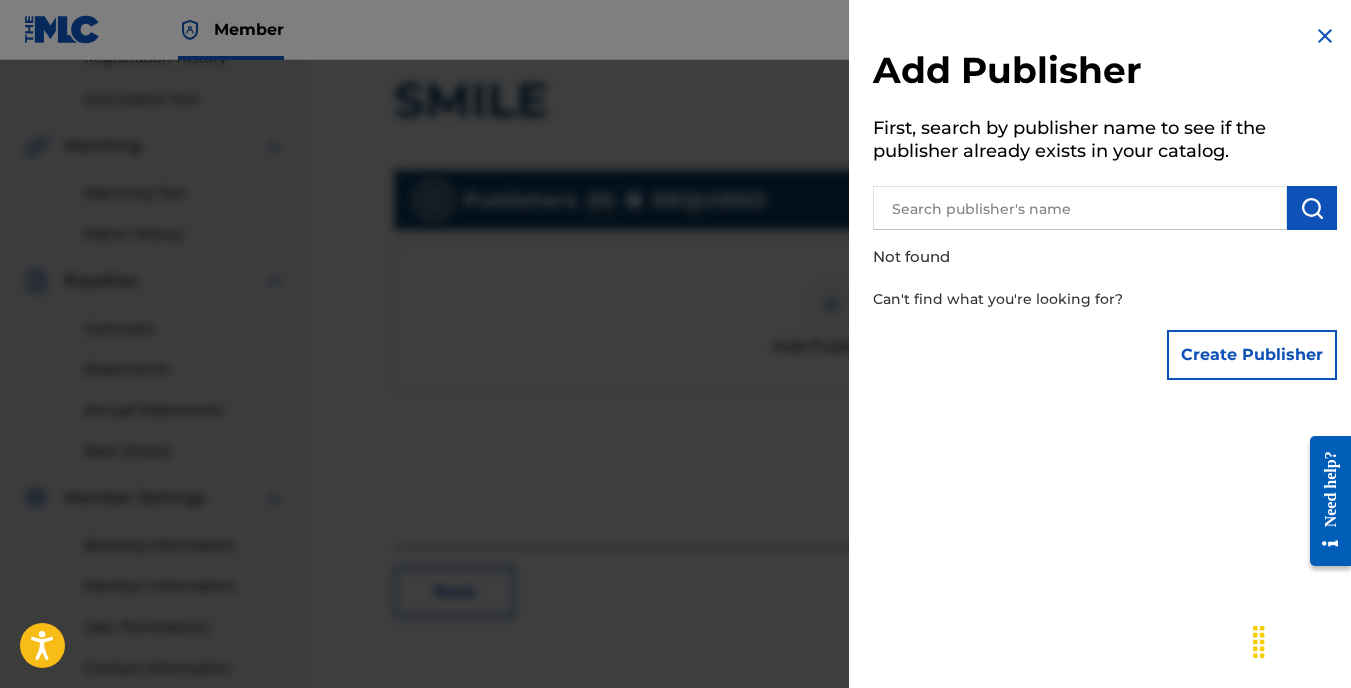 click at bounding box center (1080, 208) 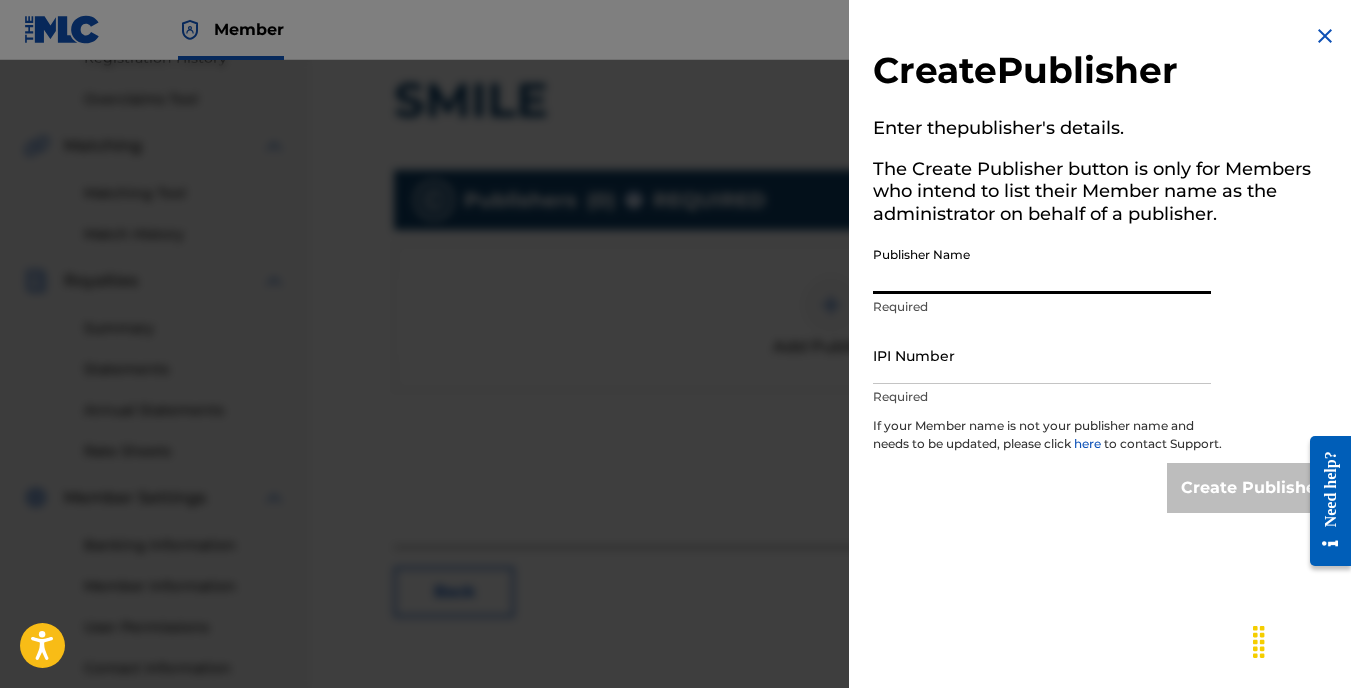 click on "Publisher Name" at bounding box center (1042, 265) 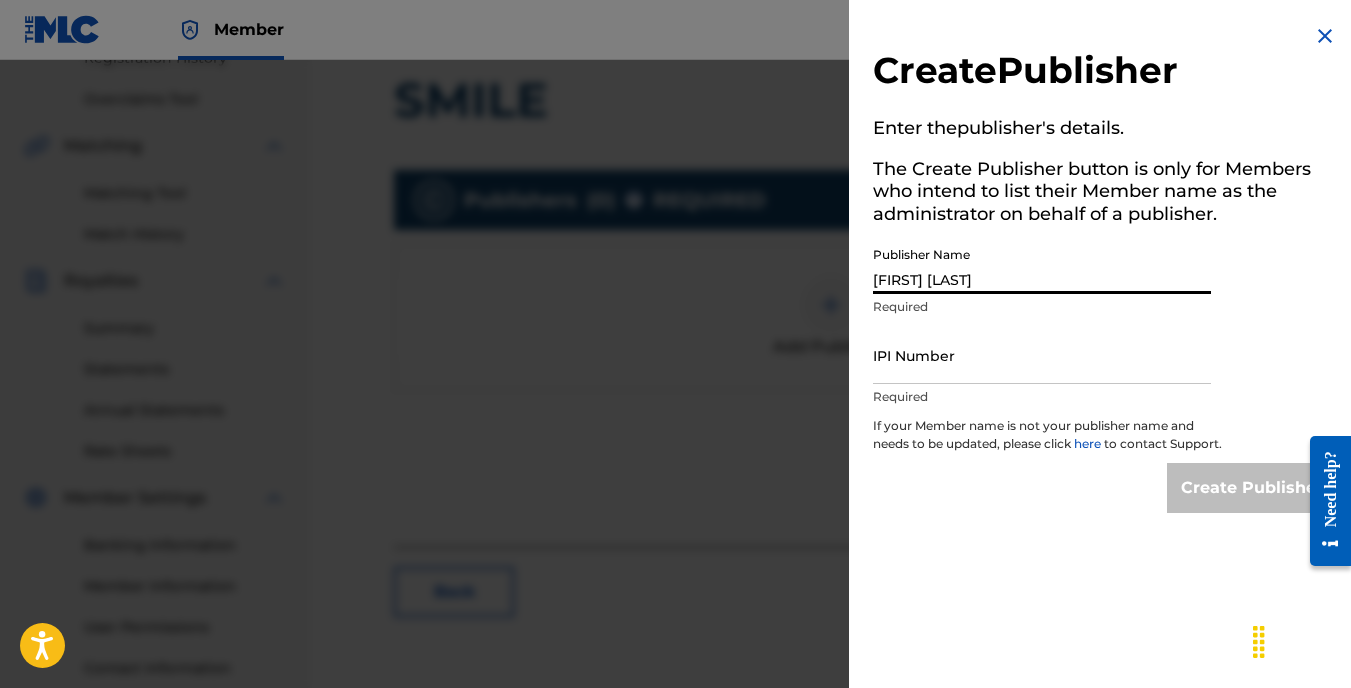 type on "000000000" 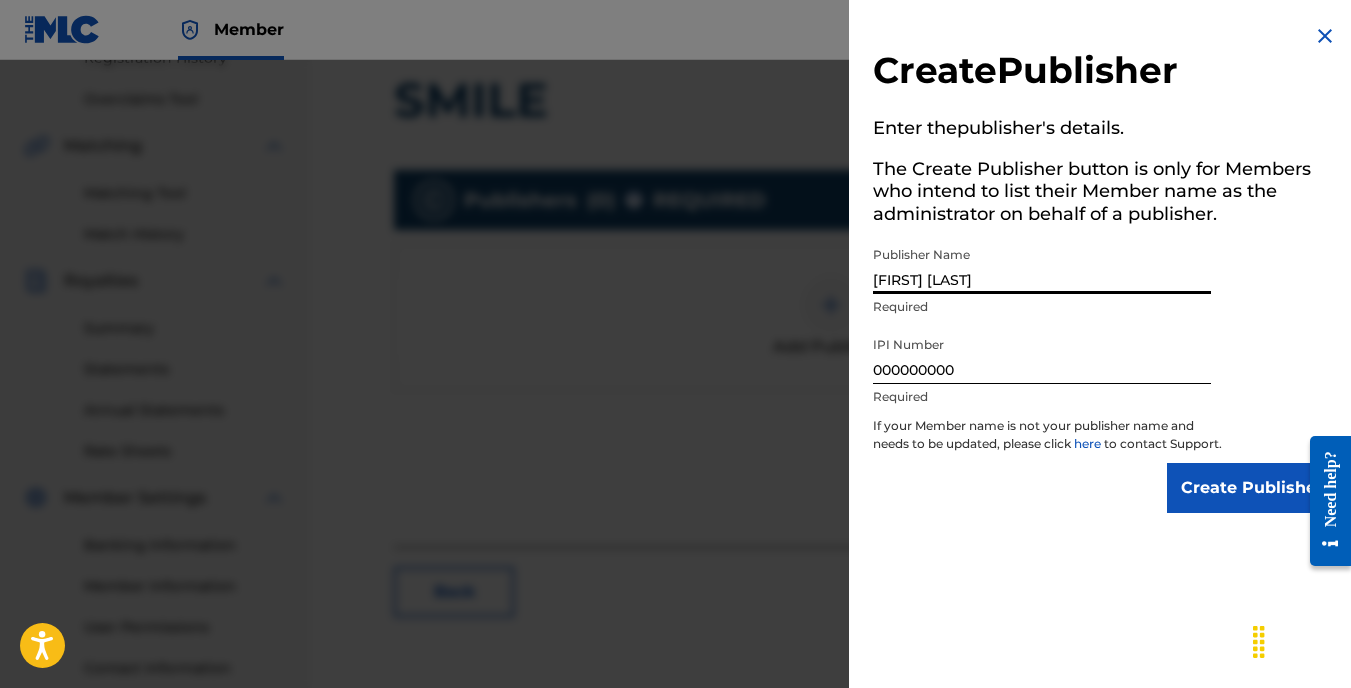 click on "Create Publisher" at bounding box center (1252, 488) 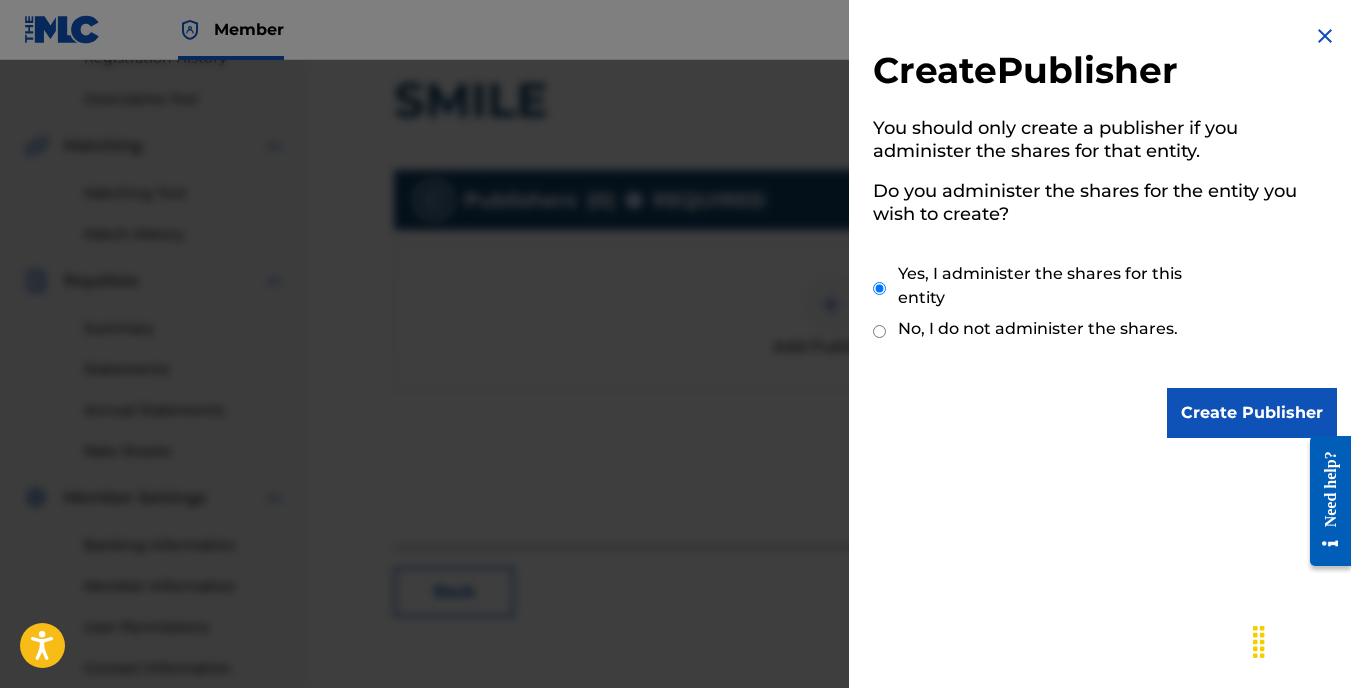 click on "Create Publisher" at bounding box center (1252, 413) 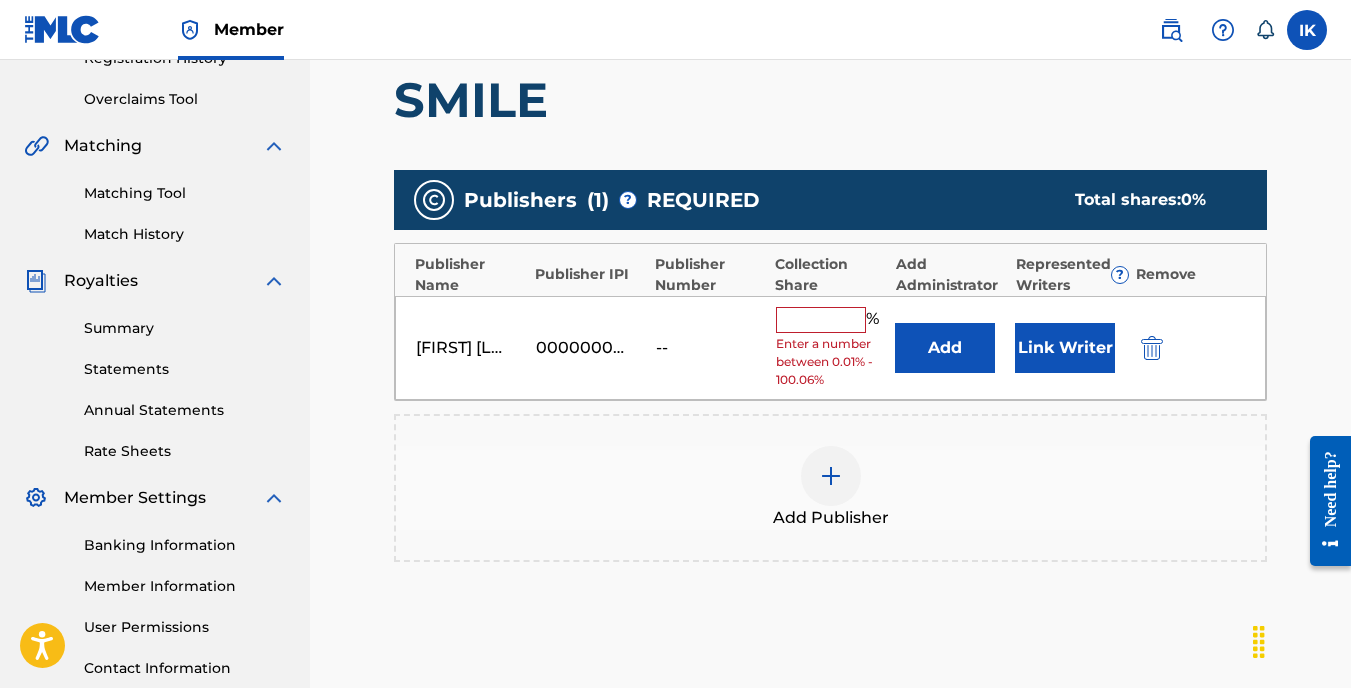 click at bounding box center (821, 320) 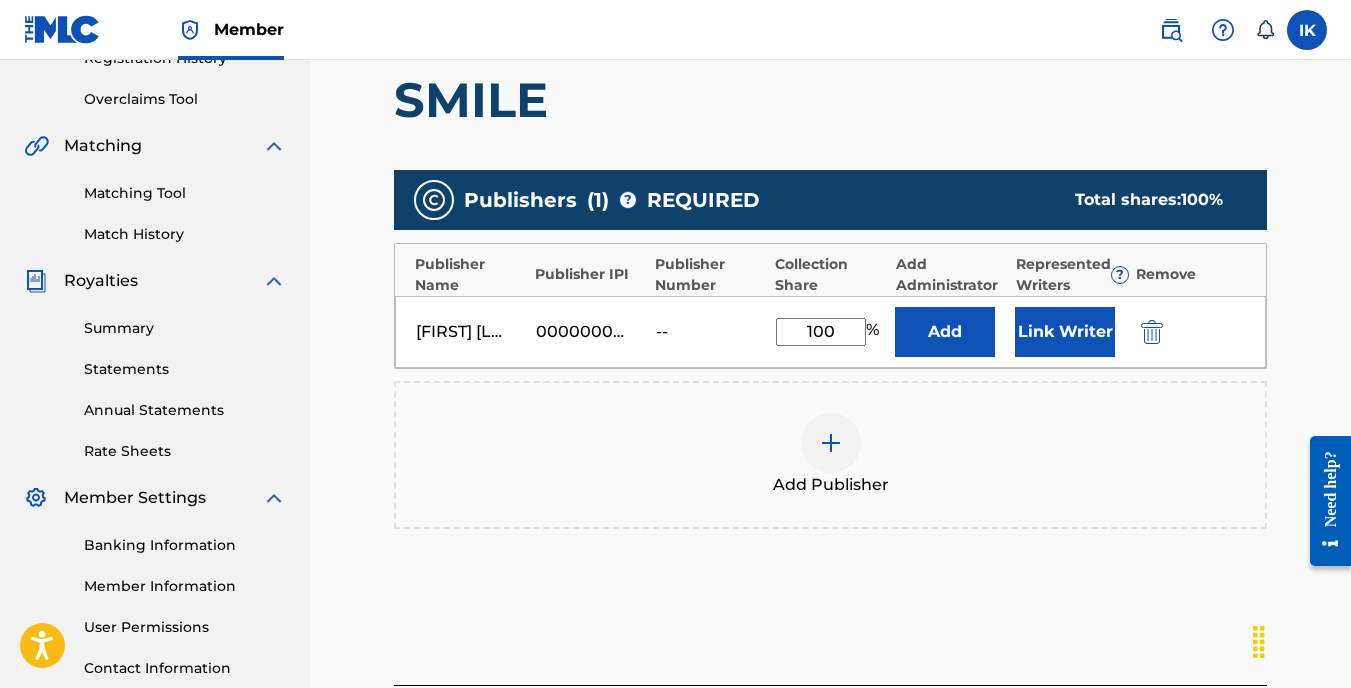 type on "100" 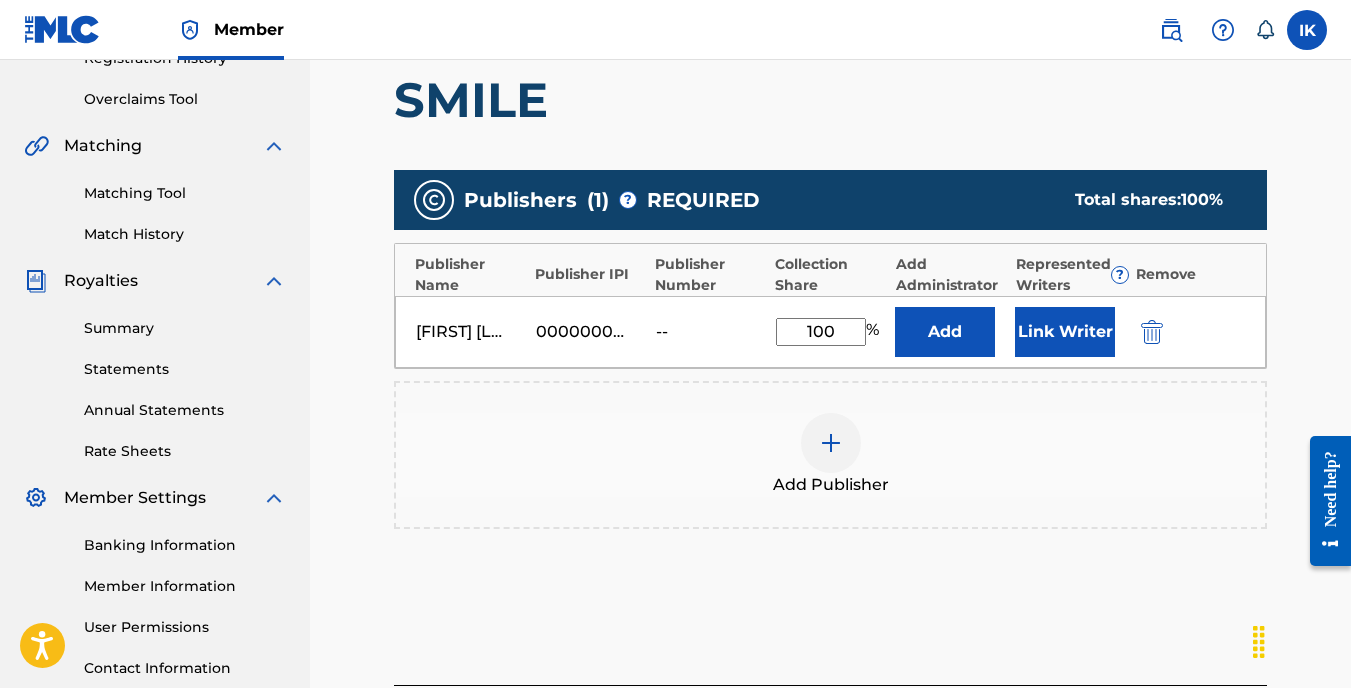 click on "Link Writer" at bounding box center (1065, 332) 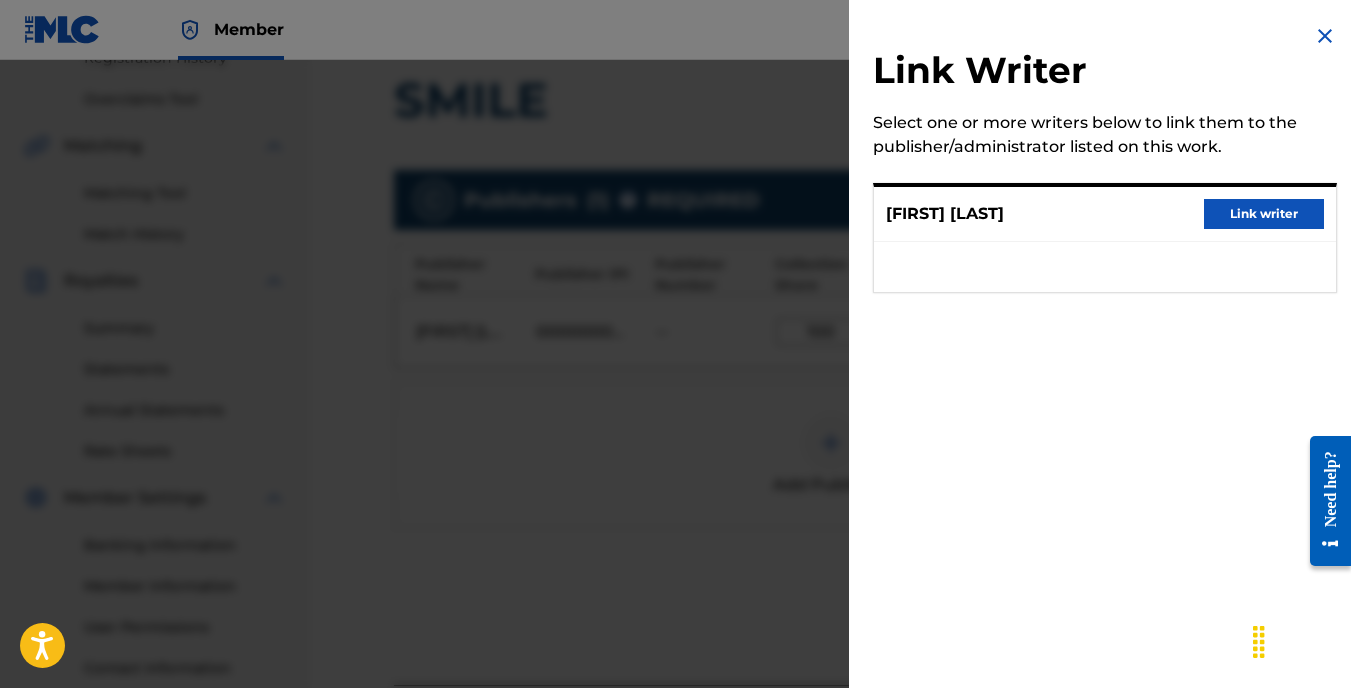 click on "Link writer" at bounding box center [1264, 214] 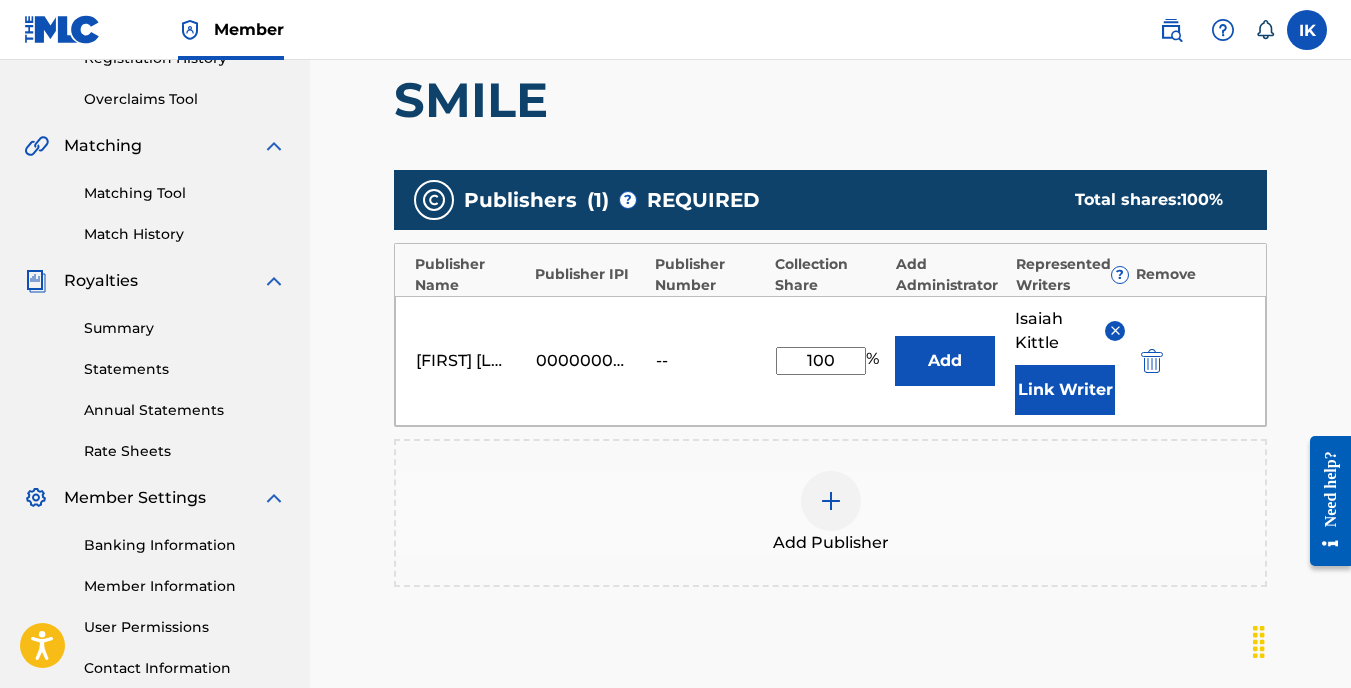 click on "Add" at bounding box center [945, 361] 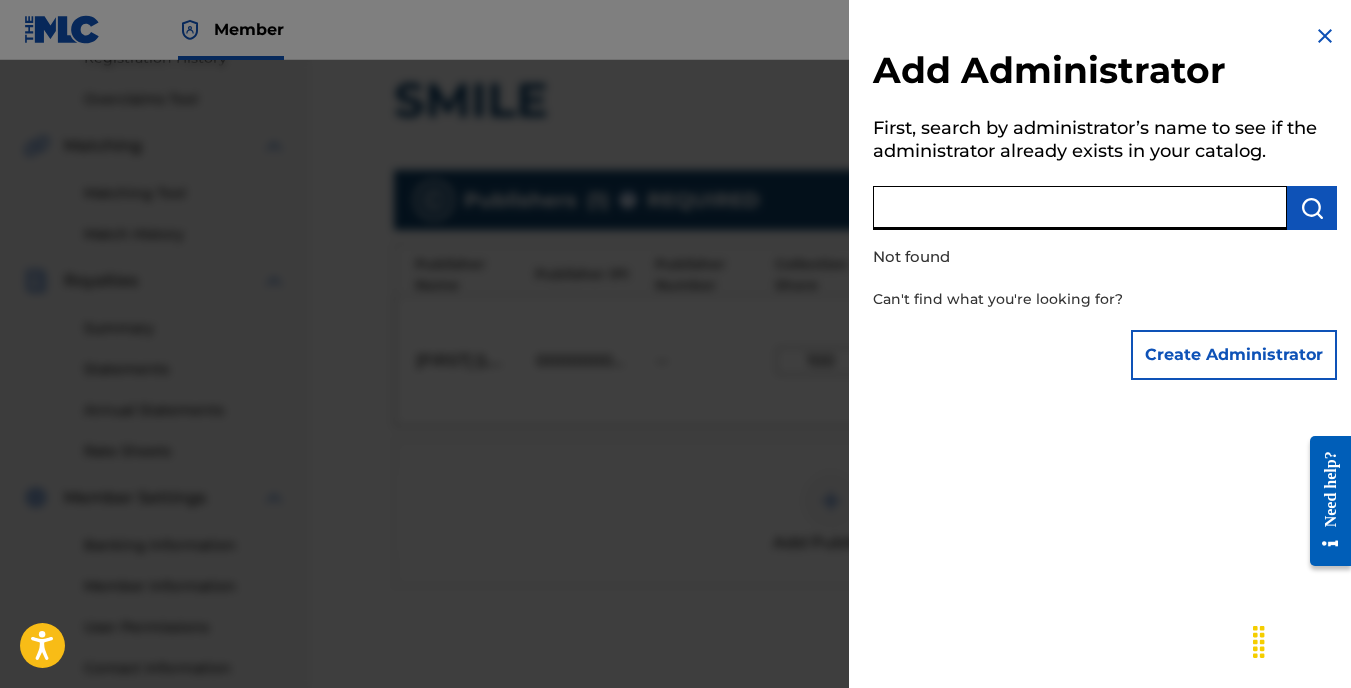 click at bounding box center (1080, 208) 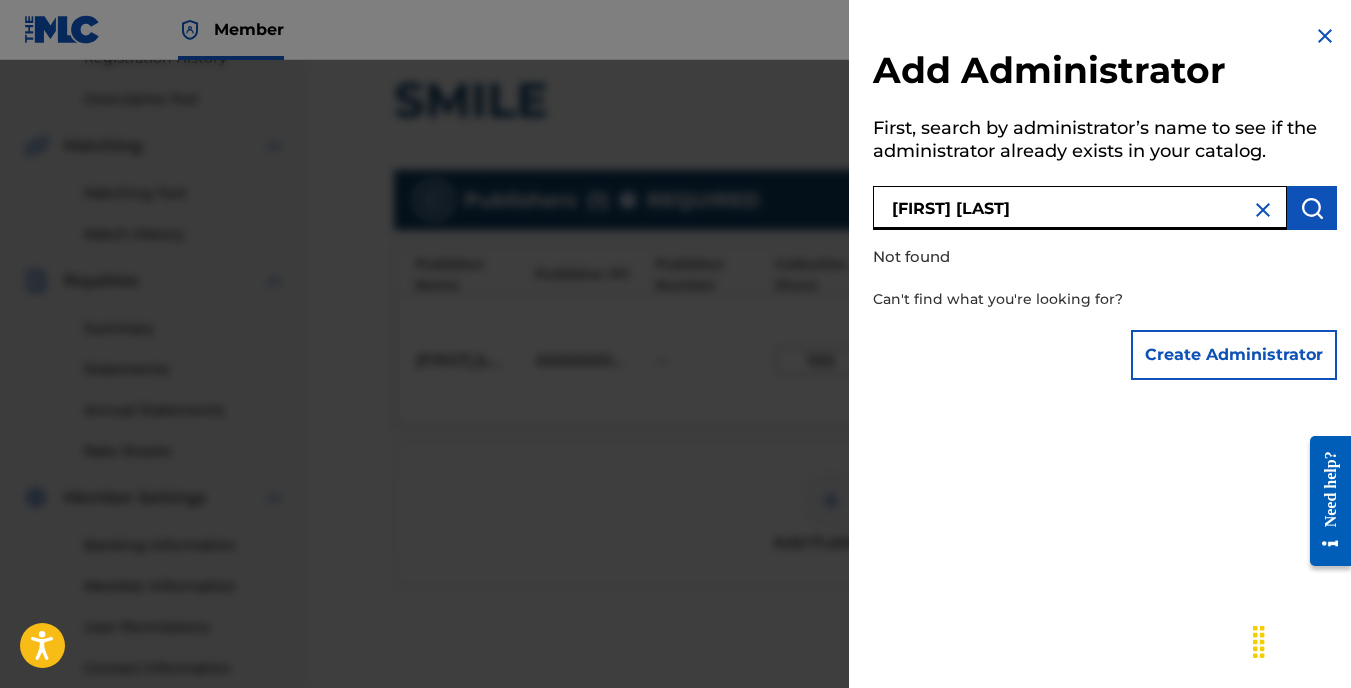 type on "[FIRST] [LAST]" 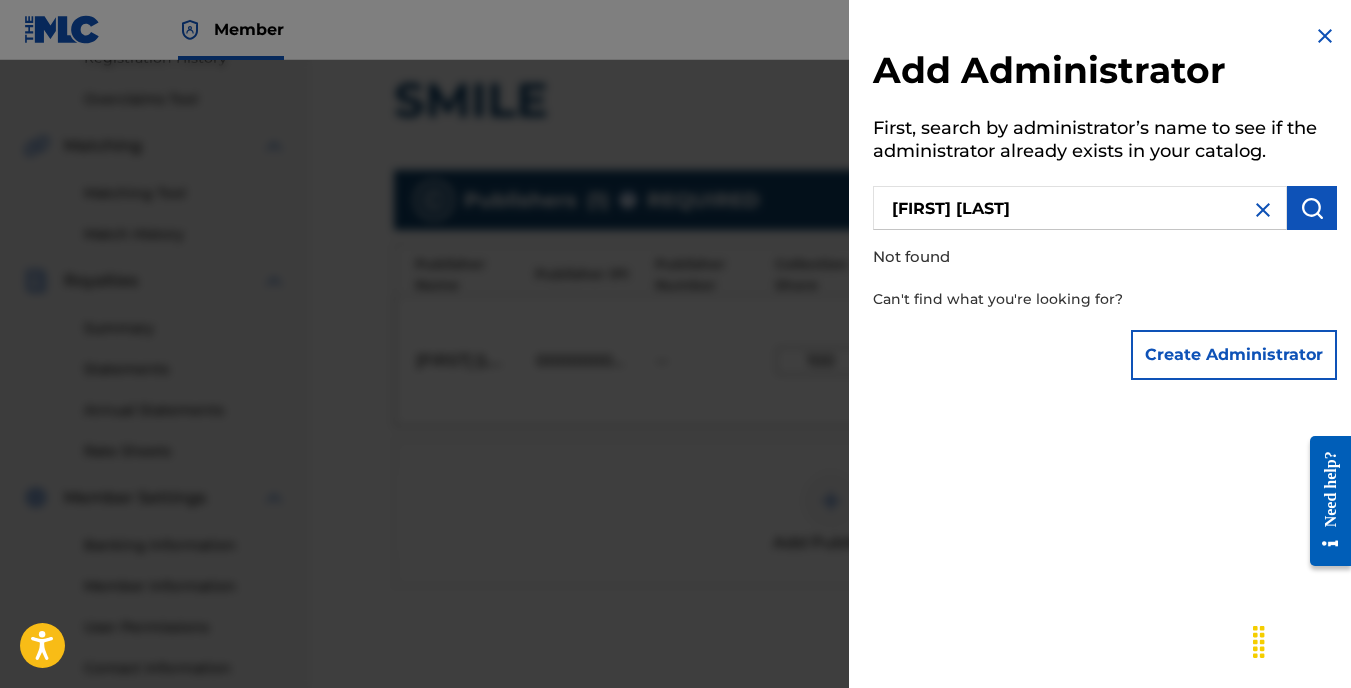 click at bounding box center [1325, 36] 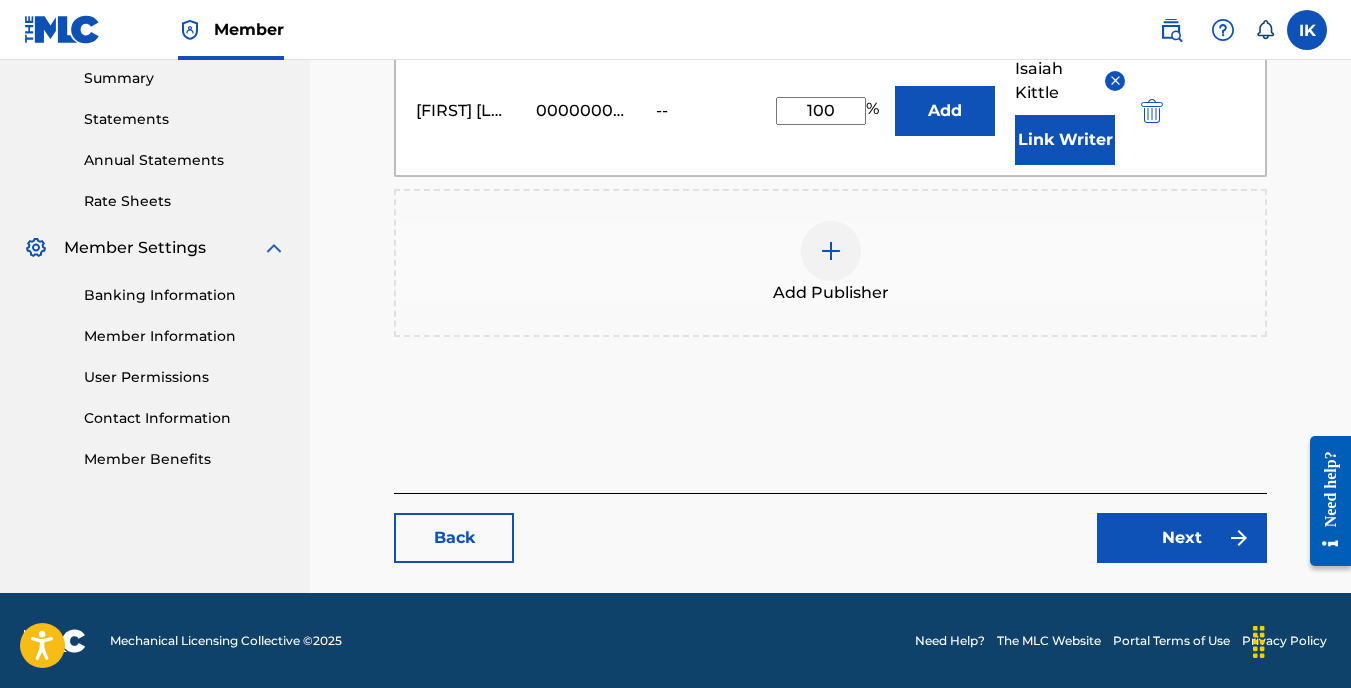 scroll, scrollTop: 651, scrollLeft: 0, axis: vertical 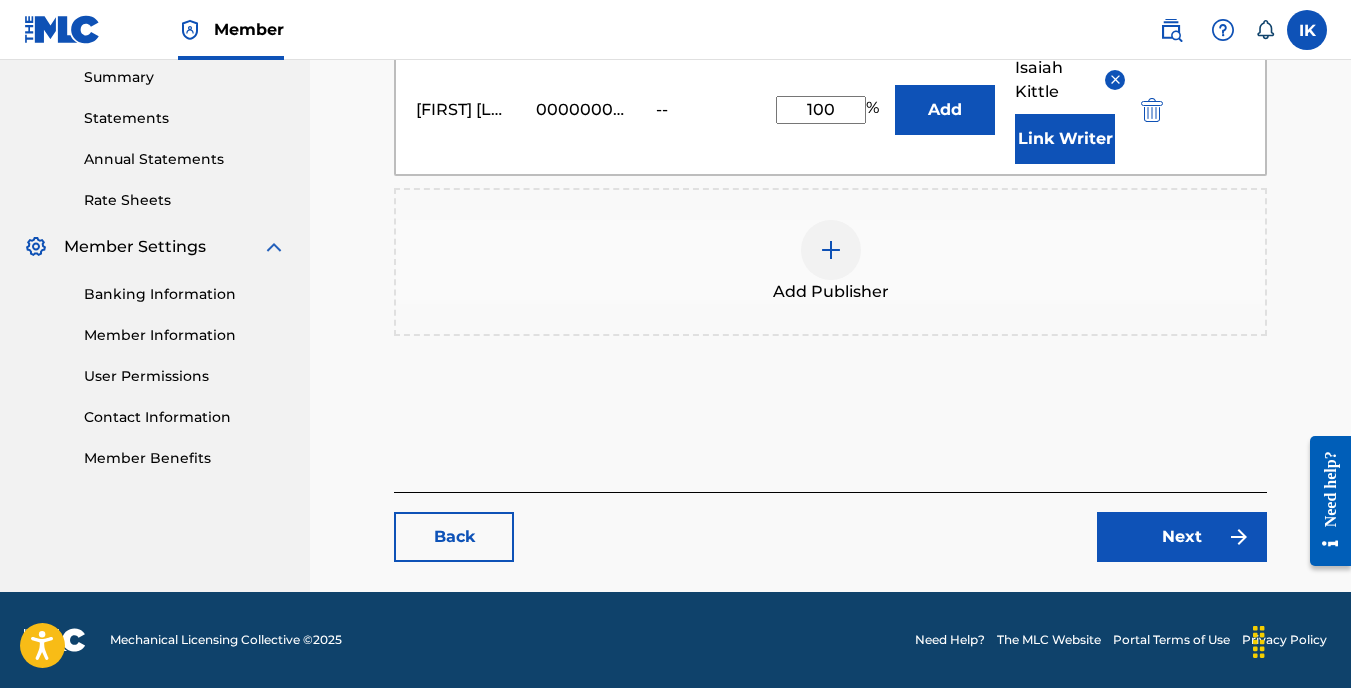 click on "Next" at bounding box center [1182, 537] 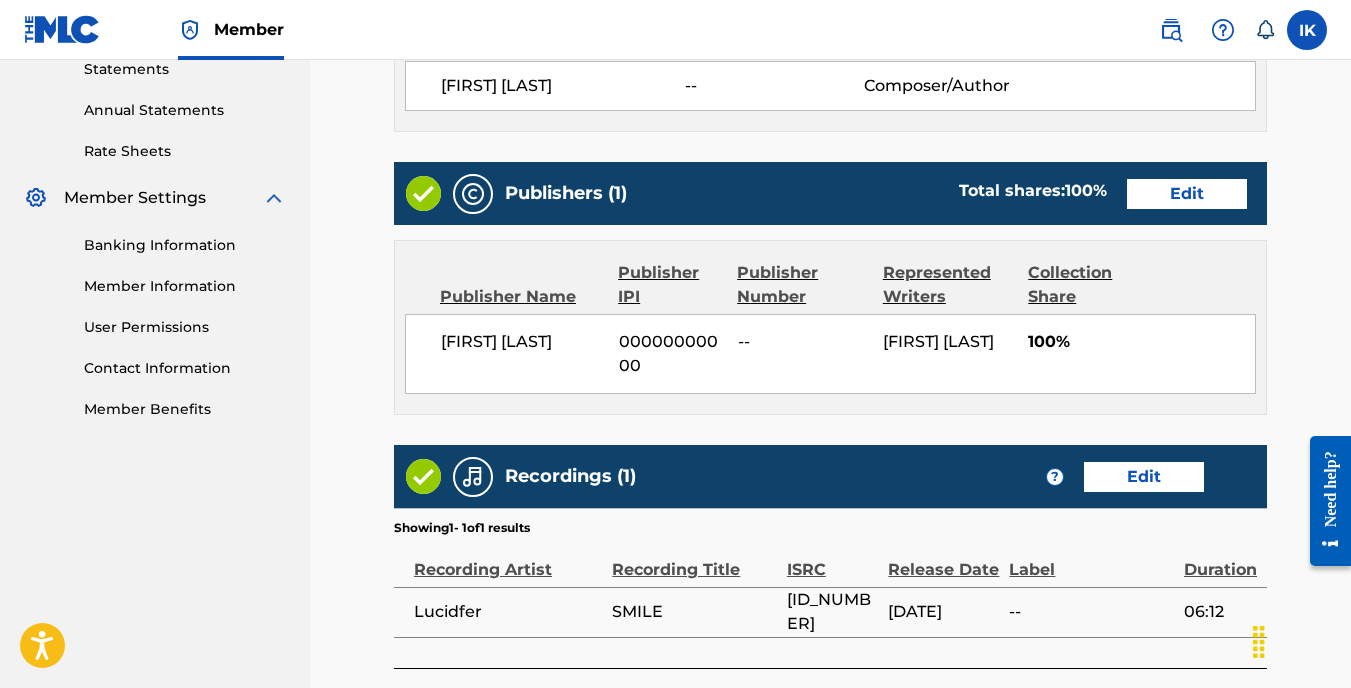scroll, scrollTop: 876, scrollLeft: 0, axis: vertical 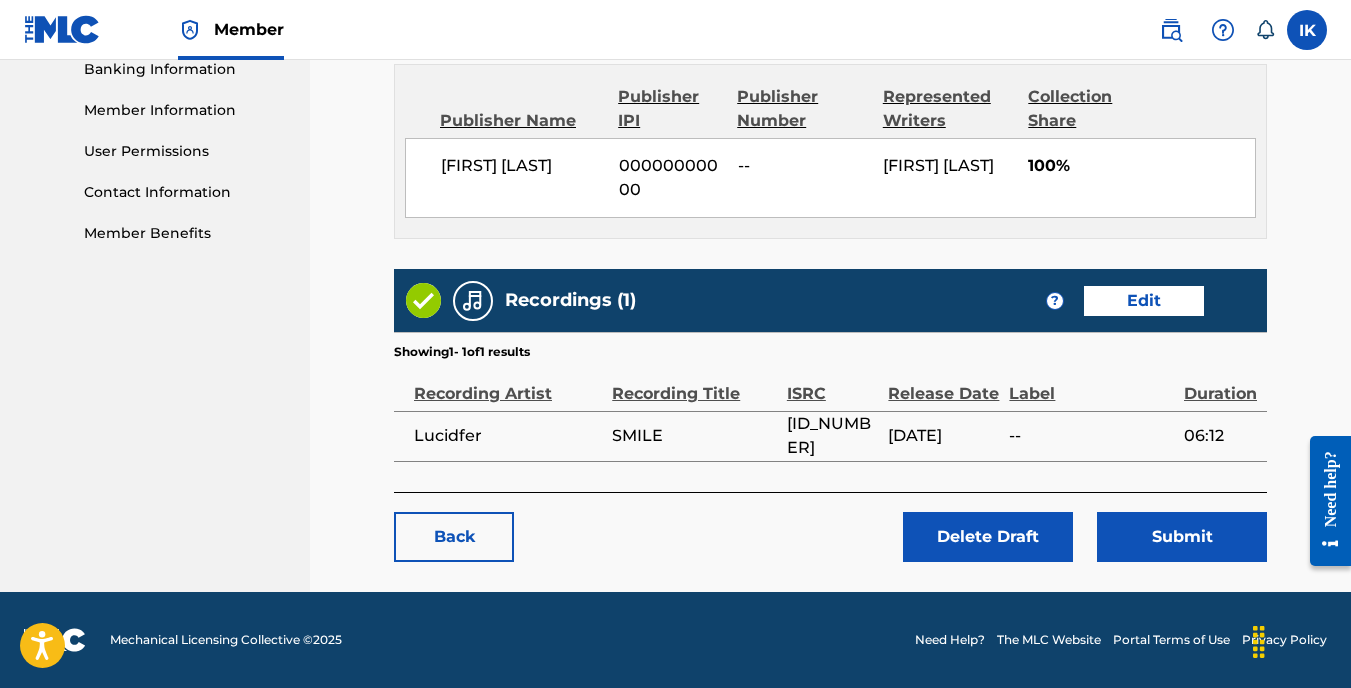 click on "Submit" at bounding box center (1182, 537) 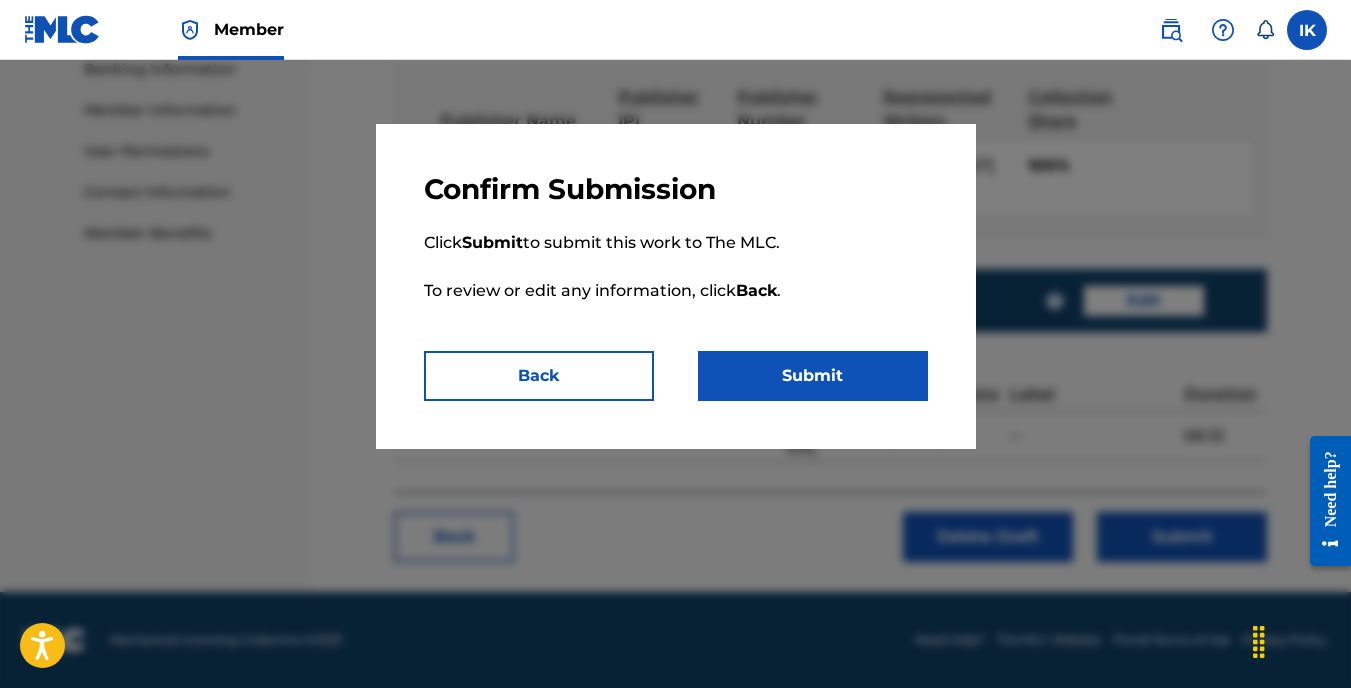 click on "Submit" at bounding box center [813, 376] 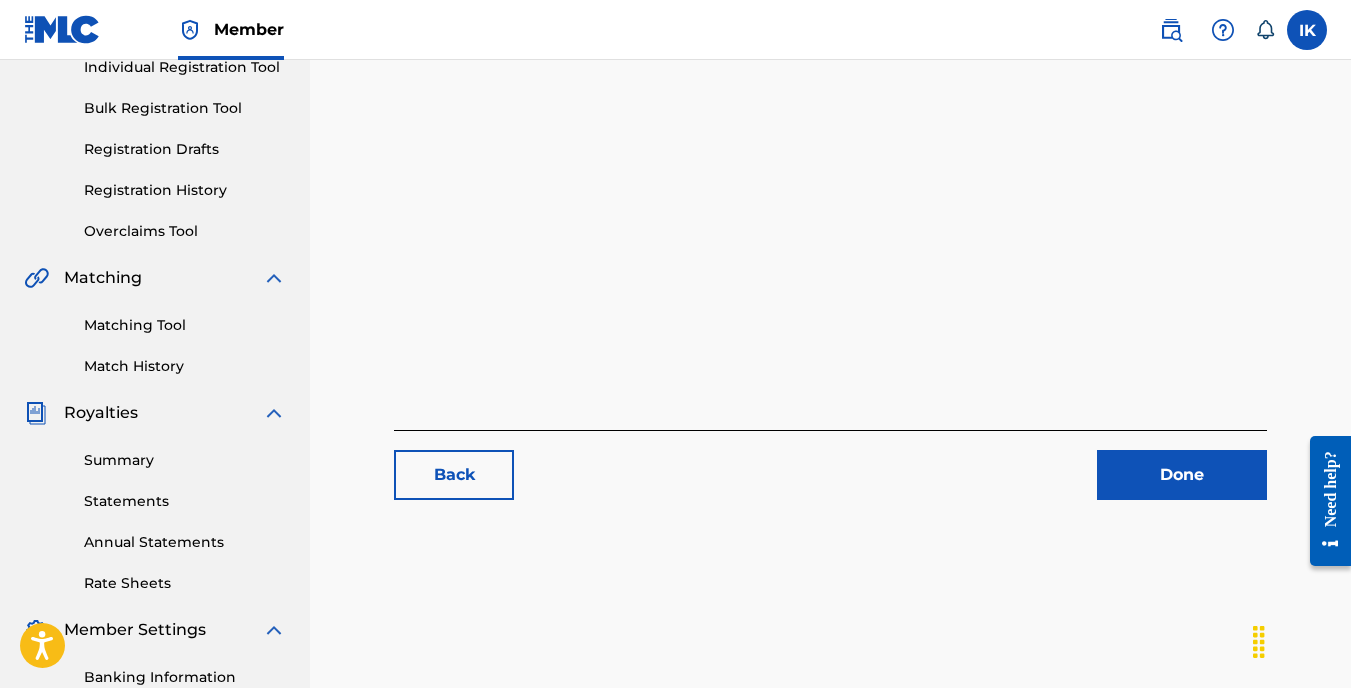 scroll, scrollTop: 300, scrollLeft: 0, axis: vertical 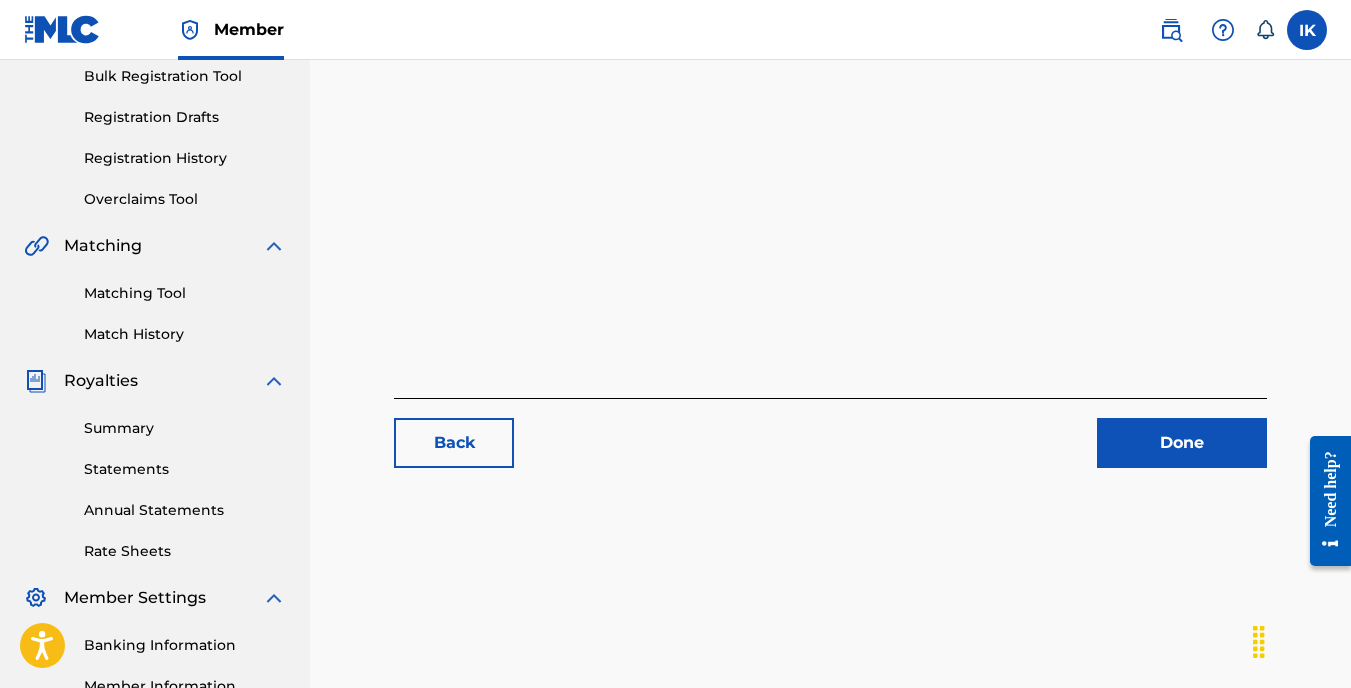 click on "Summary" at bounding box center (185, 428) 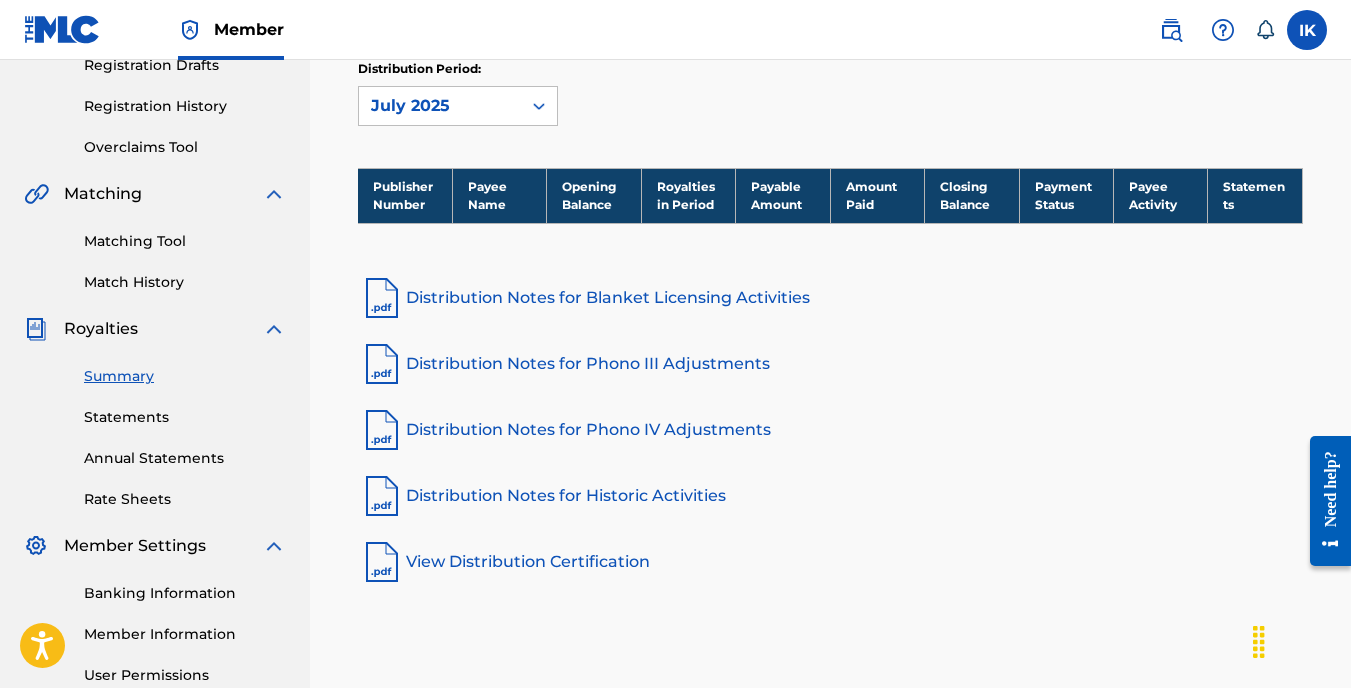 scroll, scrollTop: 400, scrollLeft: 0, axis: vertical 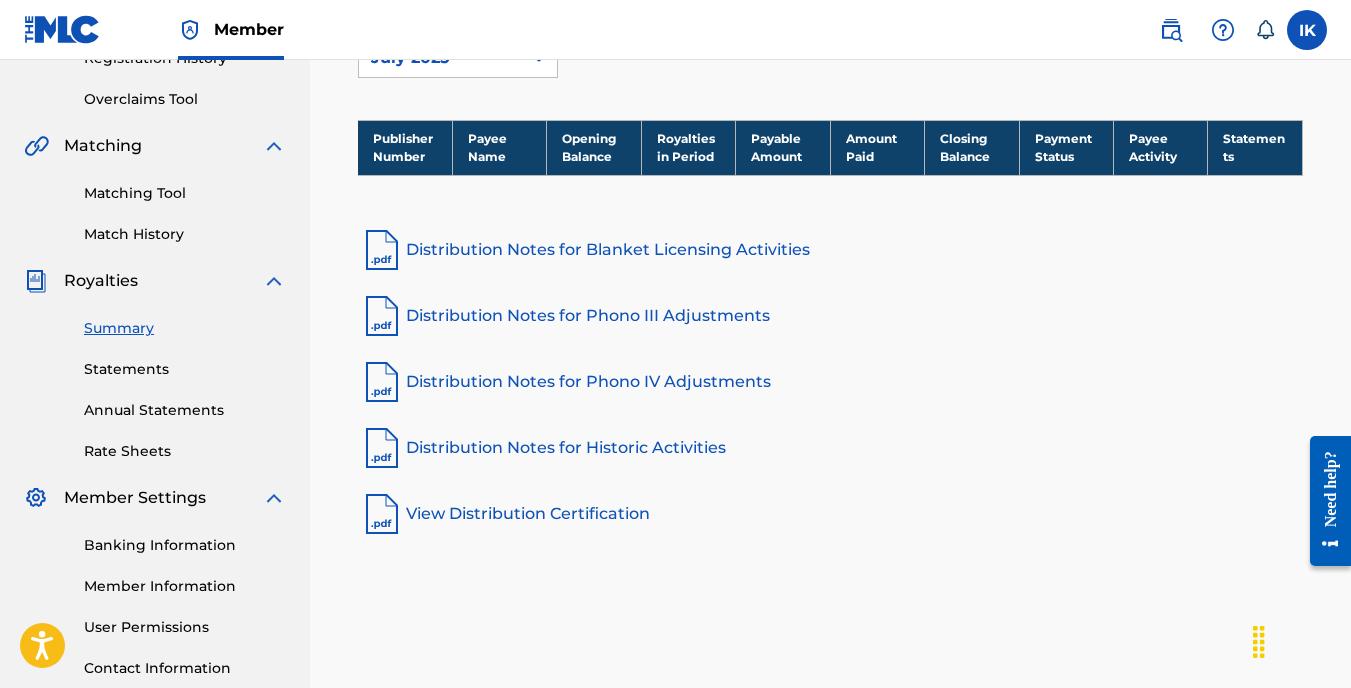 click on "Distribution Notes for Blanket Licensing Activities" at bounding box center [830, 250] 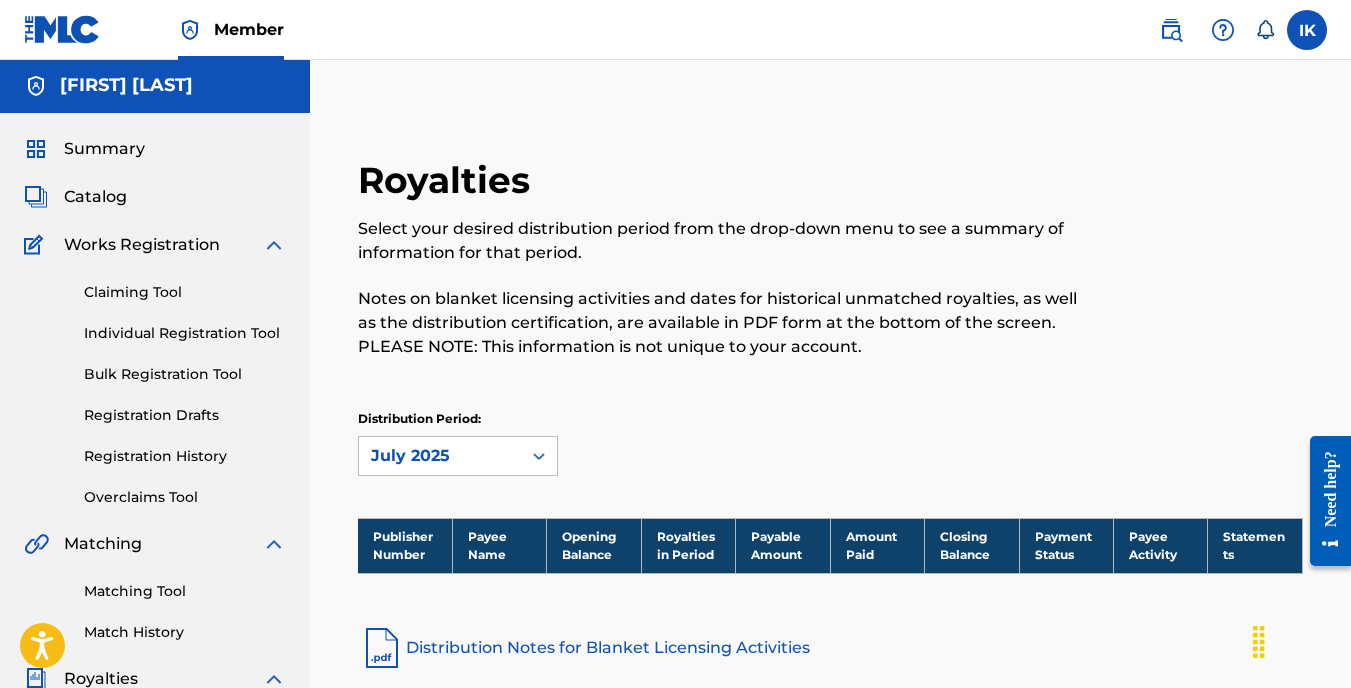 scroll, scrollTop: 0, scrollLeft: 0, axis: both 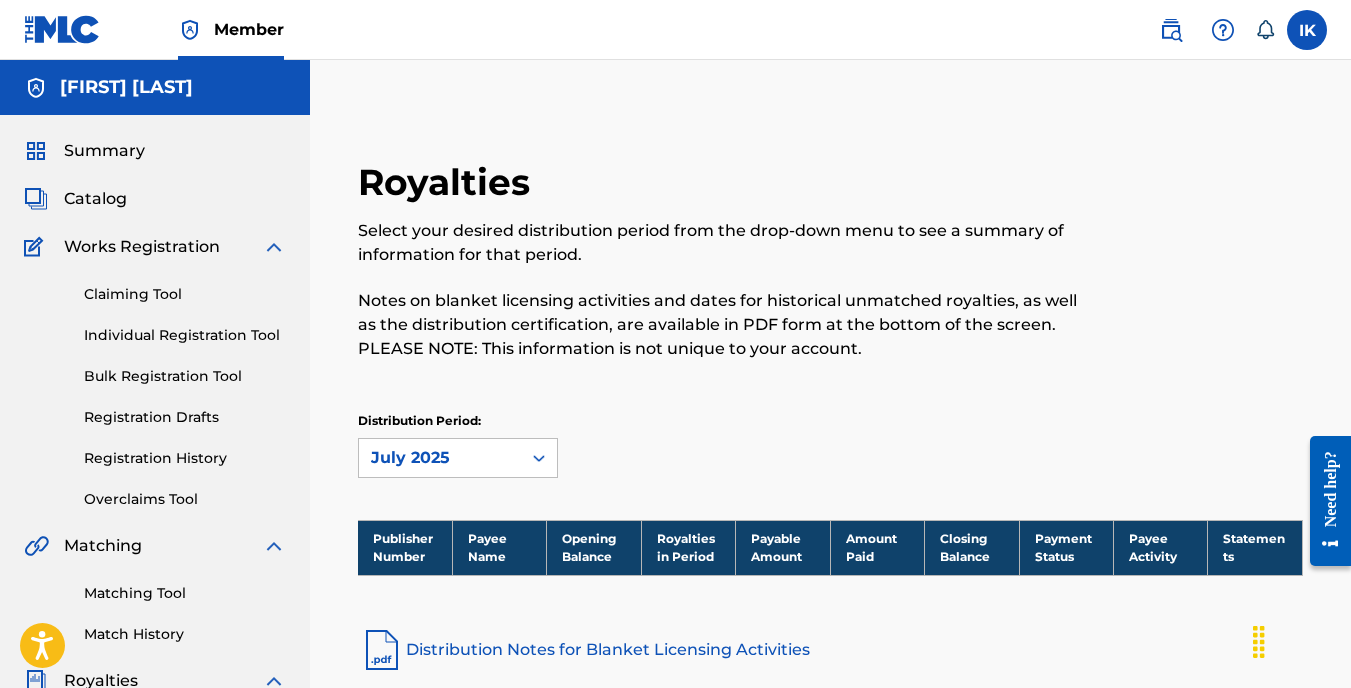 click on "Summary" at bounding box center [104, 151] 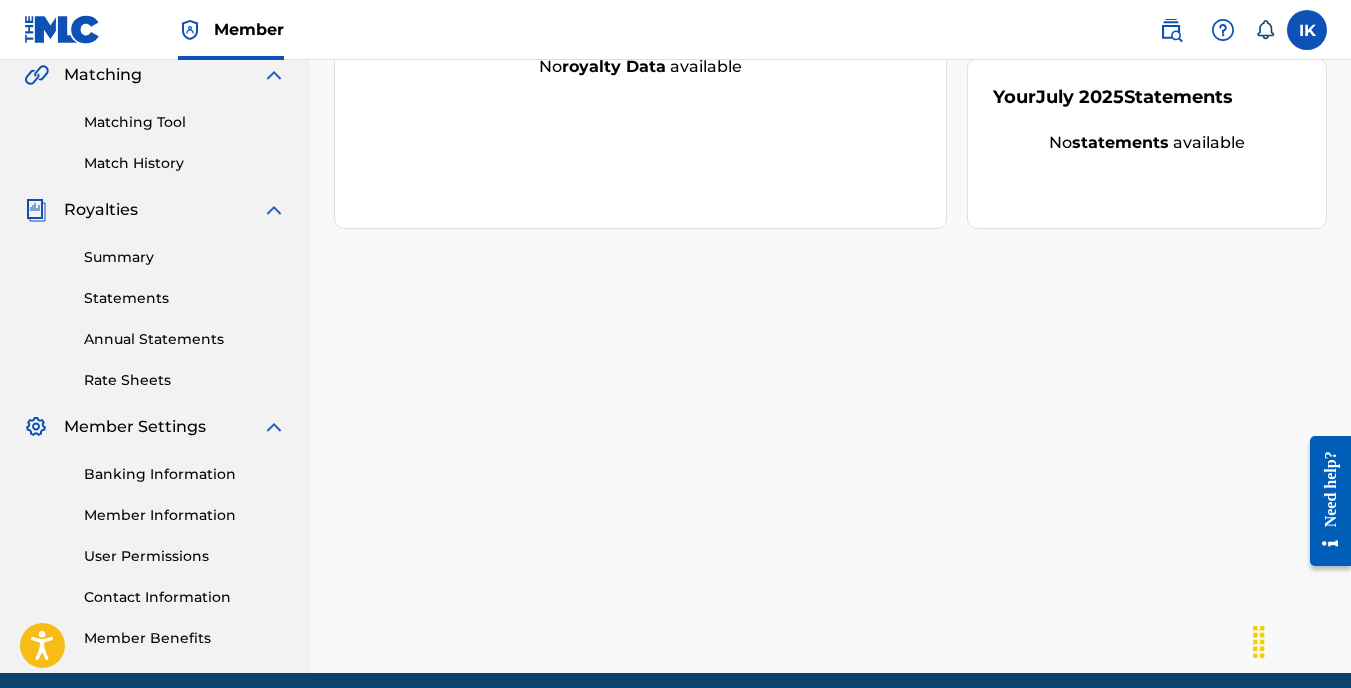 scroll, scrollTop: 0, scrollLeft: 0, axis: both 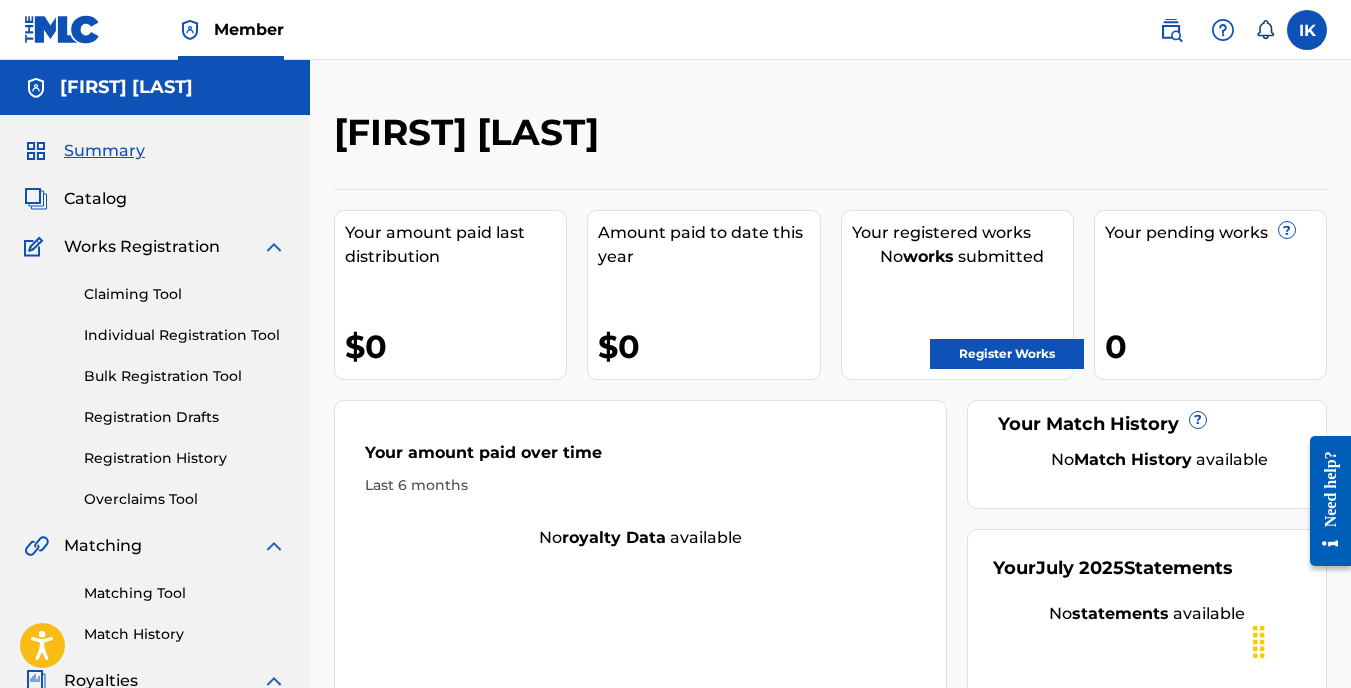 click on "$0" at bounding box center [708, 346] 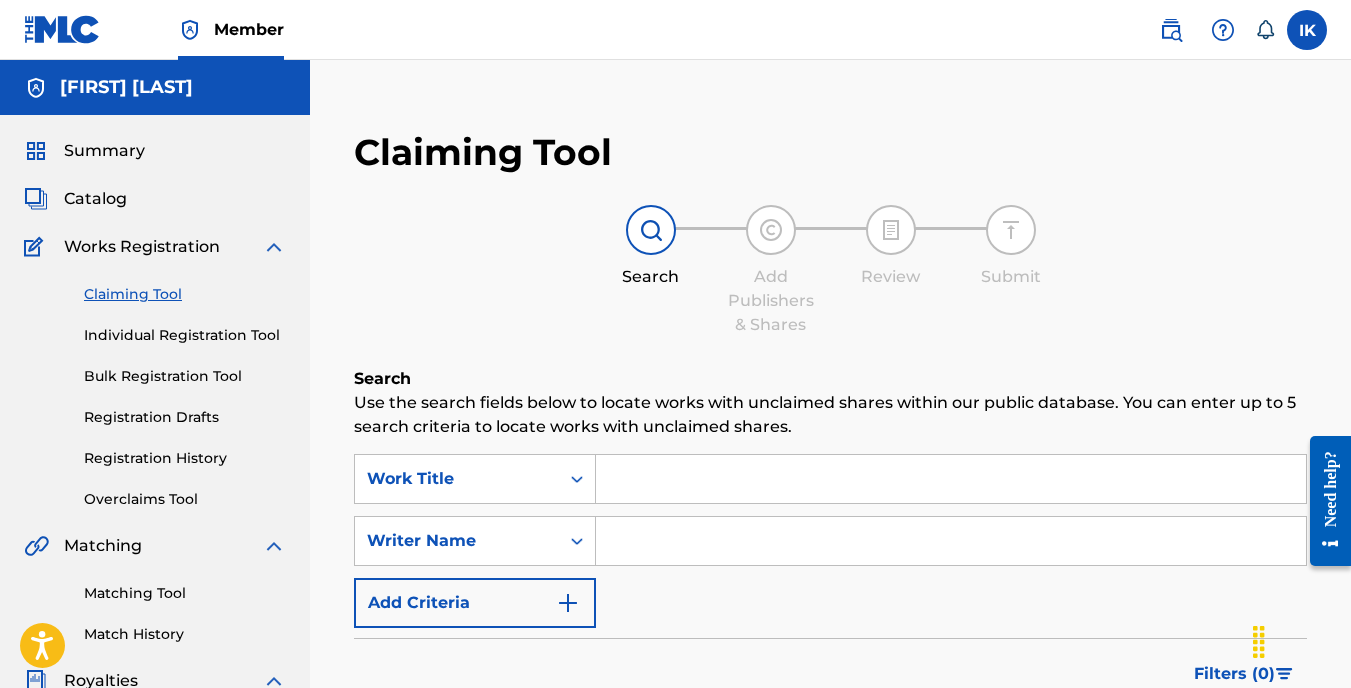 click on "Claiming Tool Individual Registration Tool Bulk Registration Tool Registration Drafts Registration History Overclaims Tool" at bounding box center [155, 384] 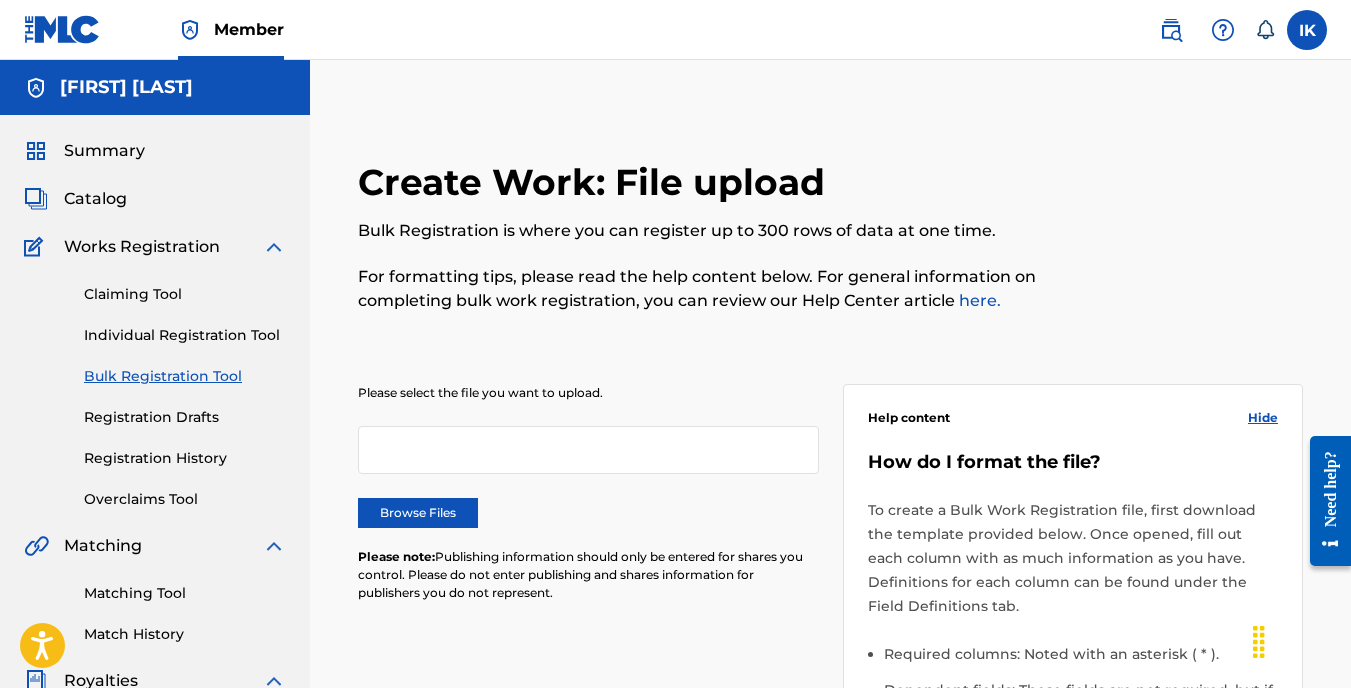 click on "Claiming Tool Individual Registration Tool Bulk Registration Tool Registration Drafts Registration History Overclaims Tool" at bounding box center (155, 384) 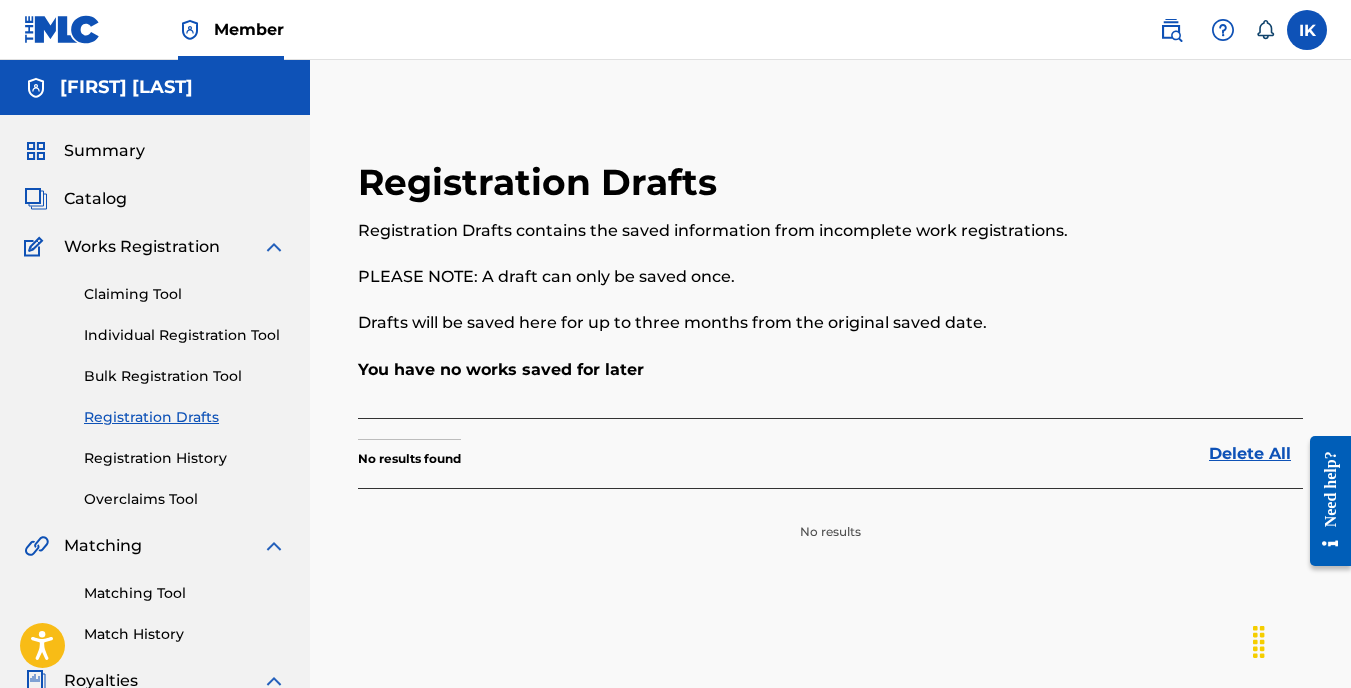 click on "Registration History" at bounding box center (185, 458) 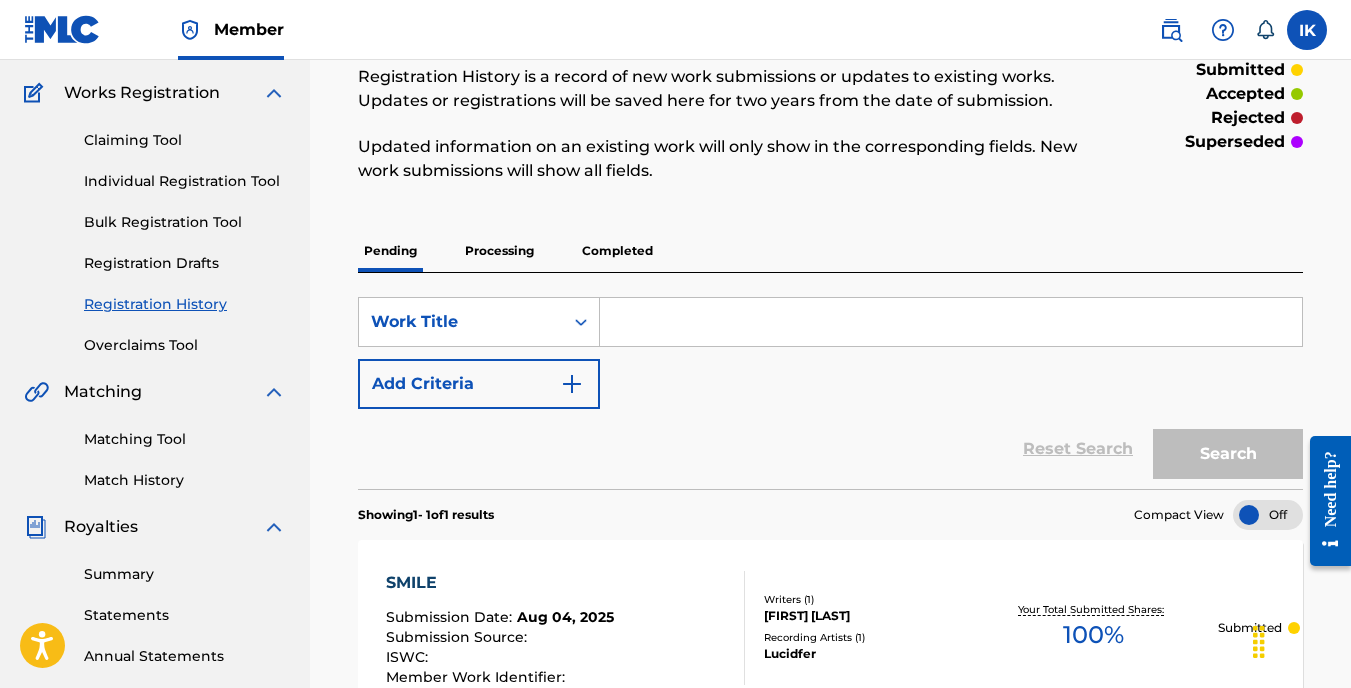 scroll, scrollTop: 200, scrollLeft: 0, axis: vertical 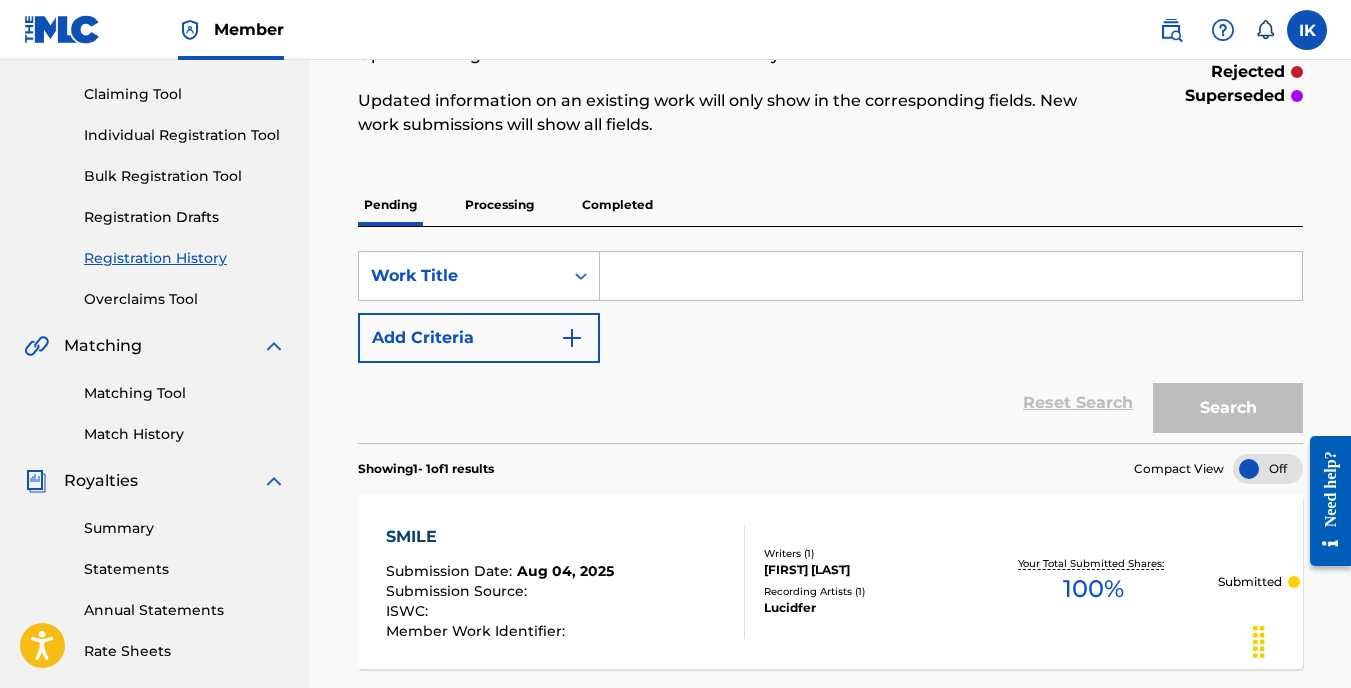 click on "Overclaims Tool" at bounding box center (185, 299) 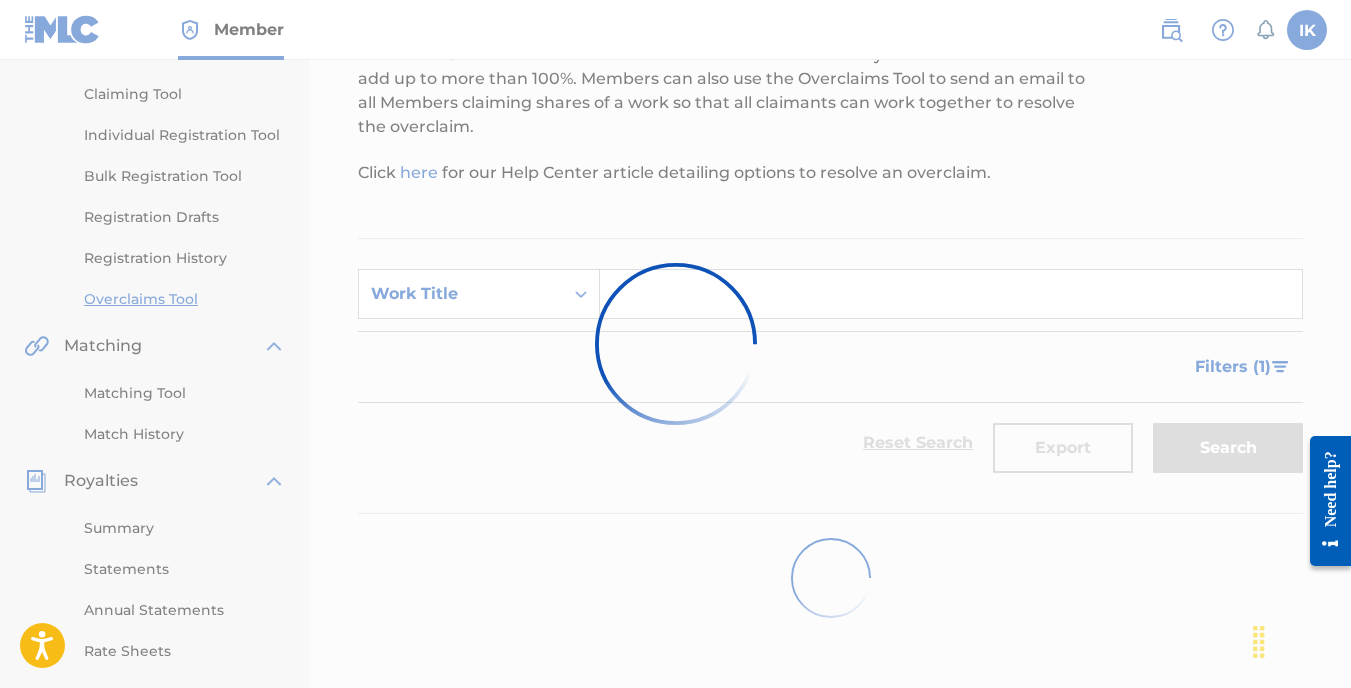 scroll, scrollTop: 0, scrollLeft: 0, axis: both 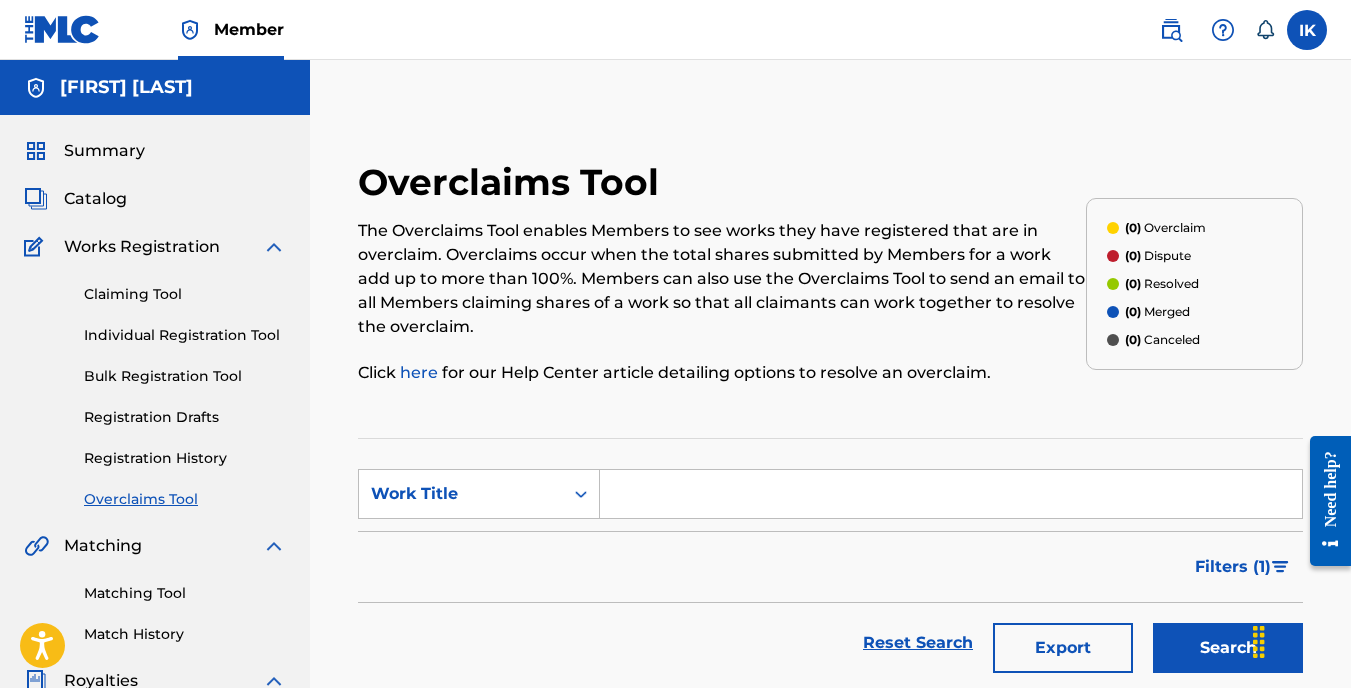 click on "Registration History" at bounding box center [185, 458] 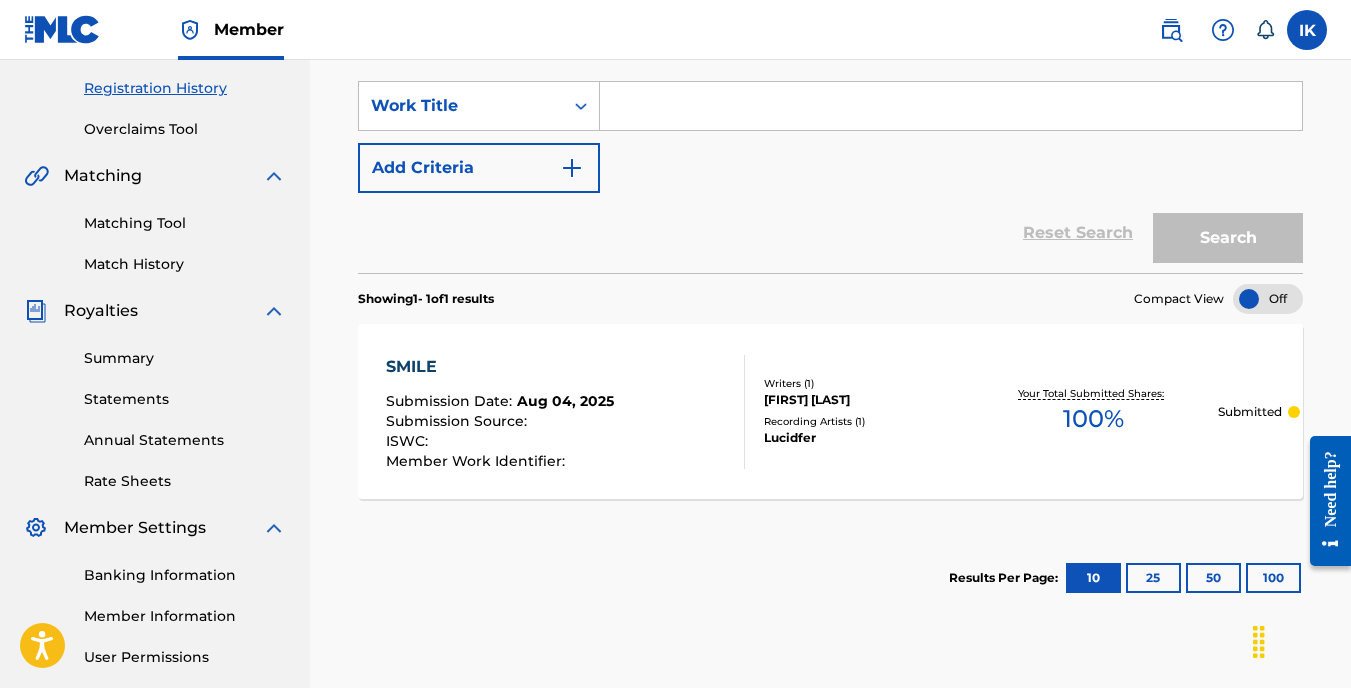 scroll, scrollTop: 400, scrollLeft: 0, axis: vertical 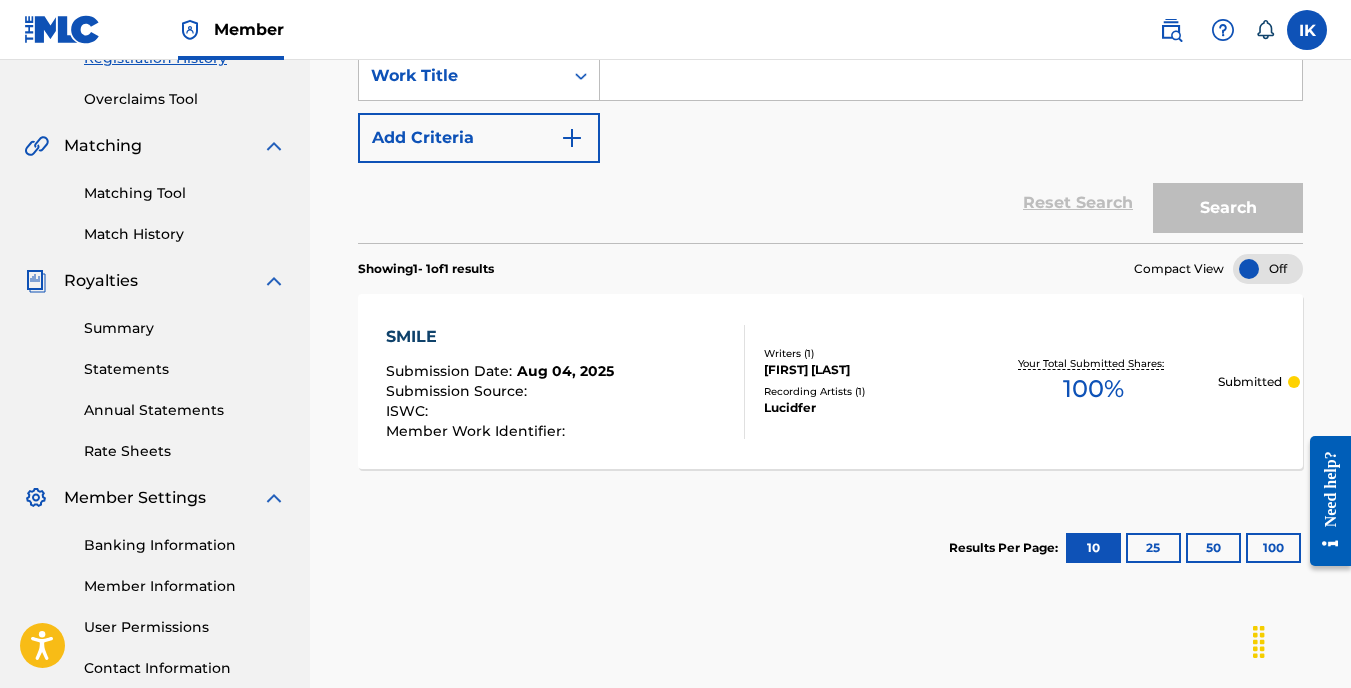 click on "Writers ( 1 ) [FIRST] [LAST] Recording Artists ( 1 ) Lucidfer" at bounding box center (857, 381) 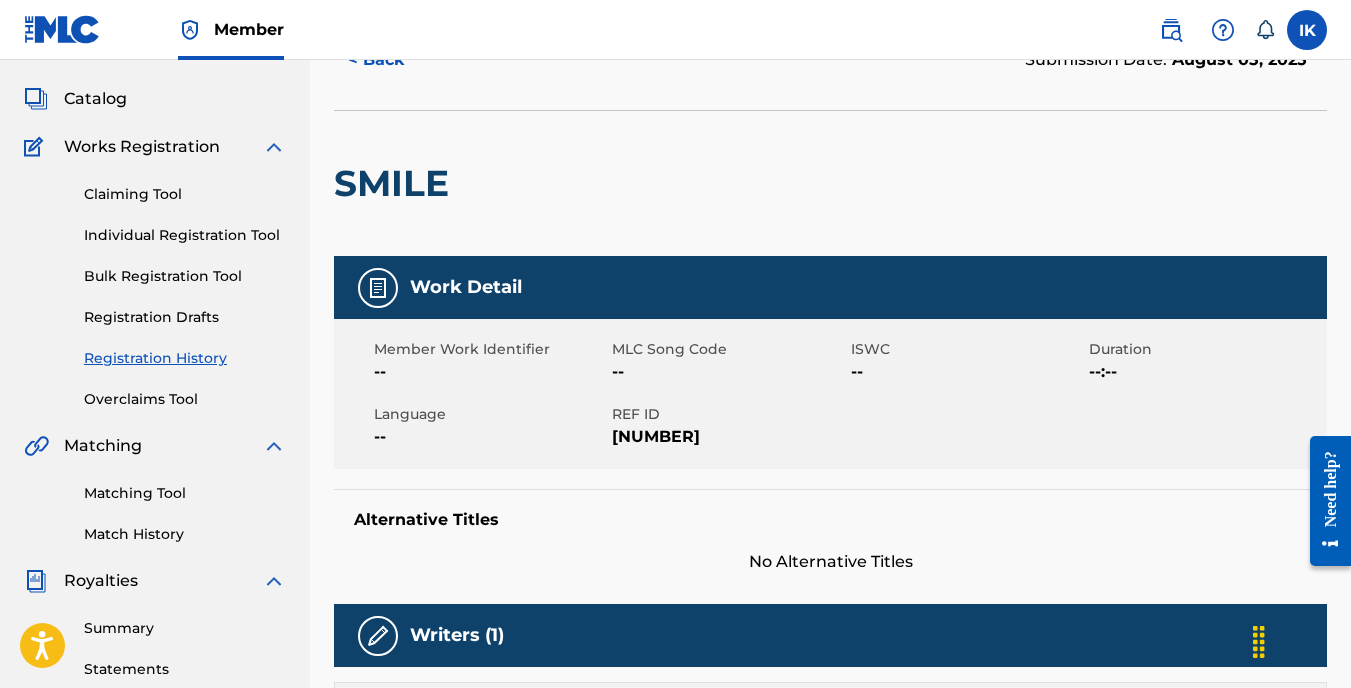 scroll, scrollTop: 0, scrollLeft: 0, axis: both 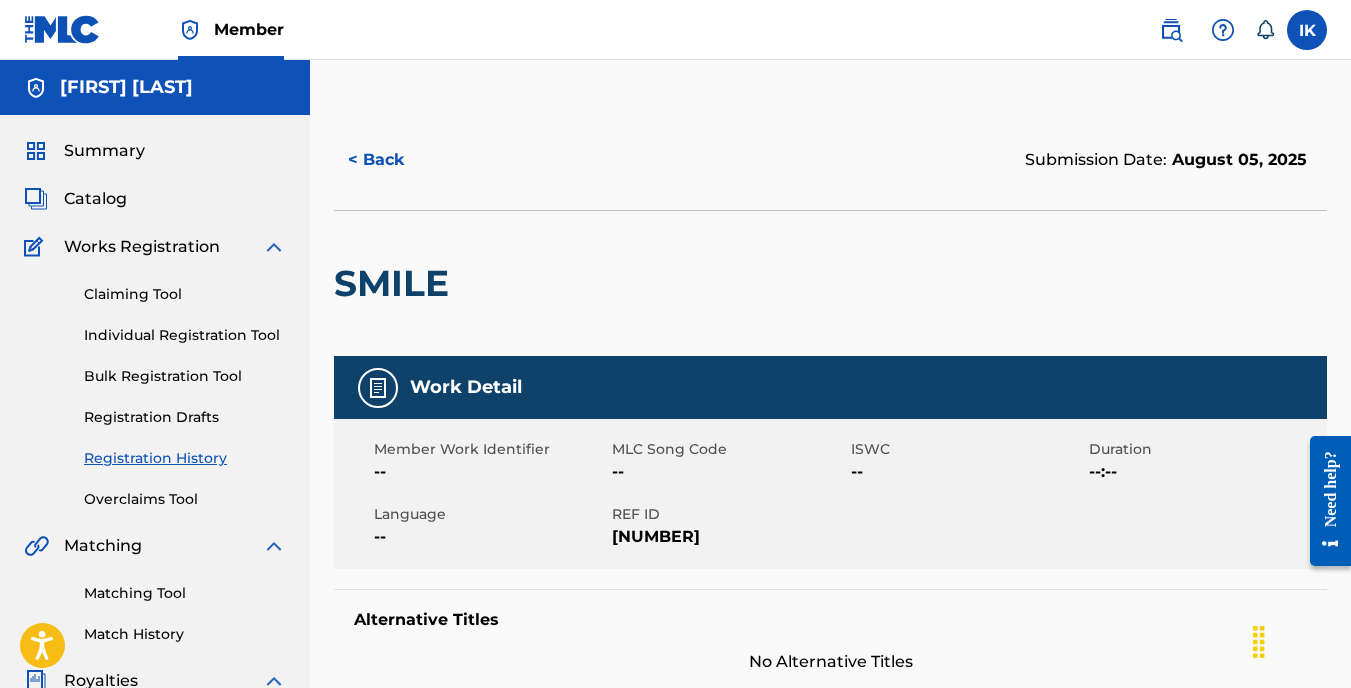 click on "Registration Drafts" at bounding box center [185, 417] 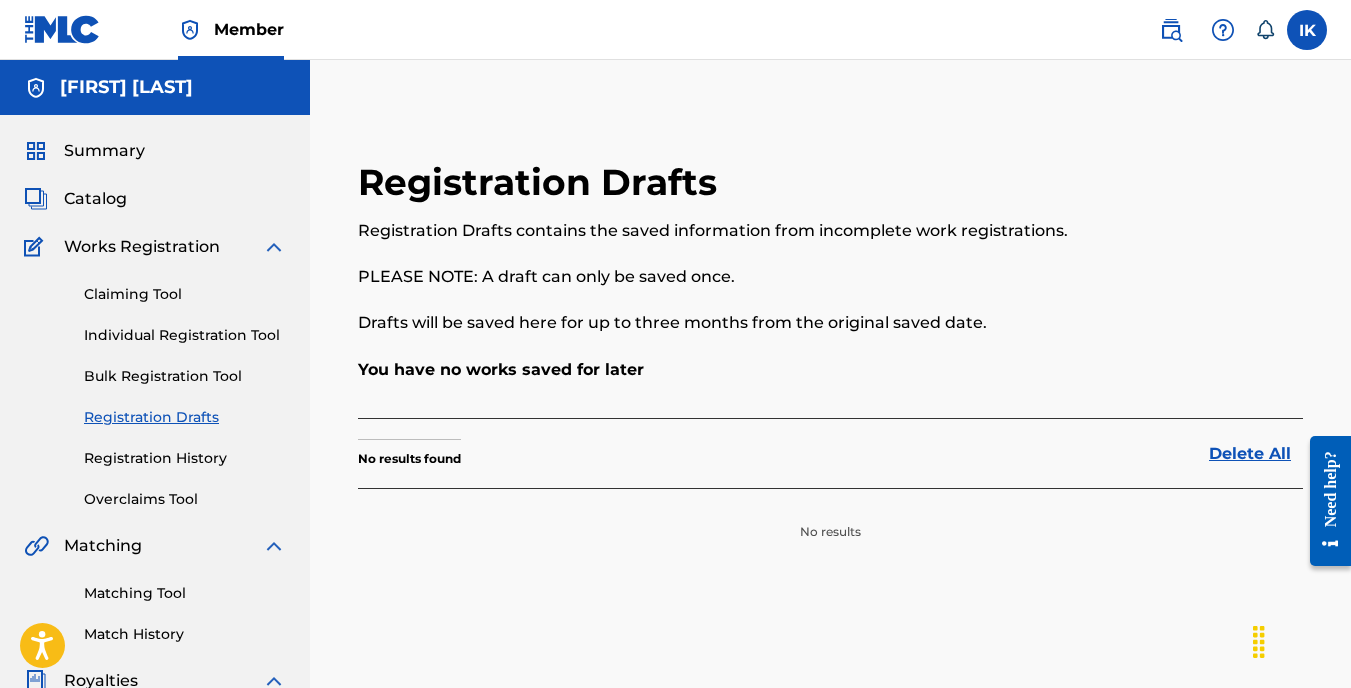click on "Bulk Registration Tool" at bounding box center [185, 376] 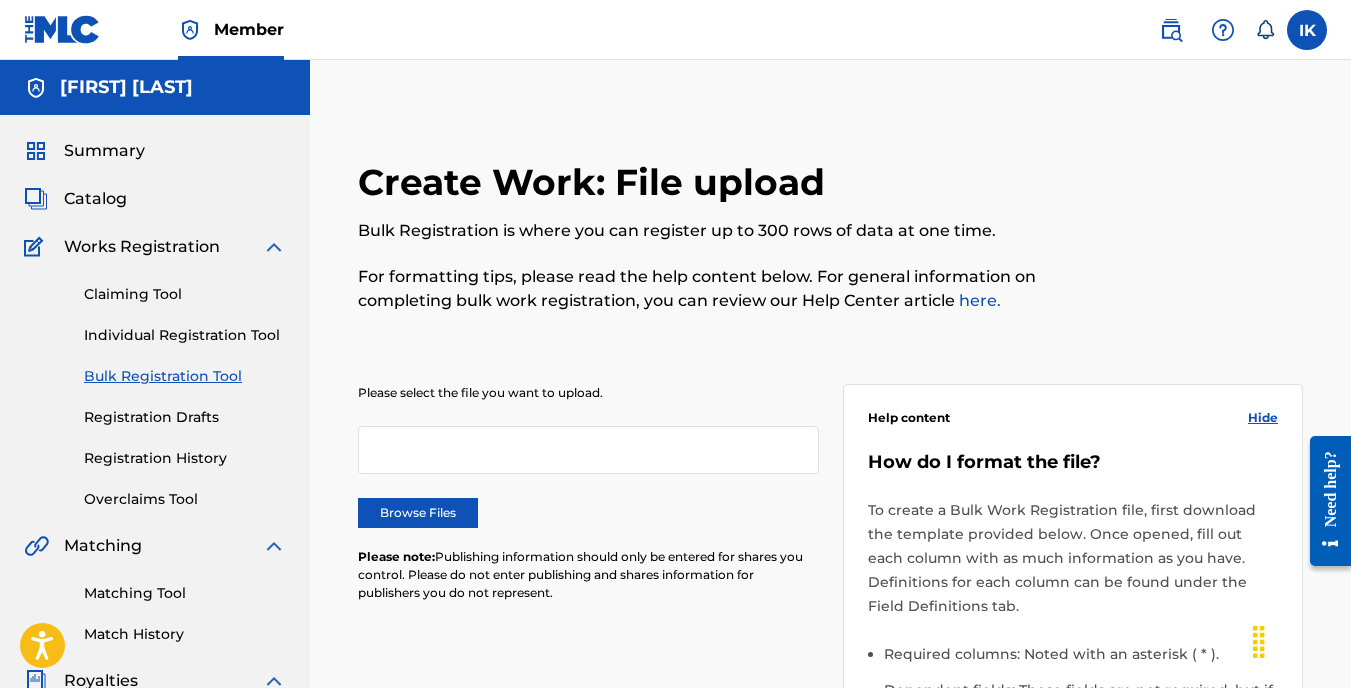 click on "Individual Registration Tool" at bounding box center (185, 335) 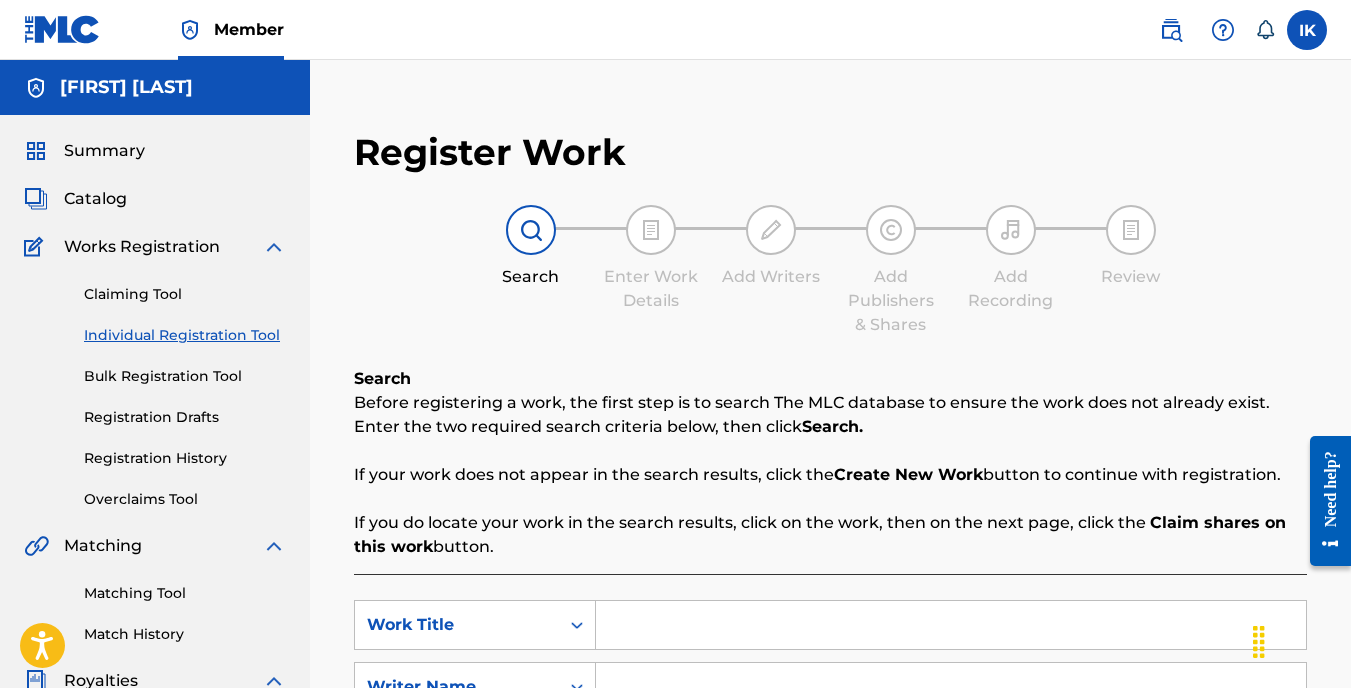 click on "Claiming Tool" at bounding box center (185, 294) 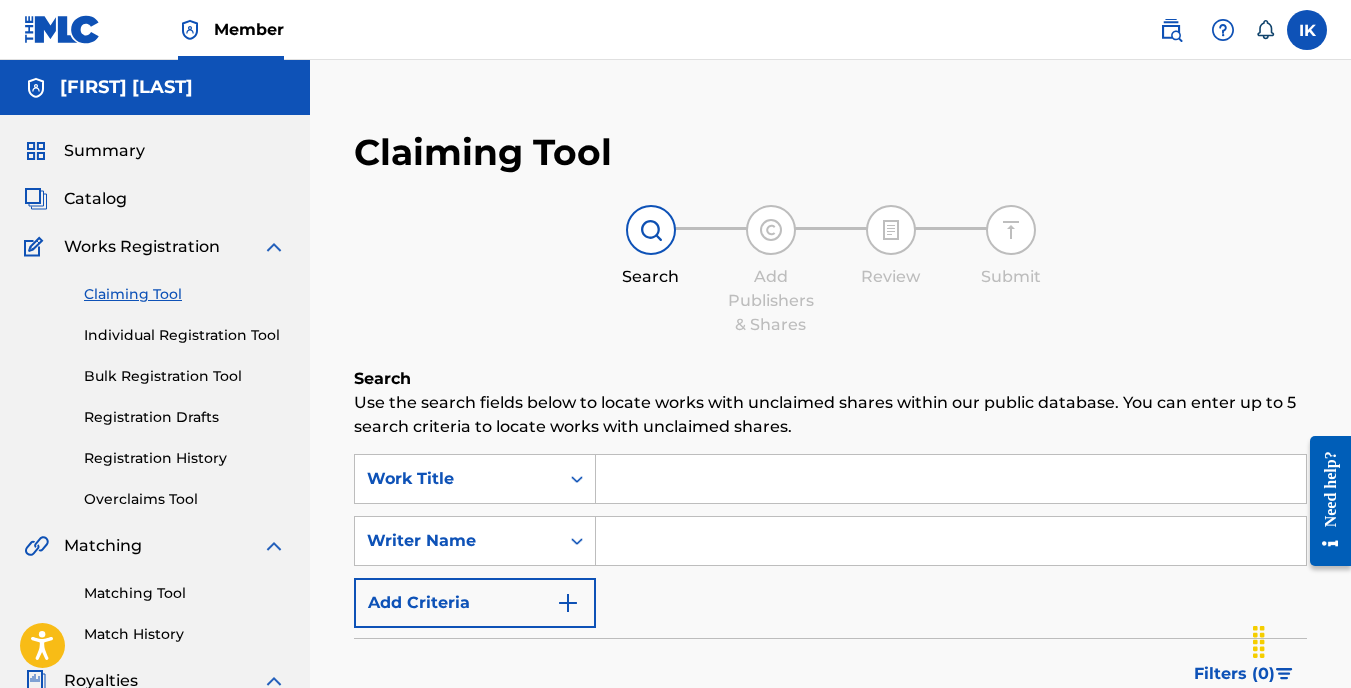click on "Catalog" at bounding box center [95, 199] 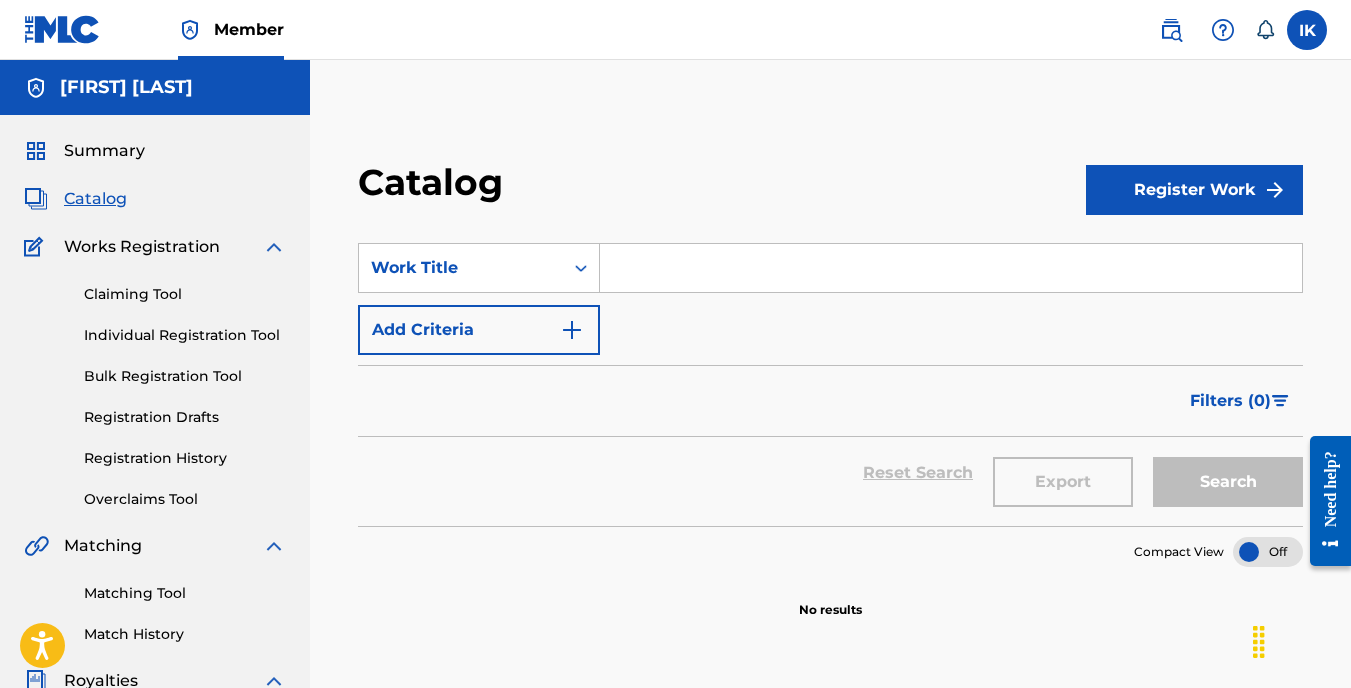 click on "Summary" at bounding box center (104, 151) 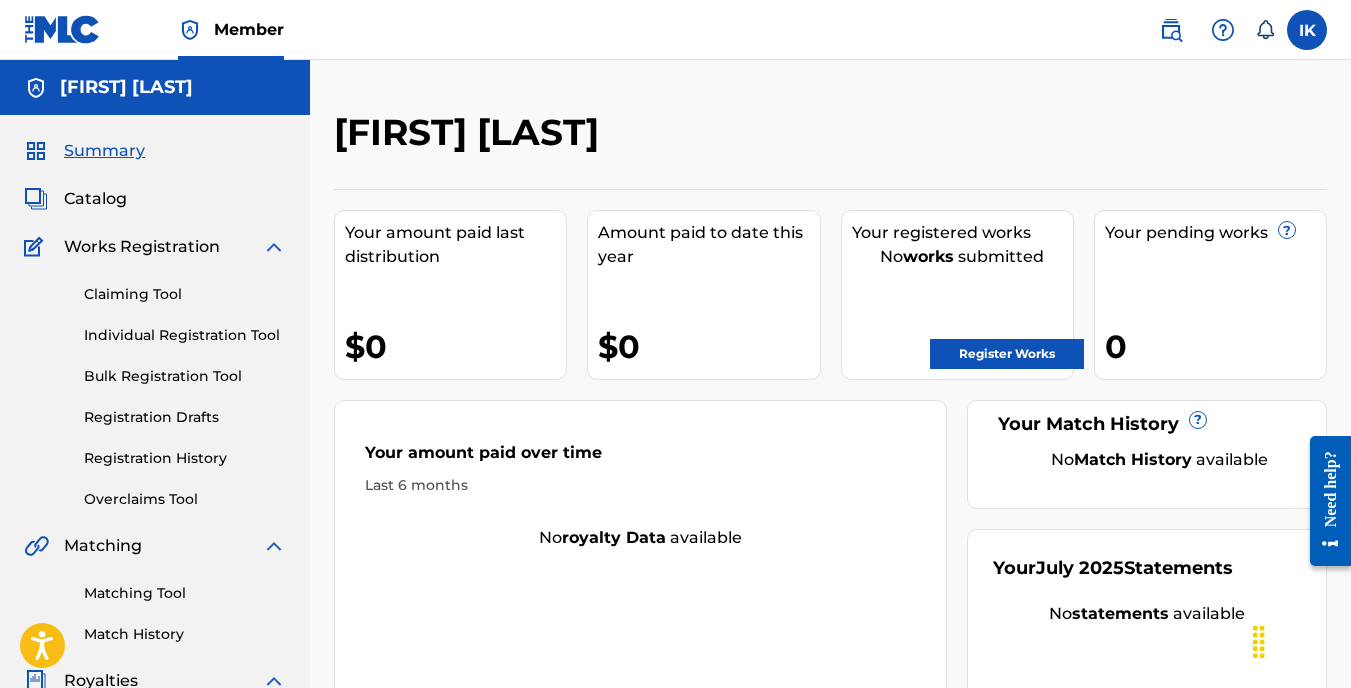 click on "Register Works" at bounding box center [1007, 354] 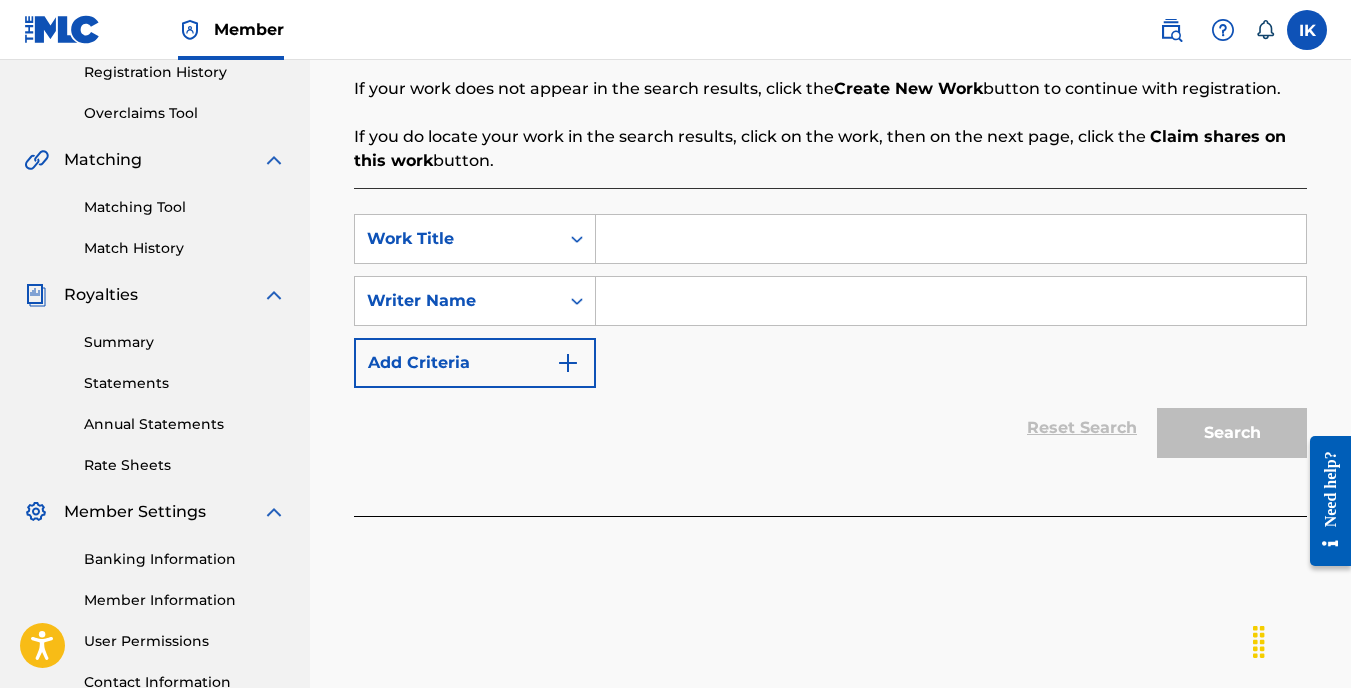 scroll, scrollTop: 400, scrollLeft: 0, axis: vertical 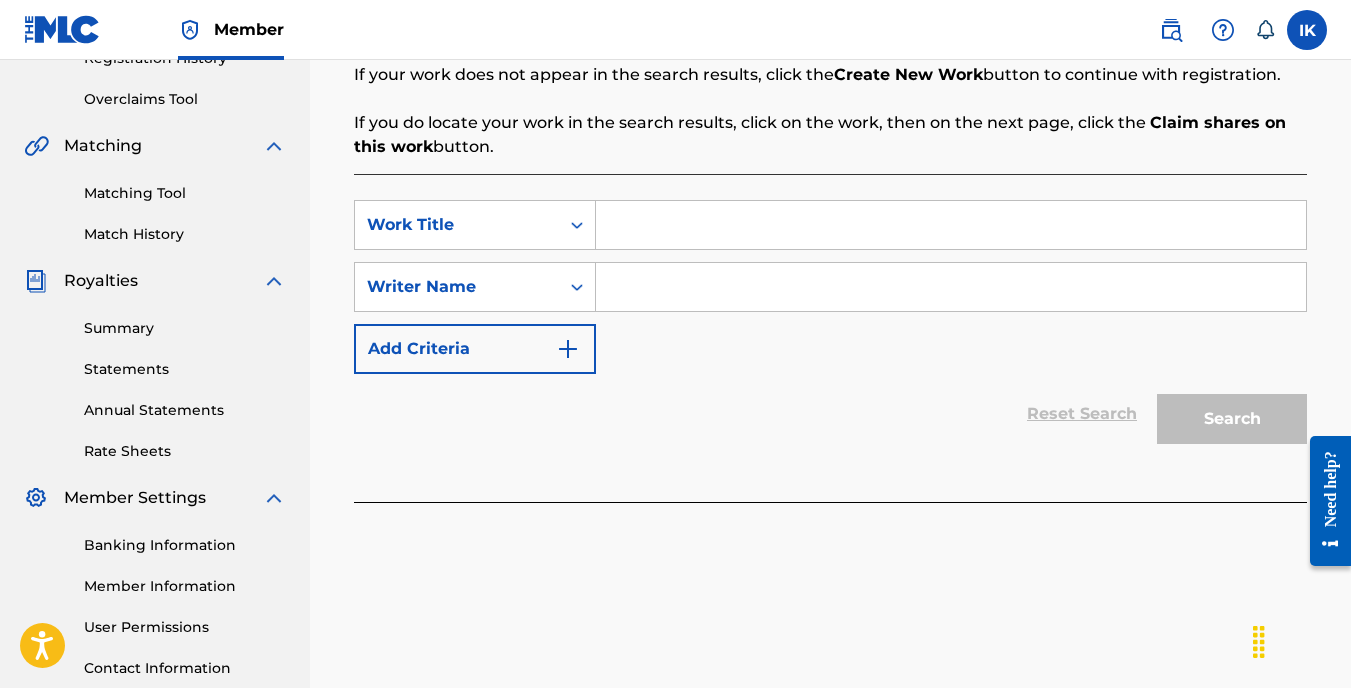 click at bounding box center (951, 225) 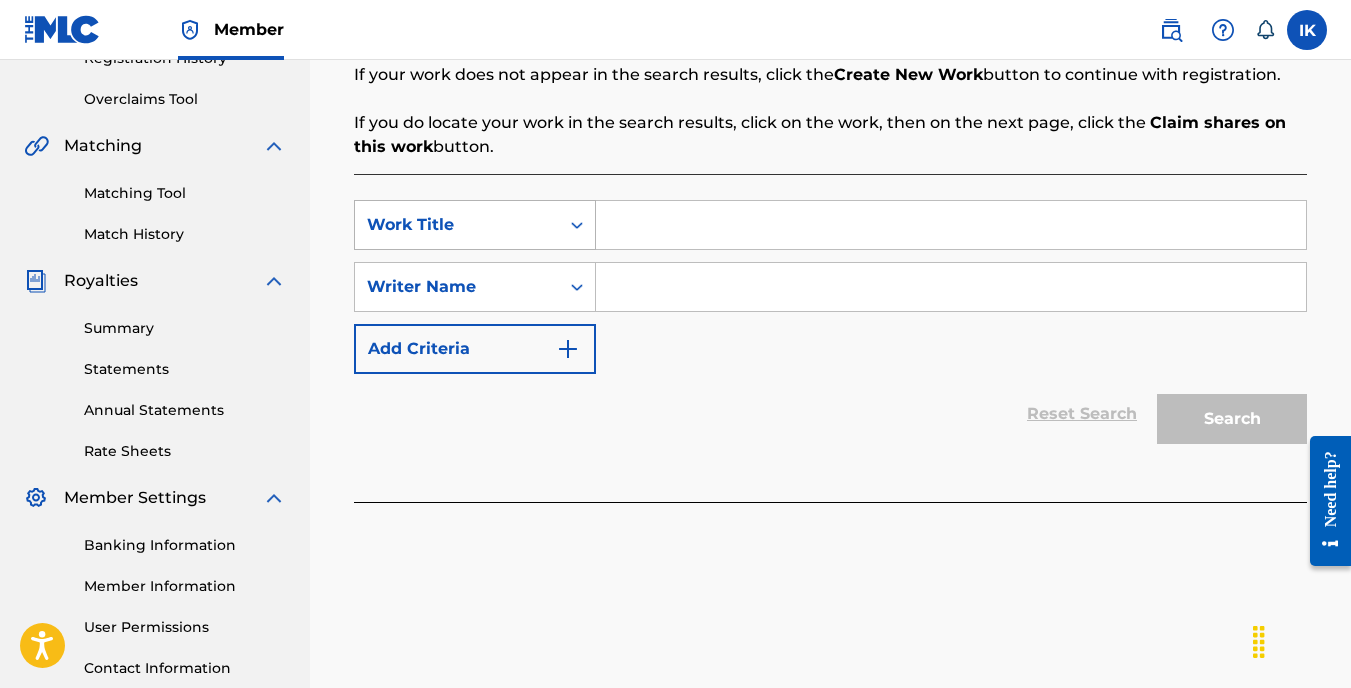 click at bounding box center [577, 225] 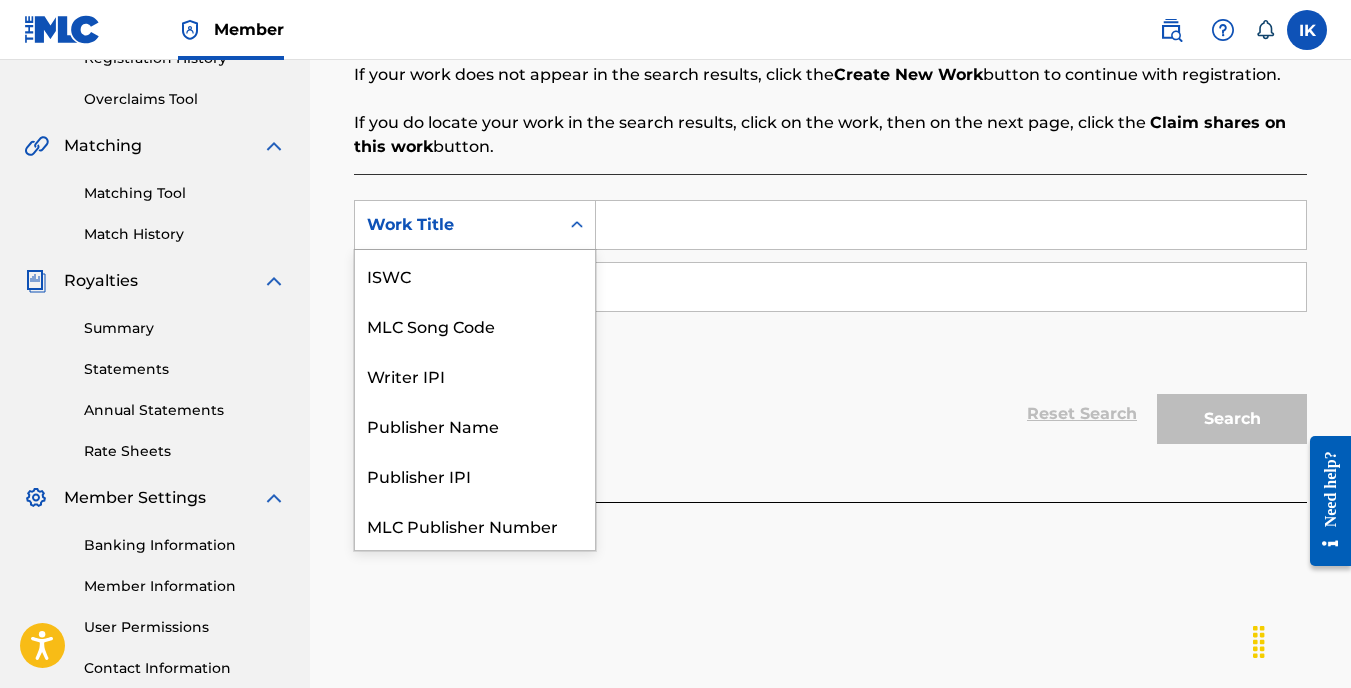 scroll, scrollTop: 50, scrollLeft: 0, axis: vertical 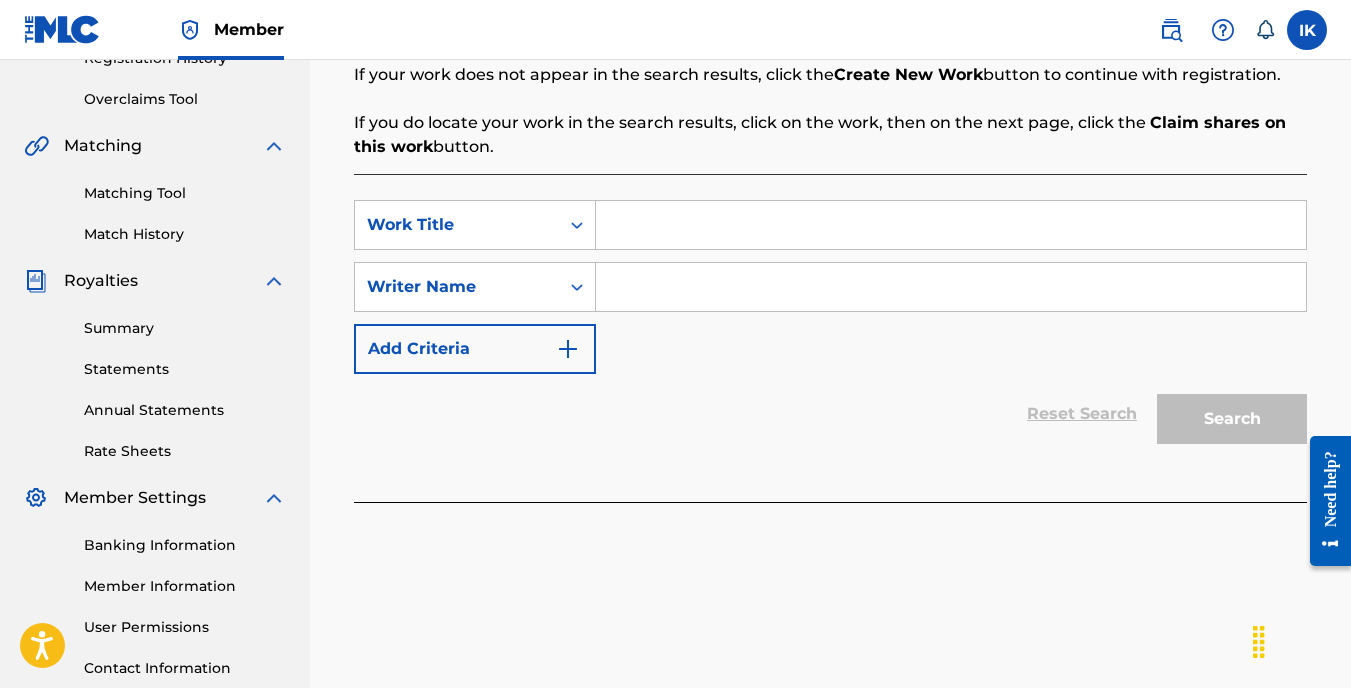 click at bounding box center [951, 225] 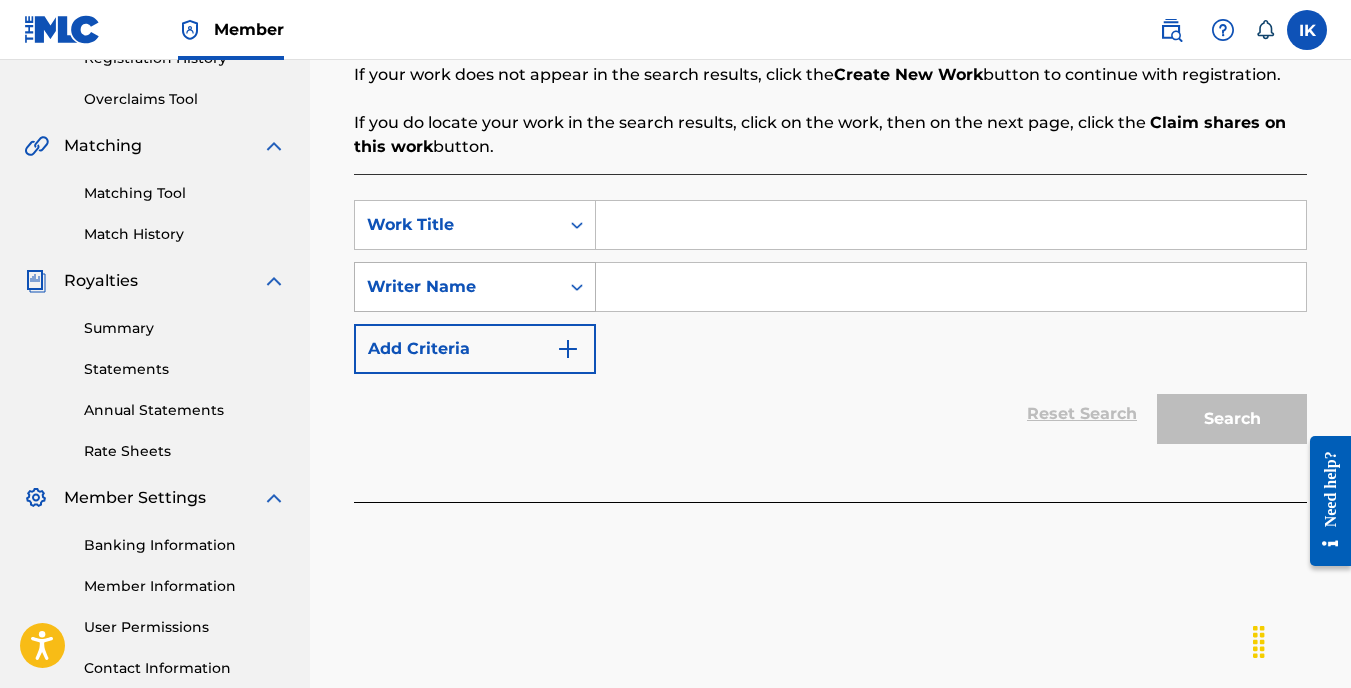 click at bounding box center (577, 287) 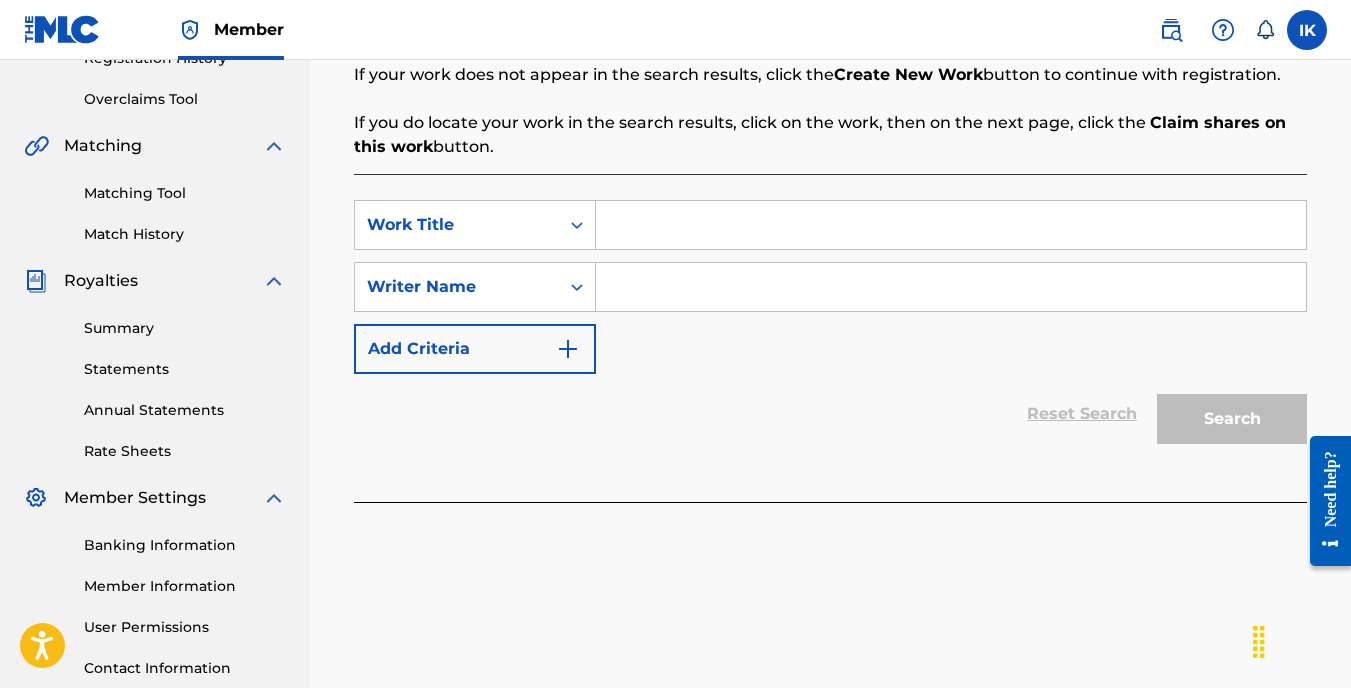 click at bounding box center [577, 287] 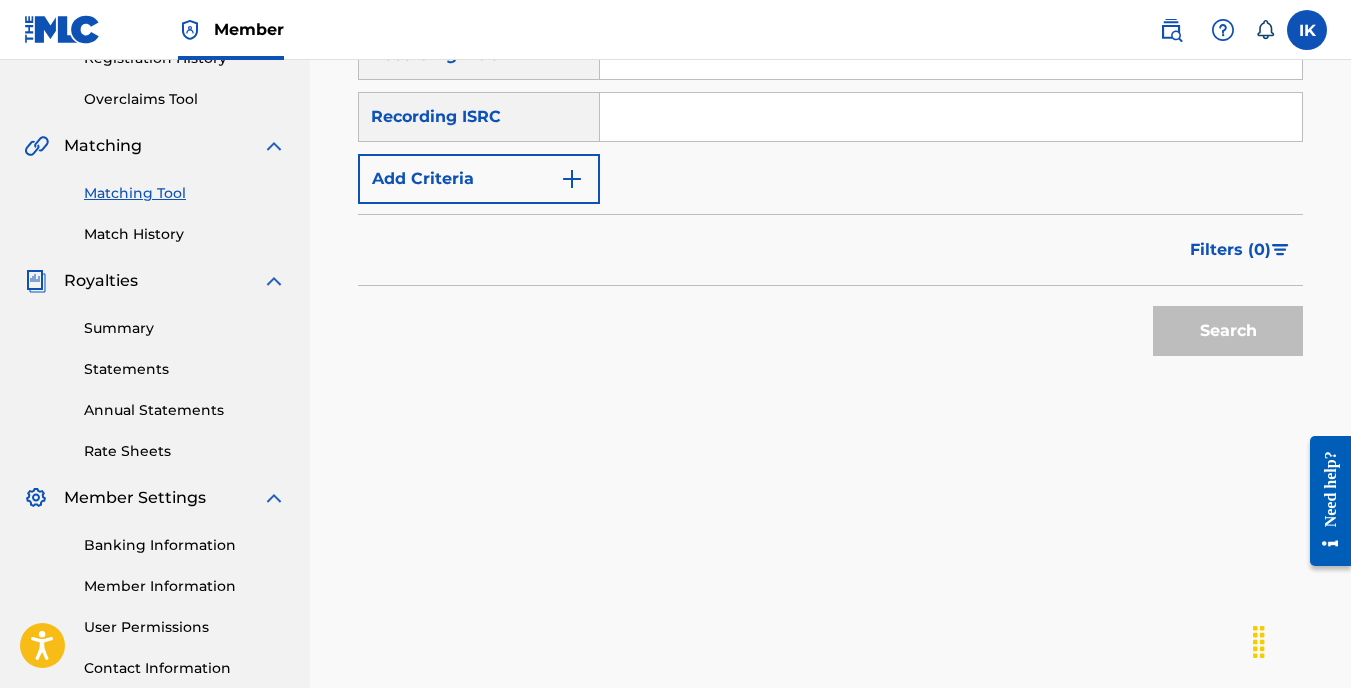 scroll, scrollTop: 0, scrollLeft: 0, axis: both 